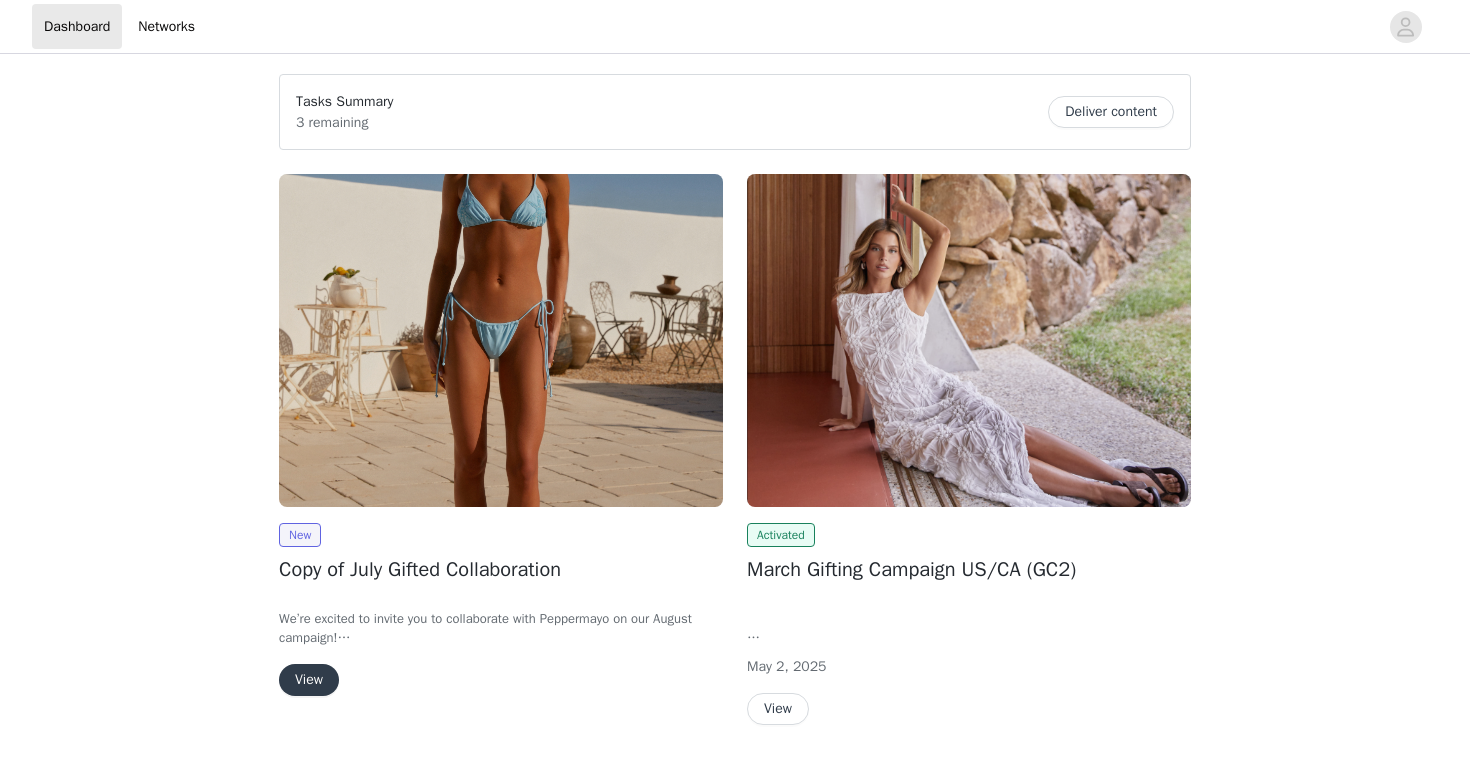 scroll, scrollTop: 0, scrollLeft: 0, axis: both 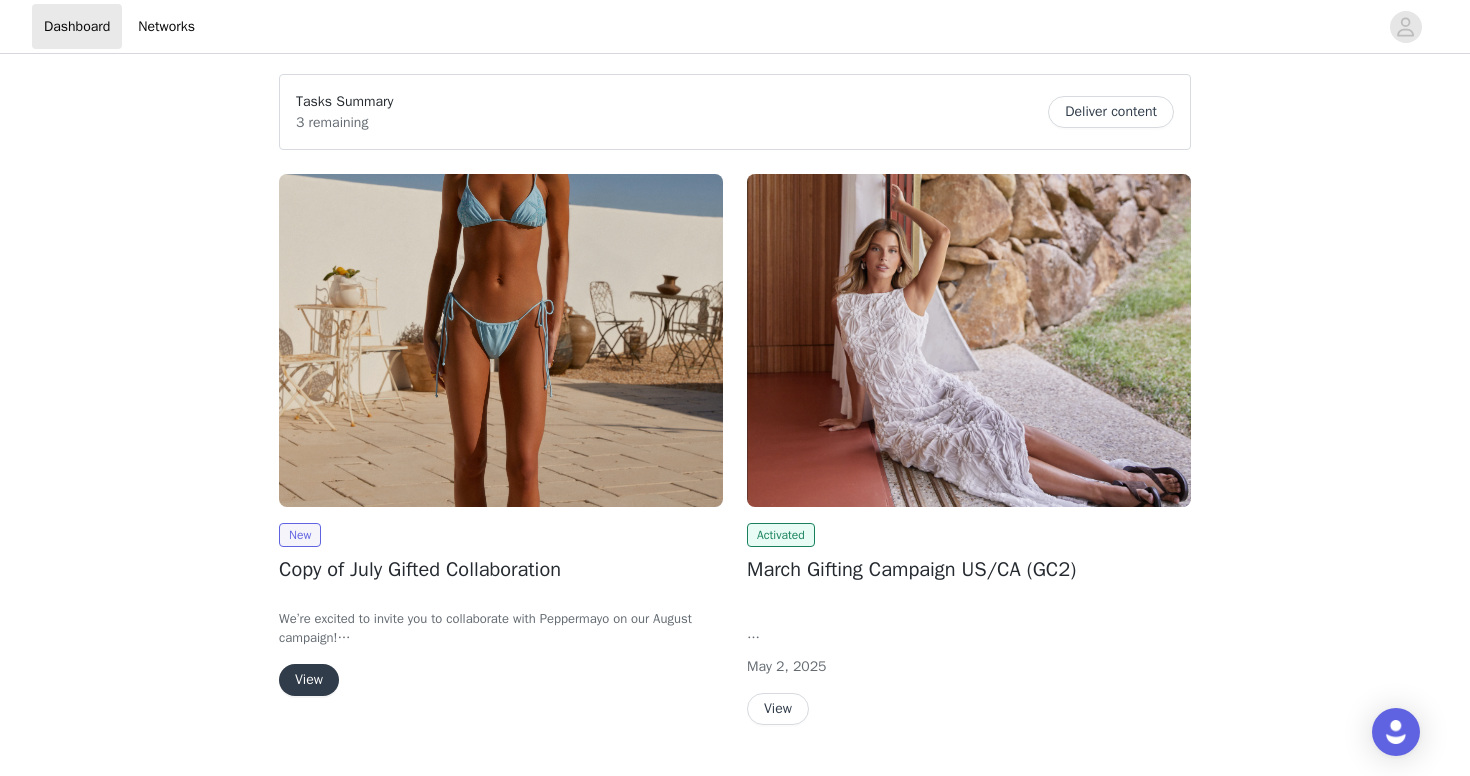 click on "View" at bounding box center (309, 680) 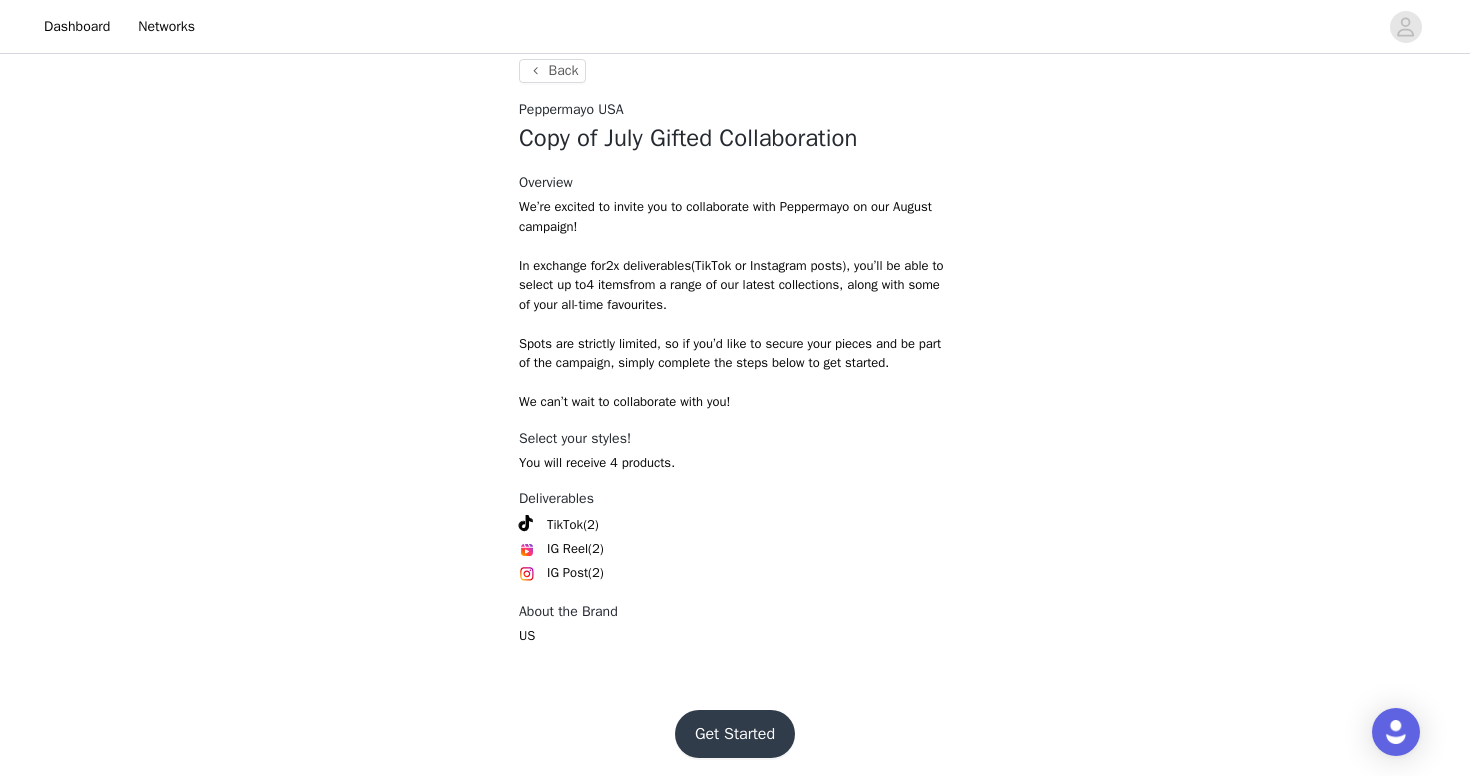 scroll, scrollTop: 734, scrollLeft: 0, axis: vertical 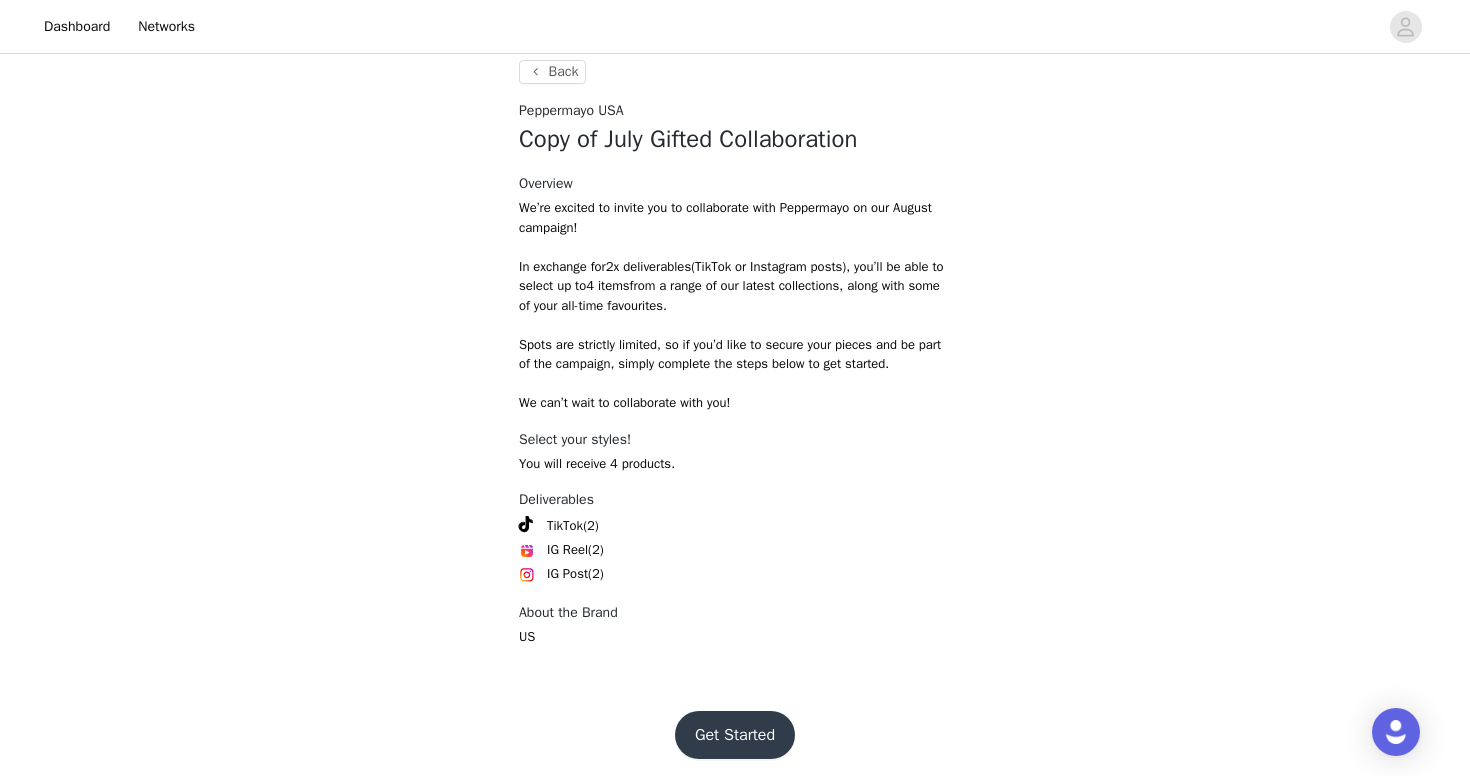 click on "Get Started" at bounding box center (735, 735) 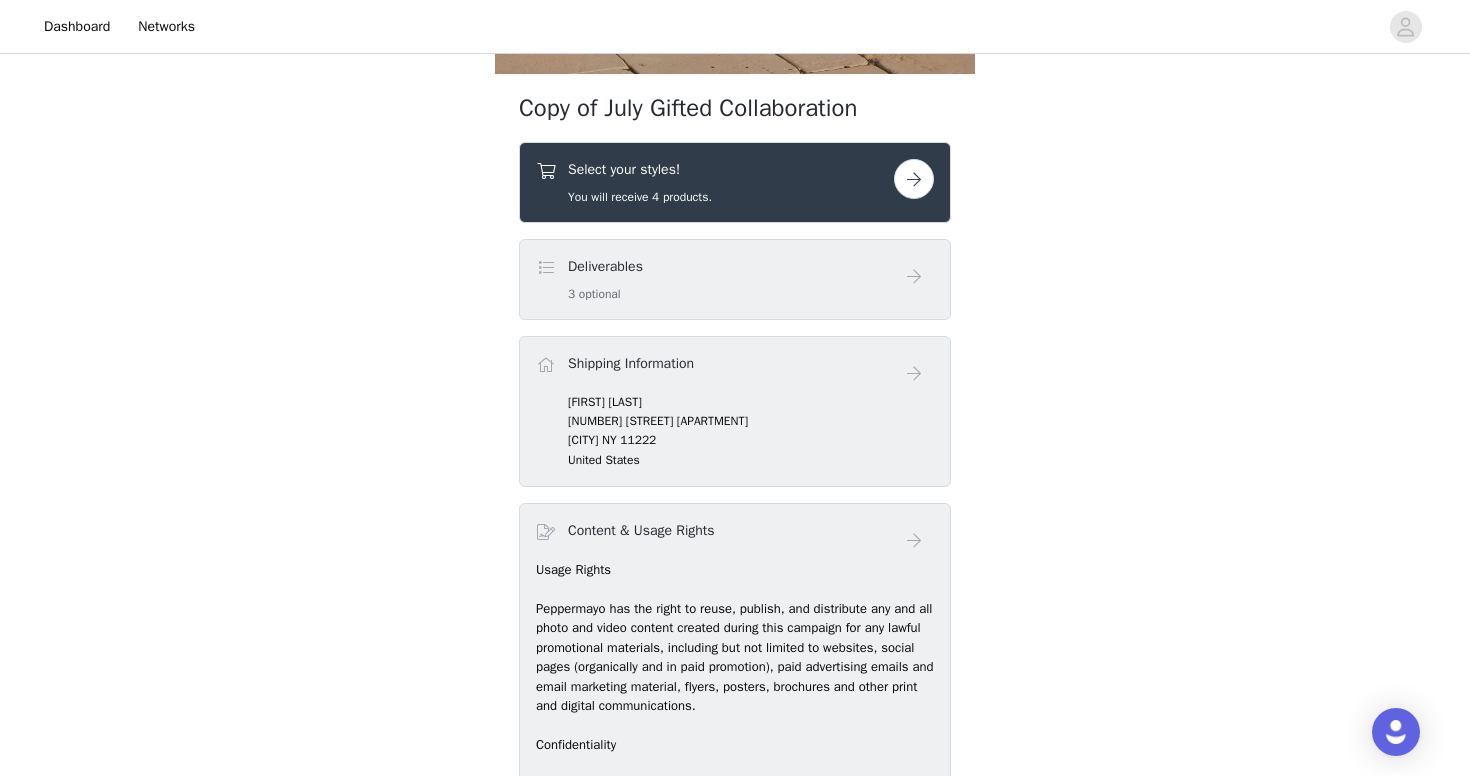 scroll, scrollTop: 704, scrollLeft: 0, axis: vertical 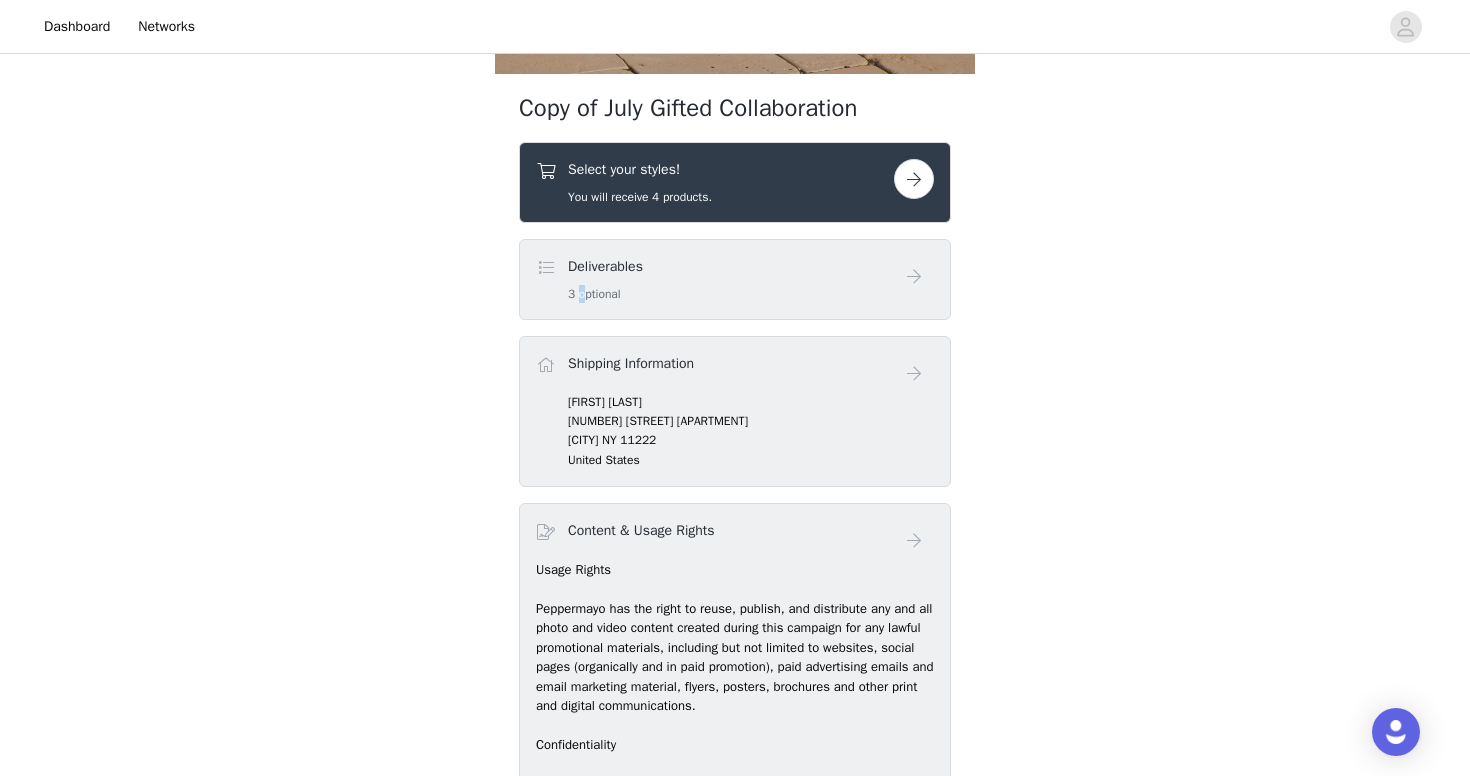 click on "3 optional" at bounding box center [605, 294] 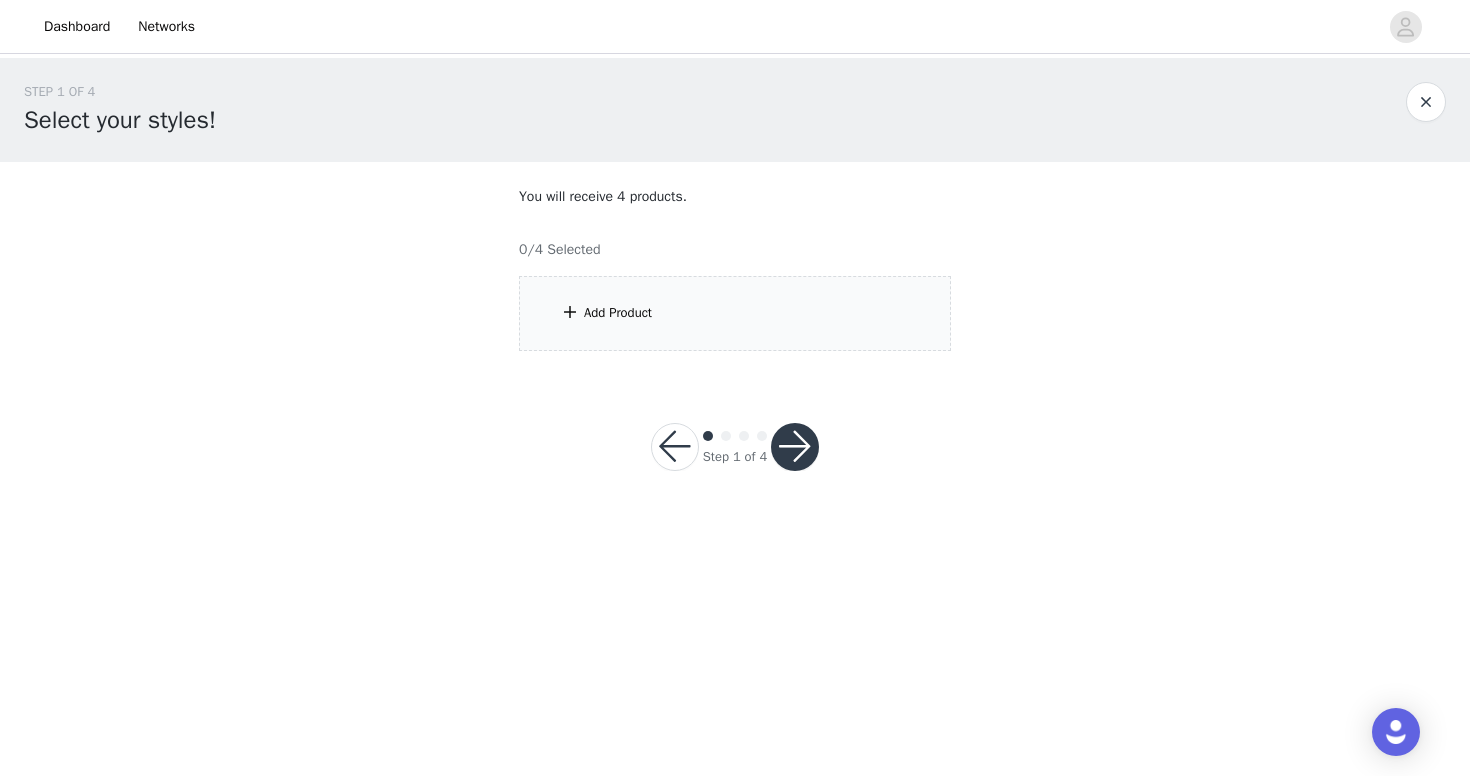 click on "Add Product" at bounding box center [735, 313] 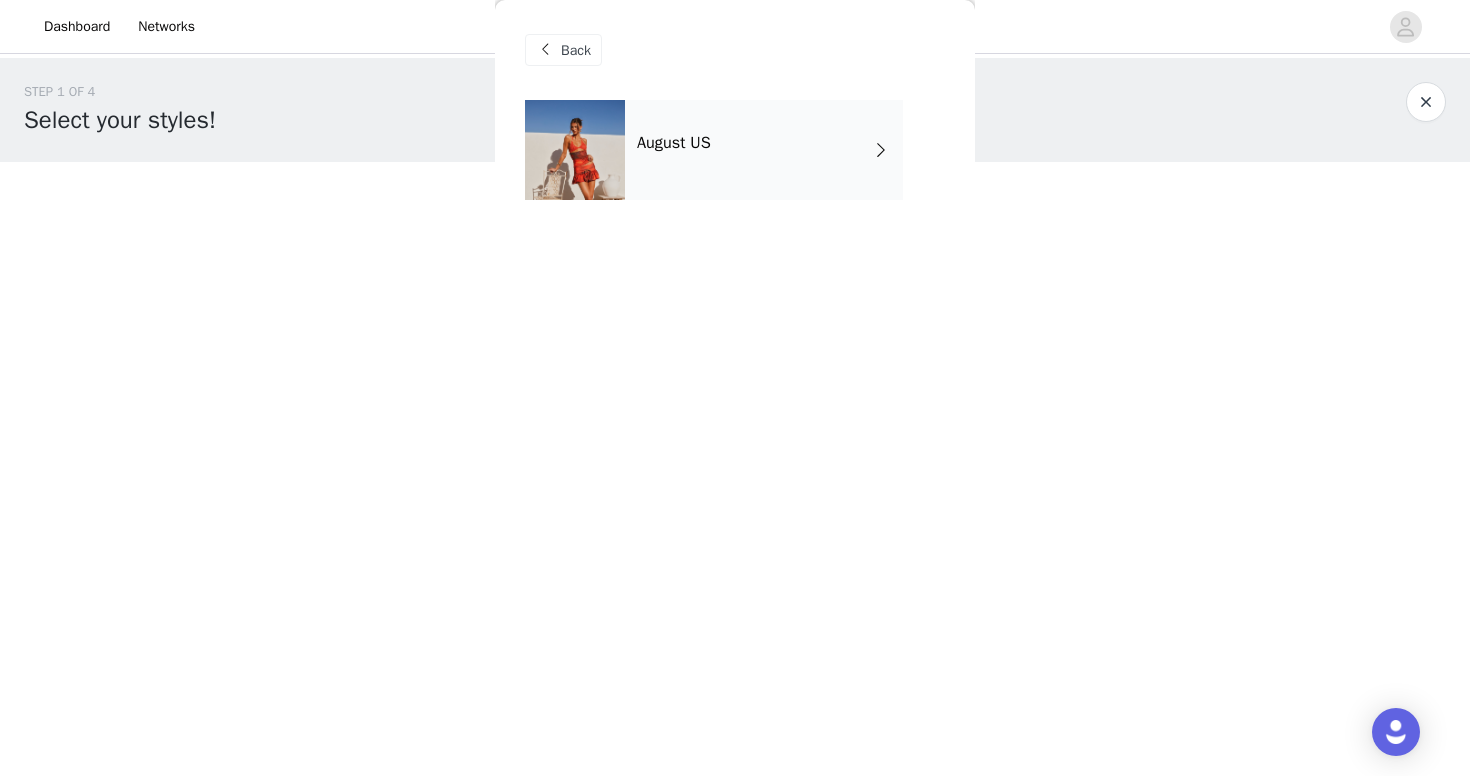 click on "August US" at bounding box center (764, 150) 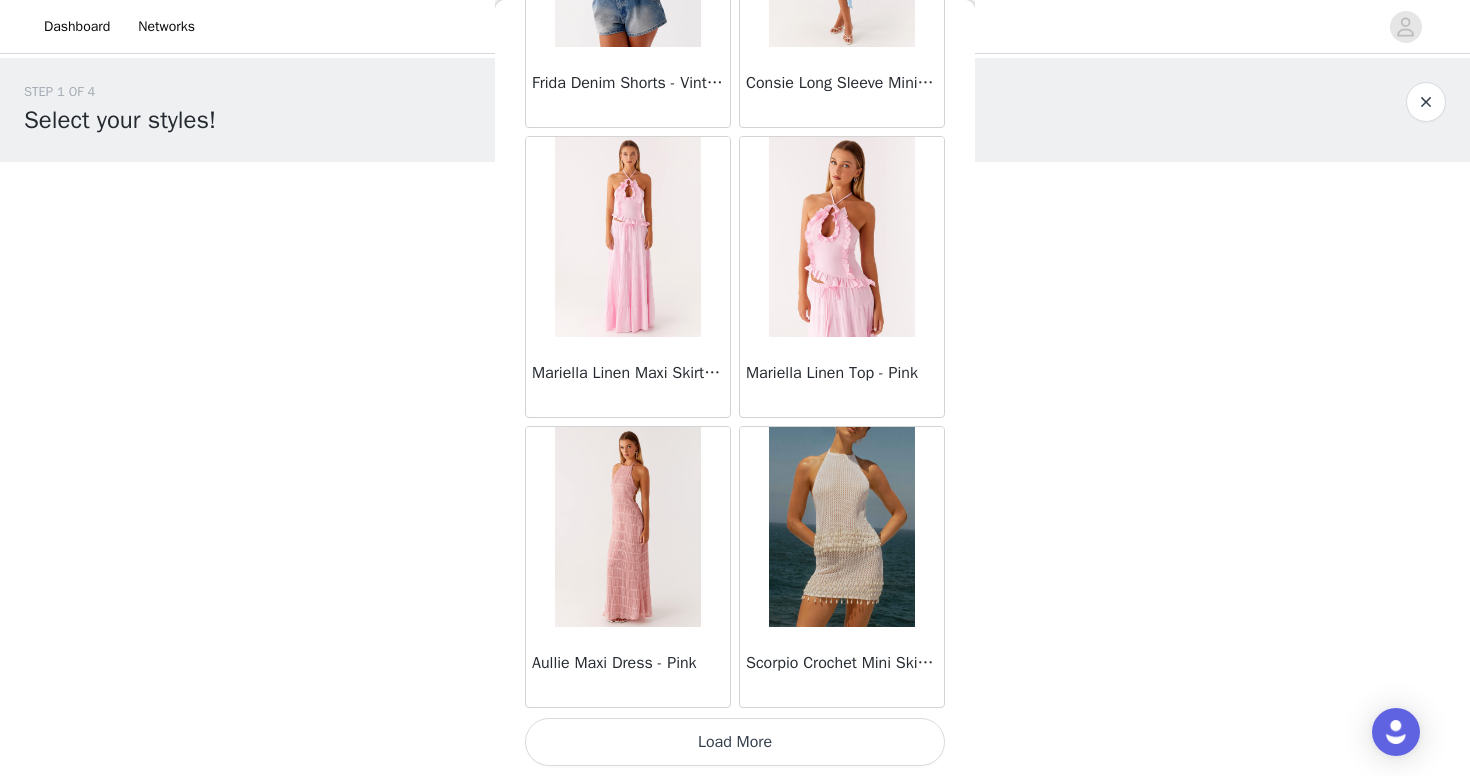scroll, scrollTop: 2284, scrollLeft: 0, axis: vertical 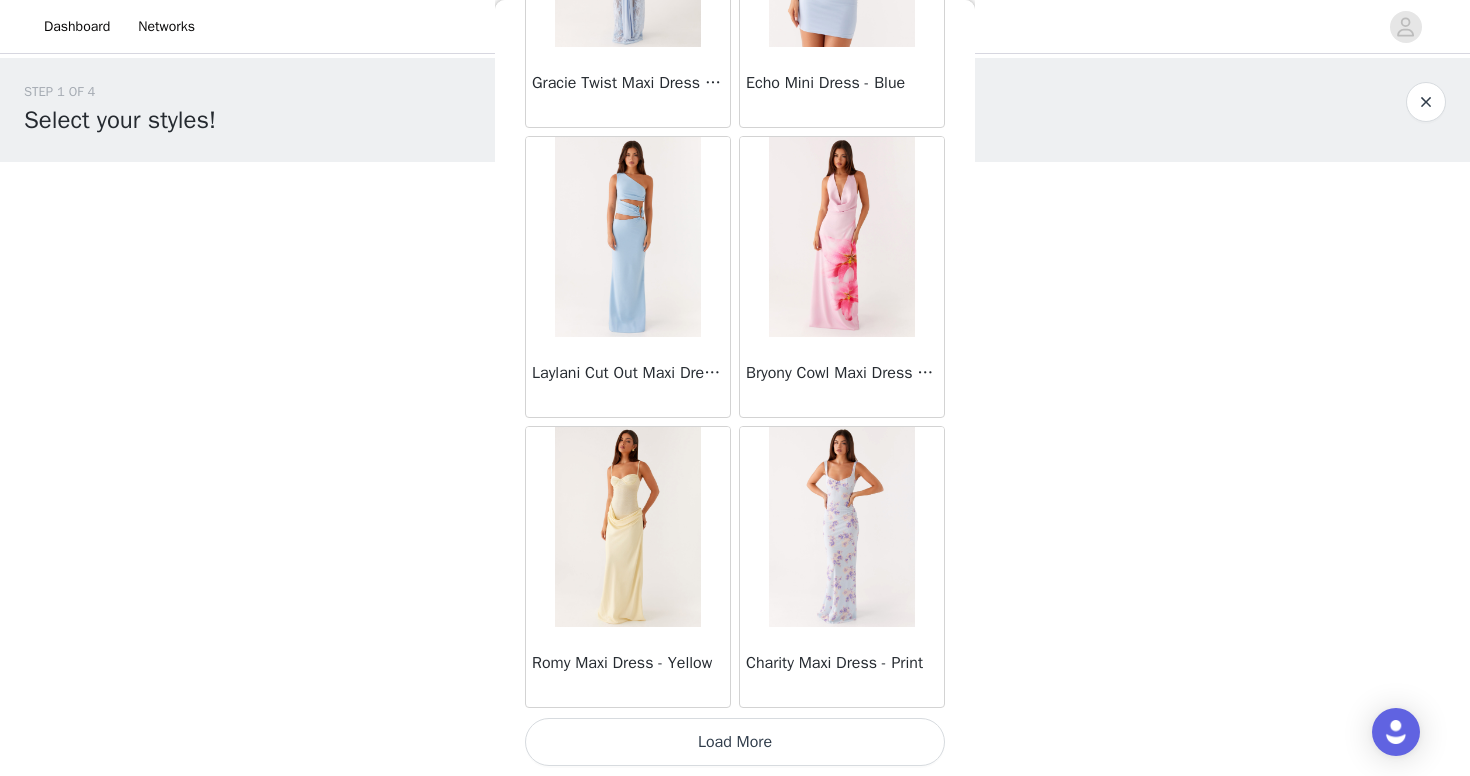 click on "Load More" at bounding box center [735, 742] 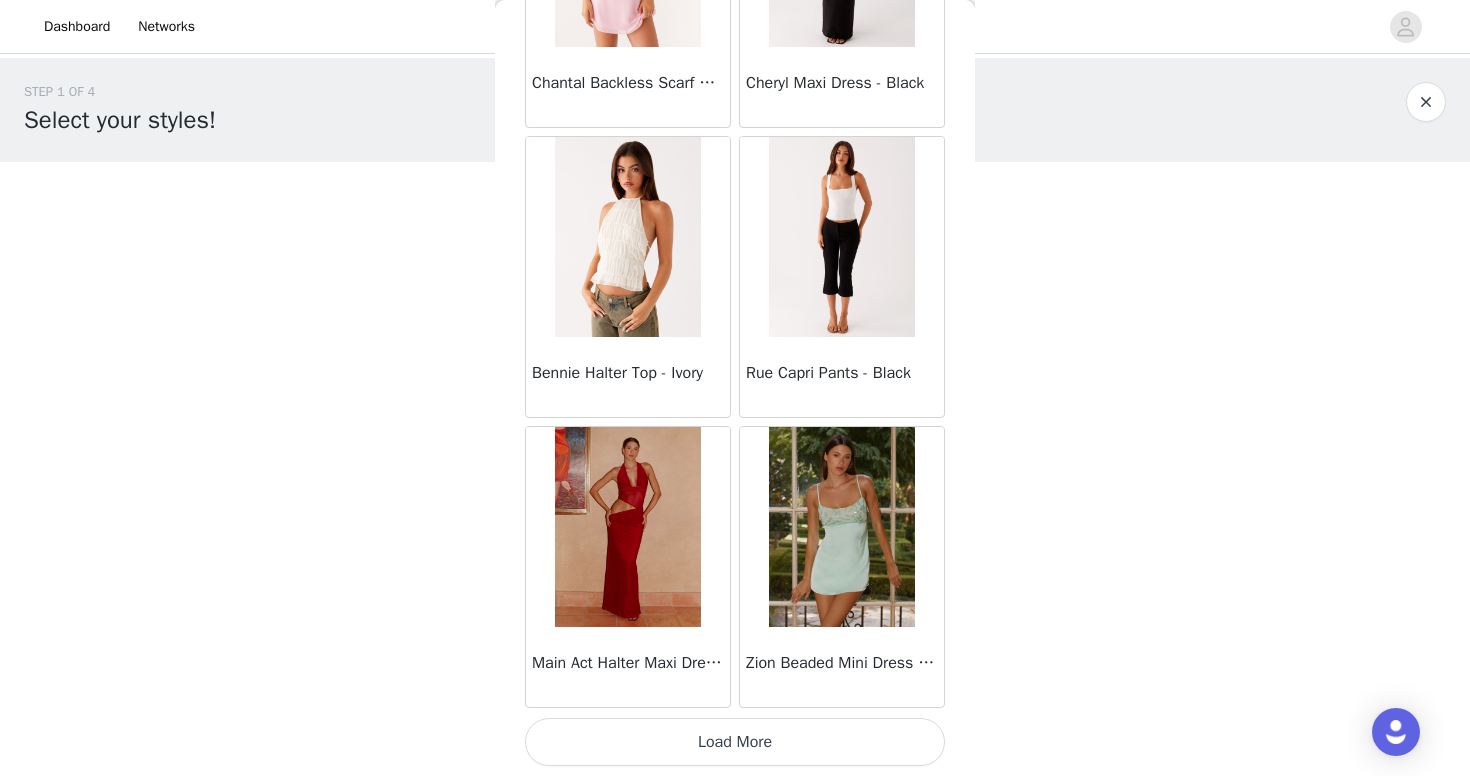 scroll, scrollTop: 8085, scrollLeft: 0, axis: vertical 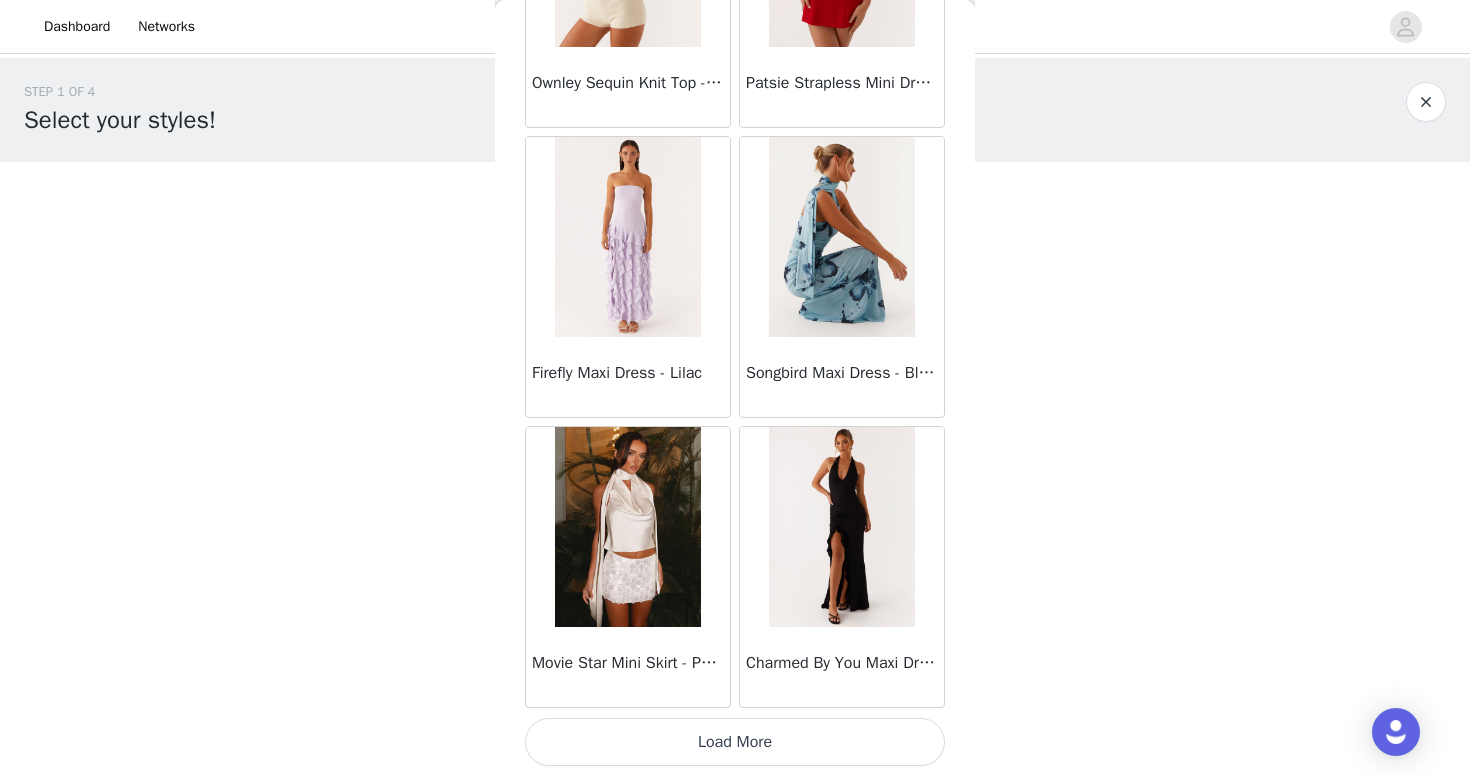 click on "Load More" at bounding box center (735, 742) 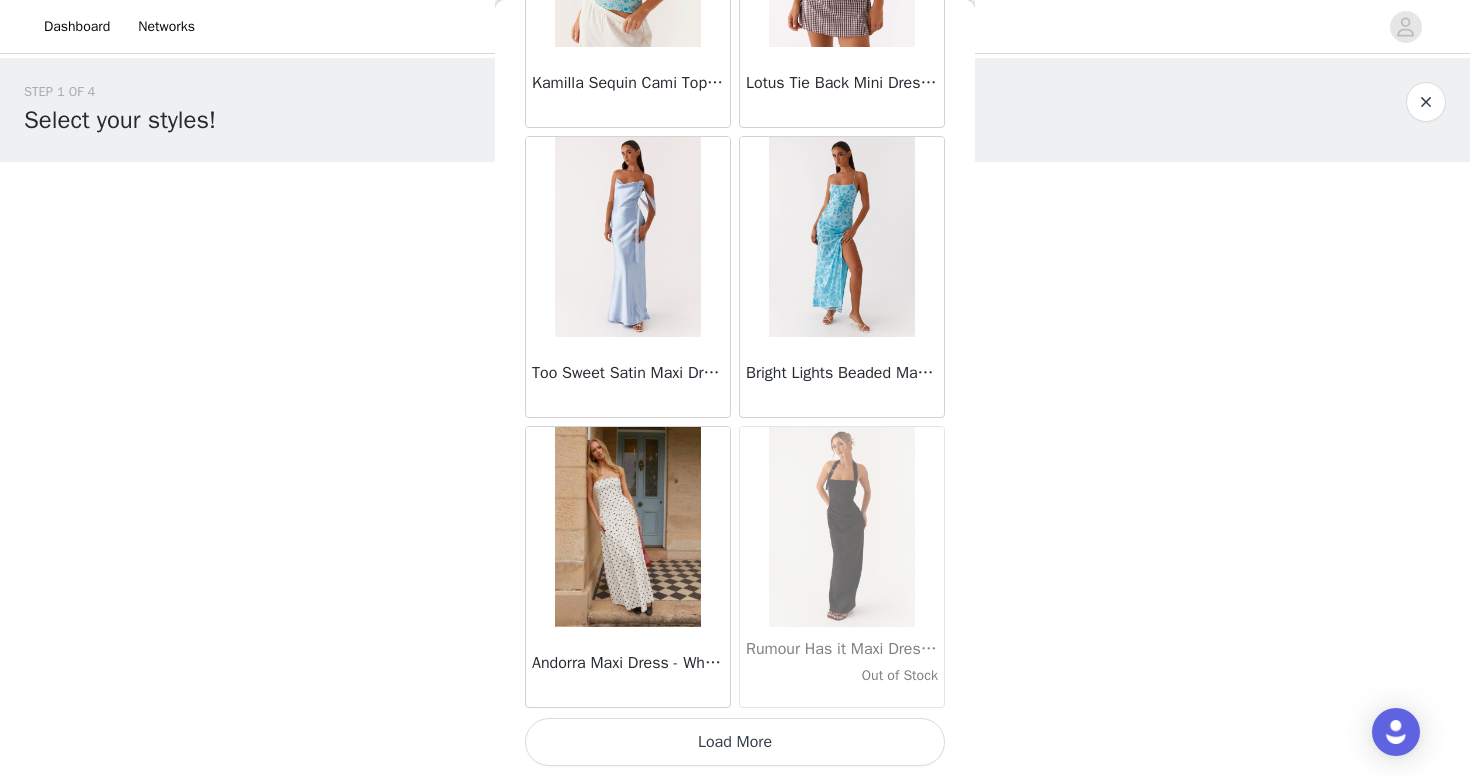 scroll, scrollTop: 13884, scrollLeft: 0, axis: vertical 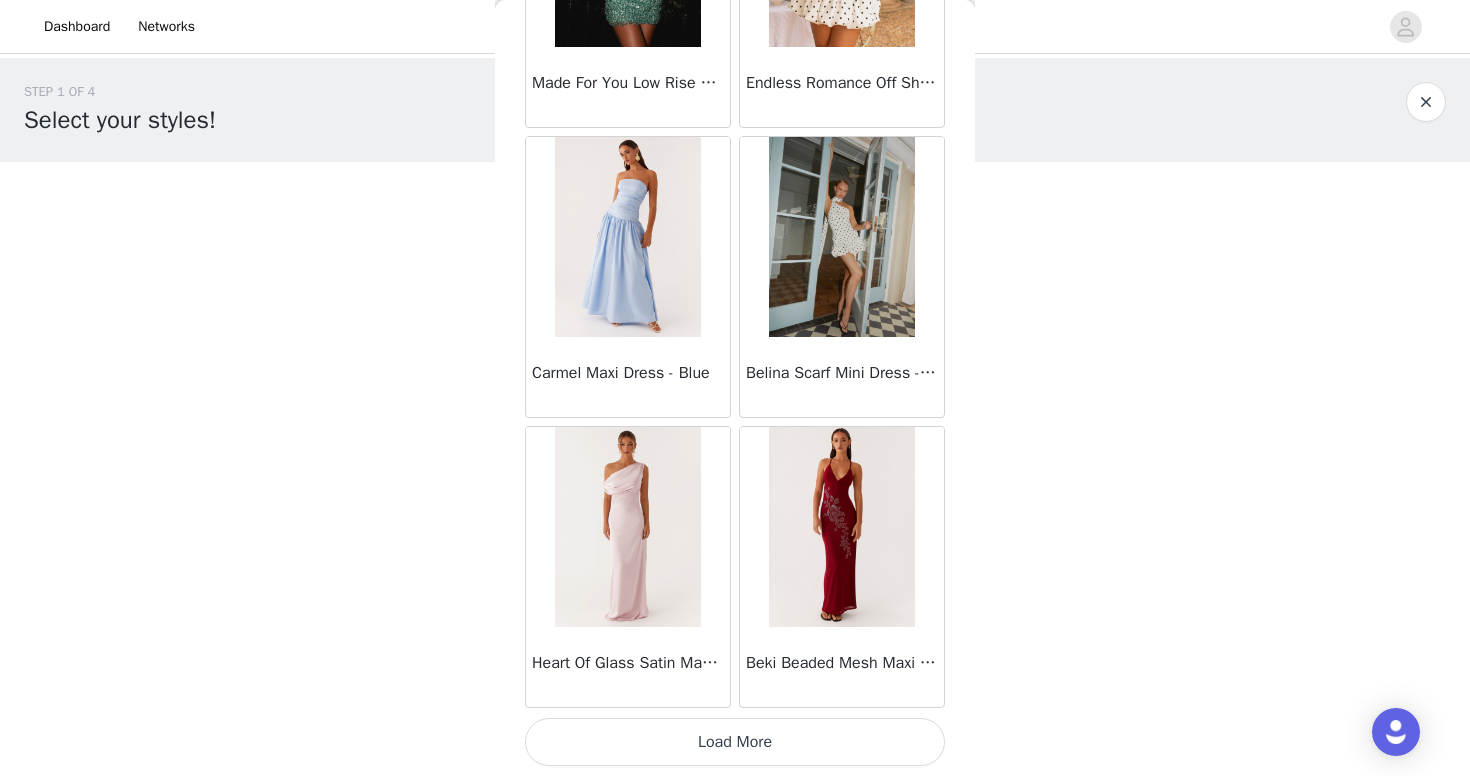 click on "Load More" at bounding box center [735, 742] 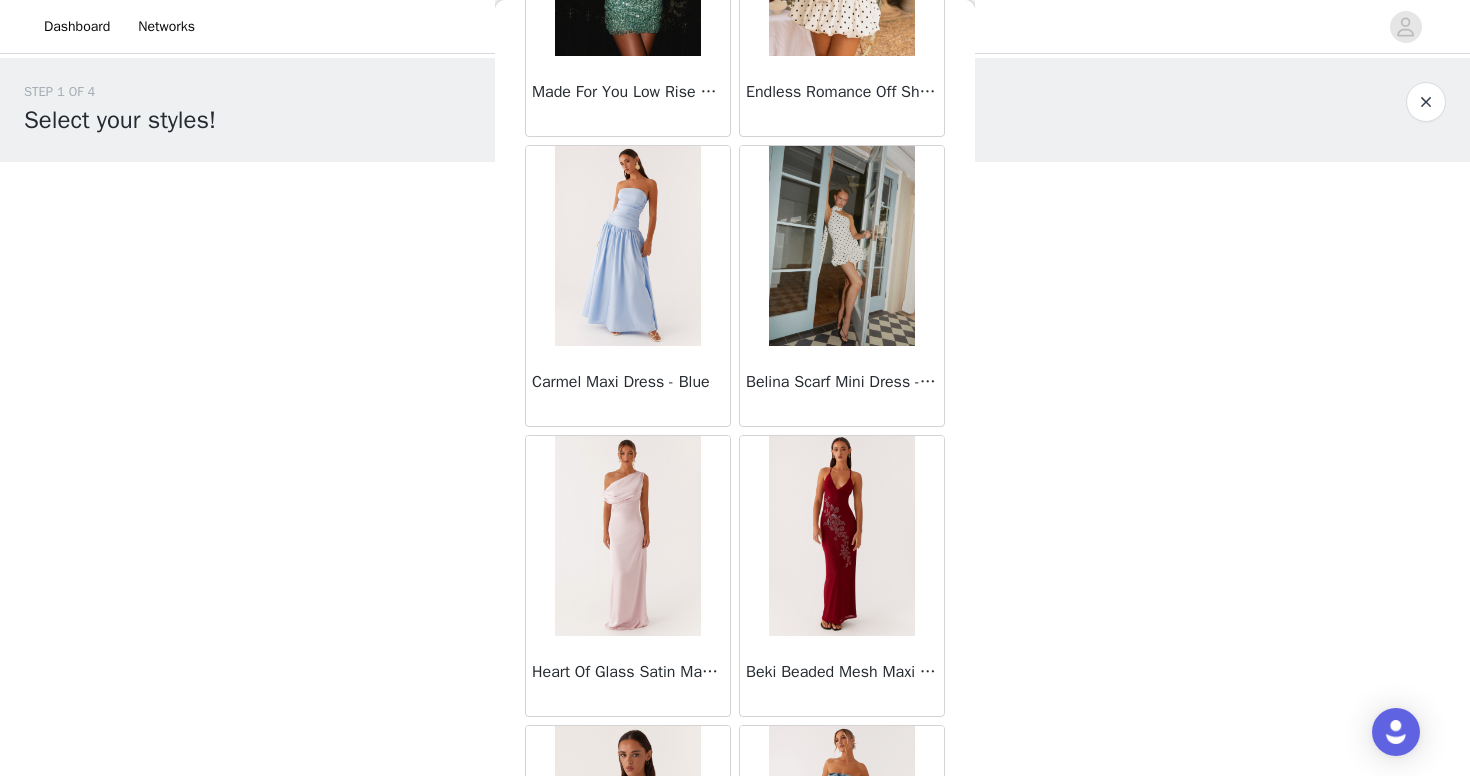 scroll, scrollTop: 0, scrollLeft: 0, axis: both 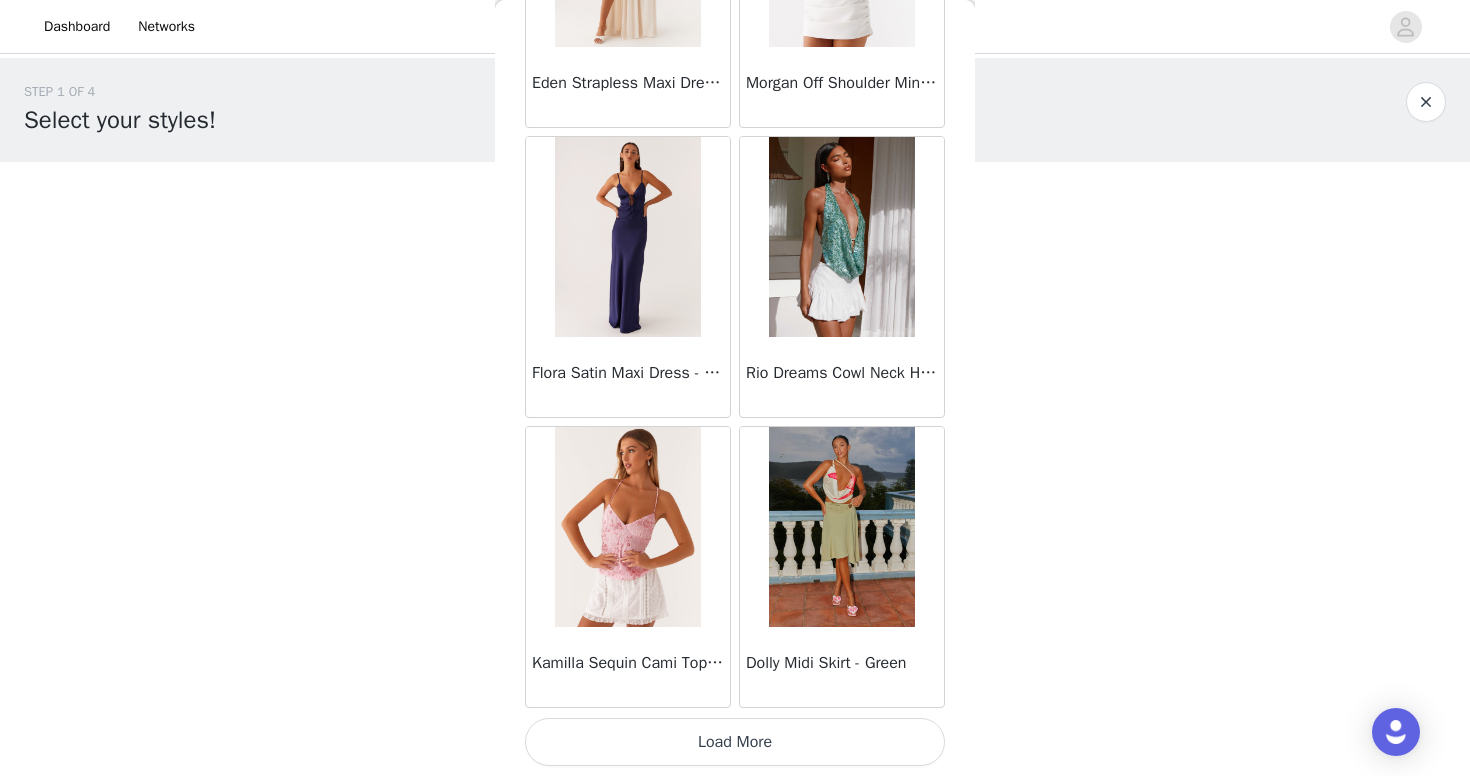 click on "Load More" at bounding box center (735, 742) 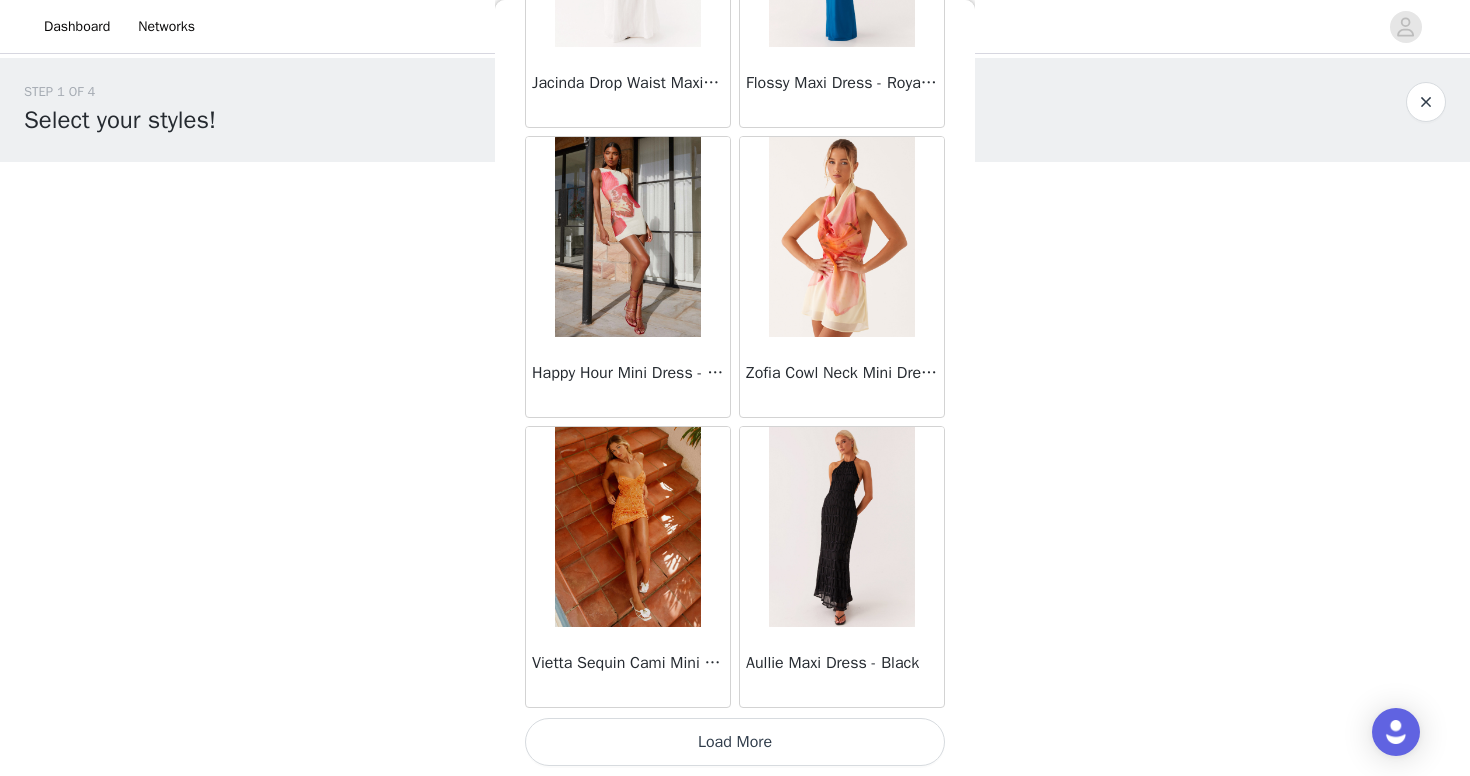 scroll, scrollTop: 22584, scrollLeft: 0, axis: vertical 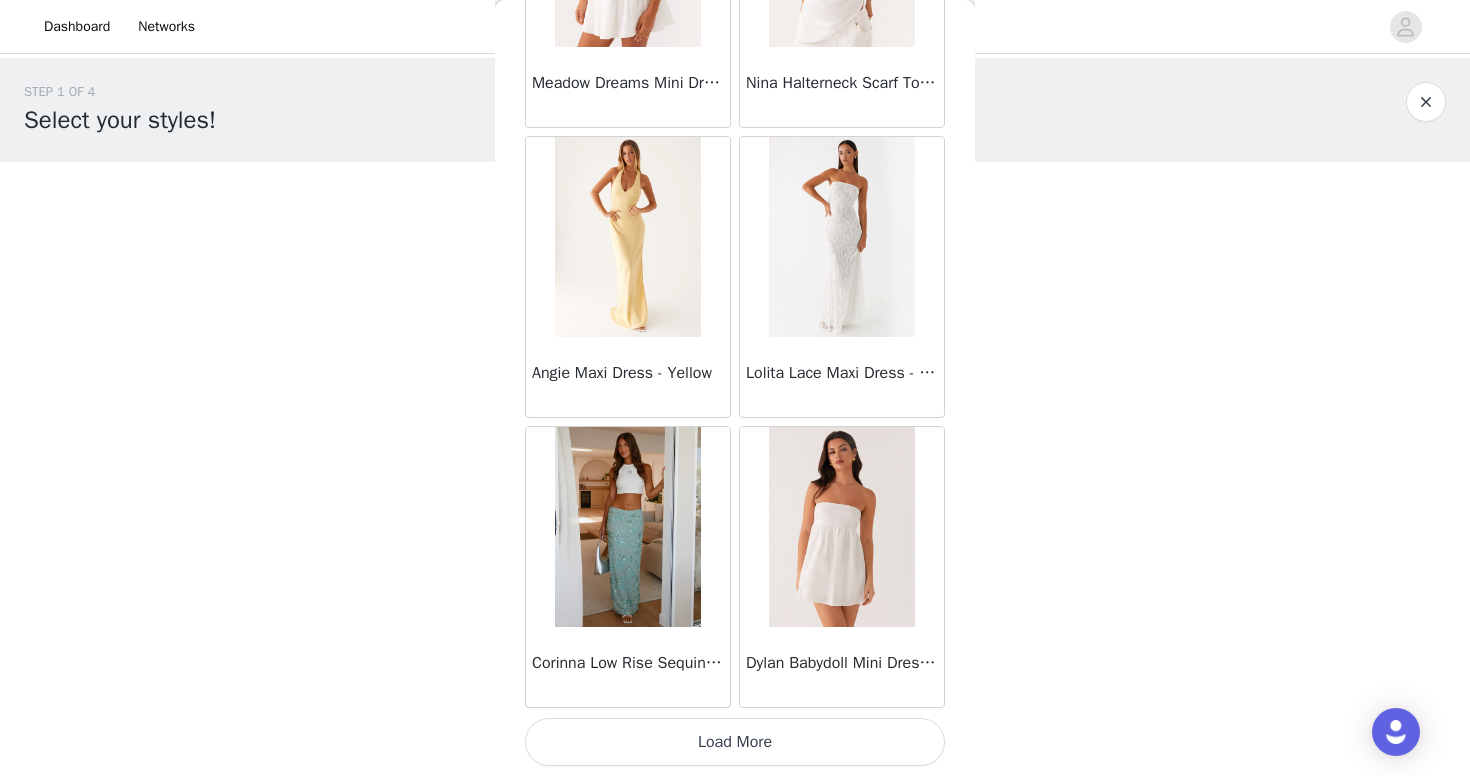 click on "Load More" at bounding box center [735, 742] 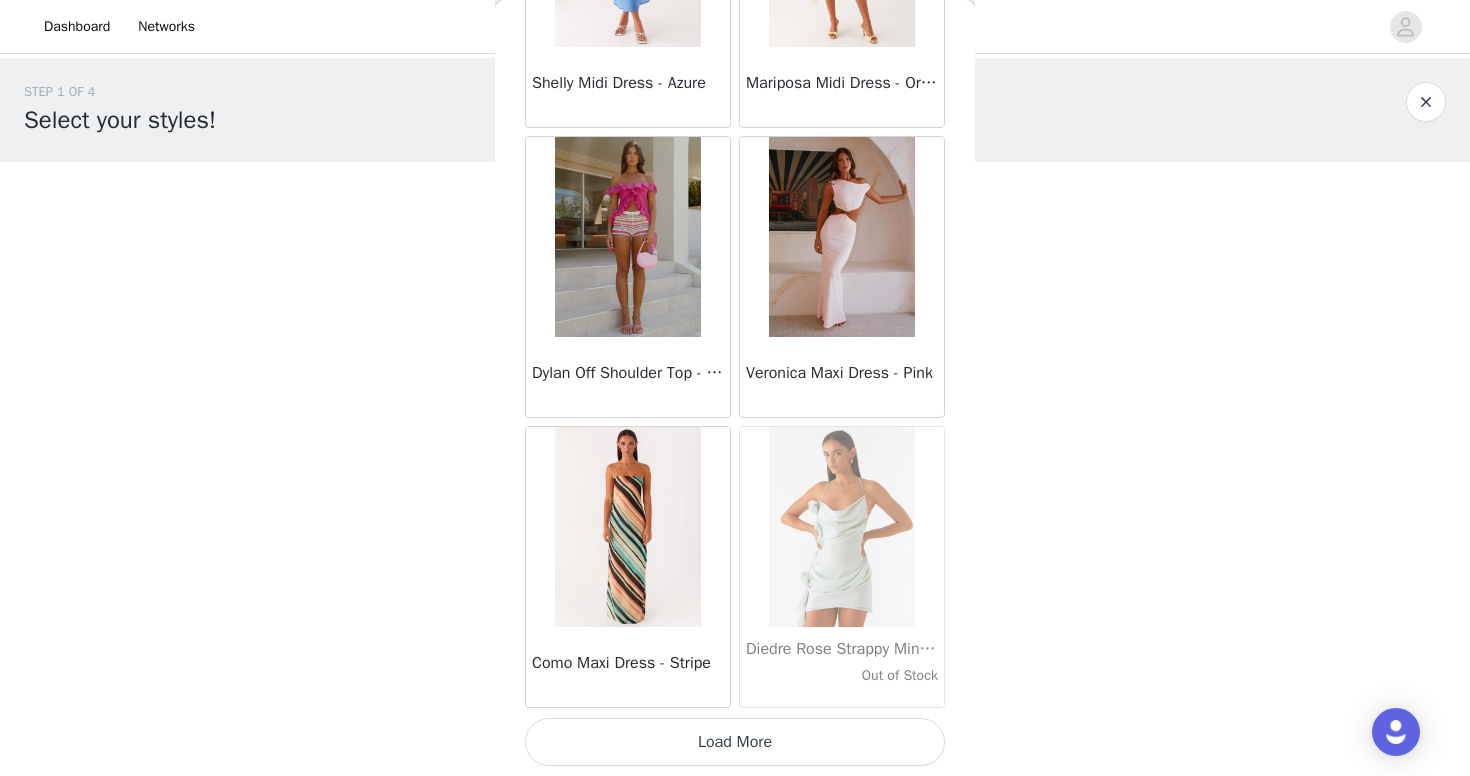 scroll, scrollTop: 28384, scrollLeft: 0, axis: vertical 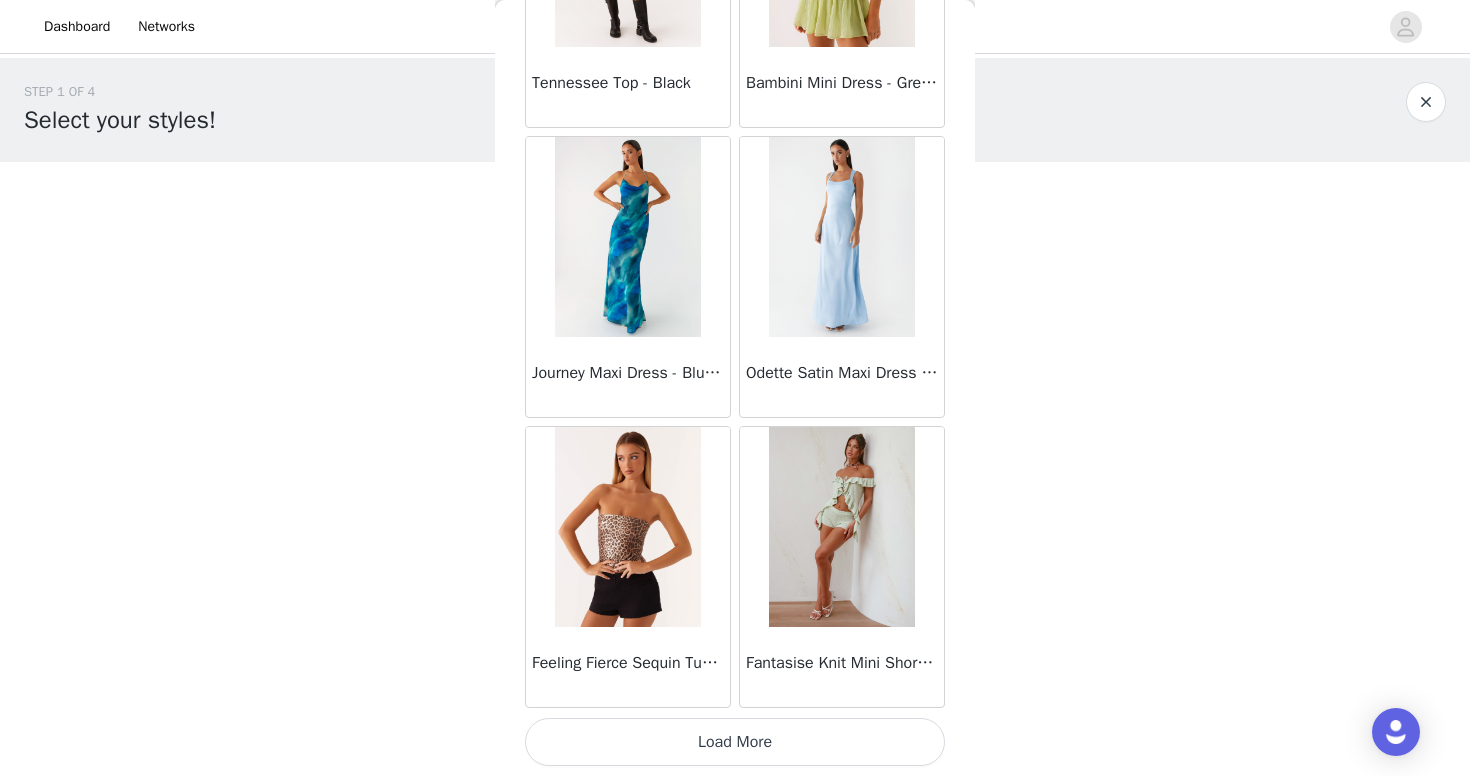 click on "Load More" at bounding box center (735, 742) 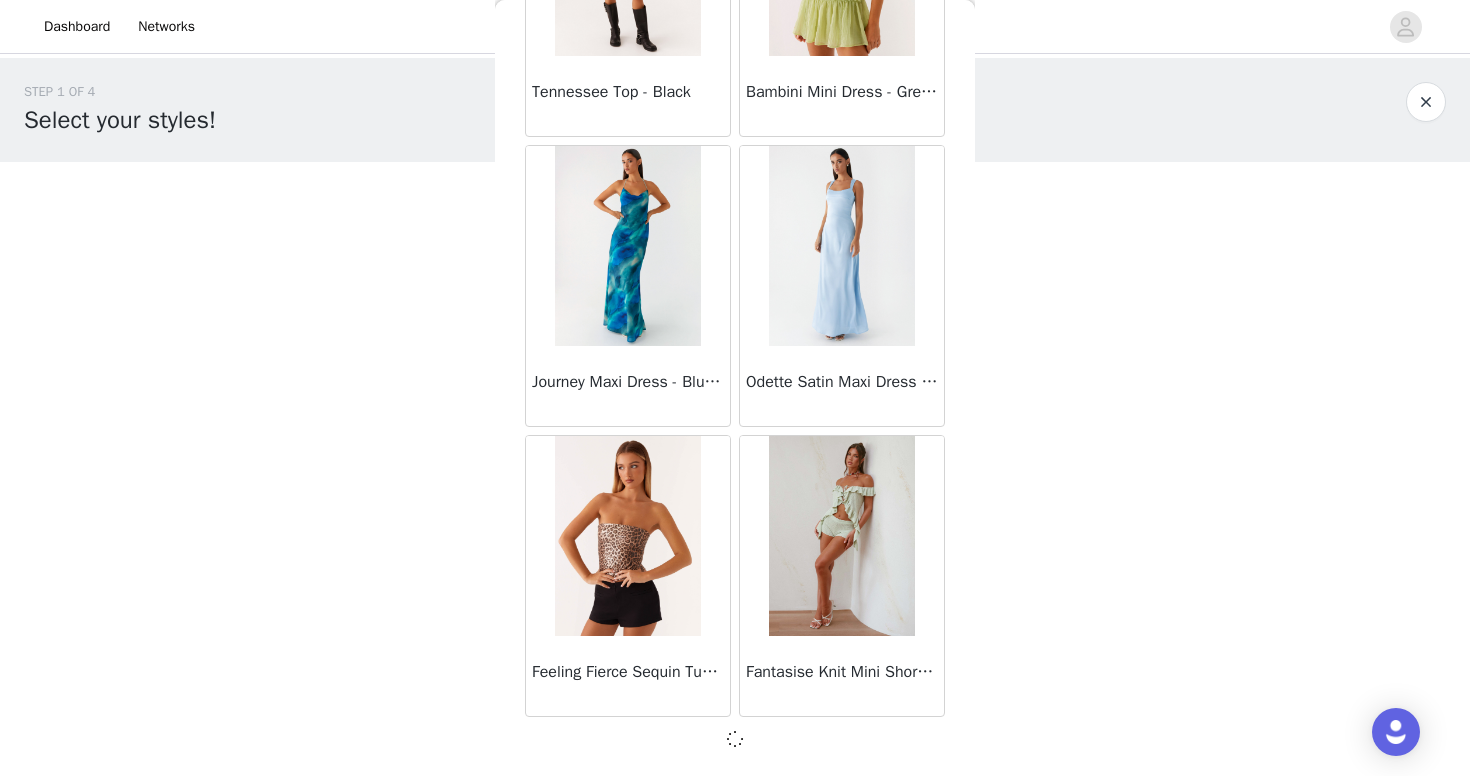 scroll, scrollTop: 0, scrollLeft: 0, axis: both 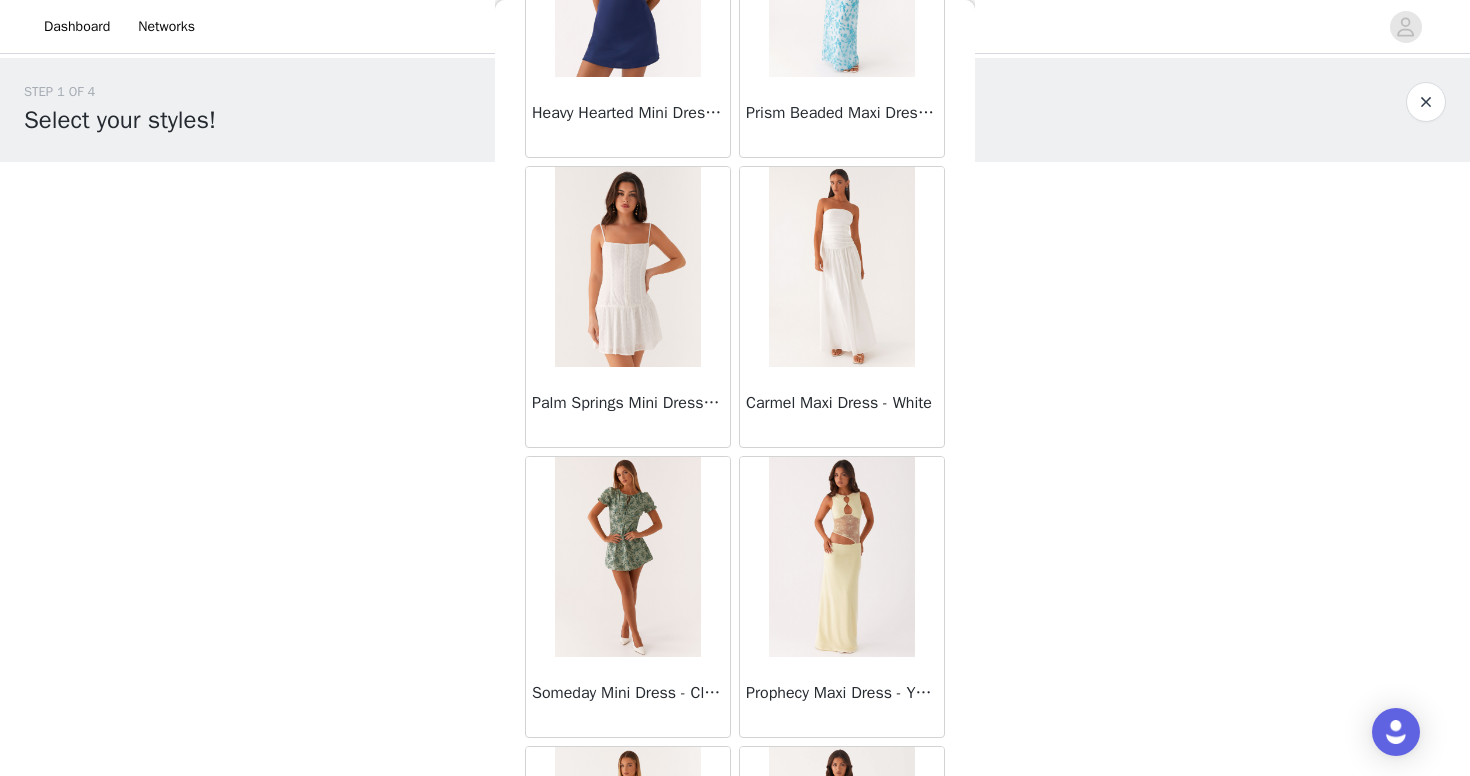 click at bounding box center (627, 267) 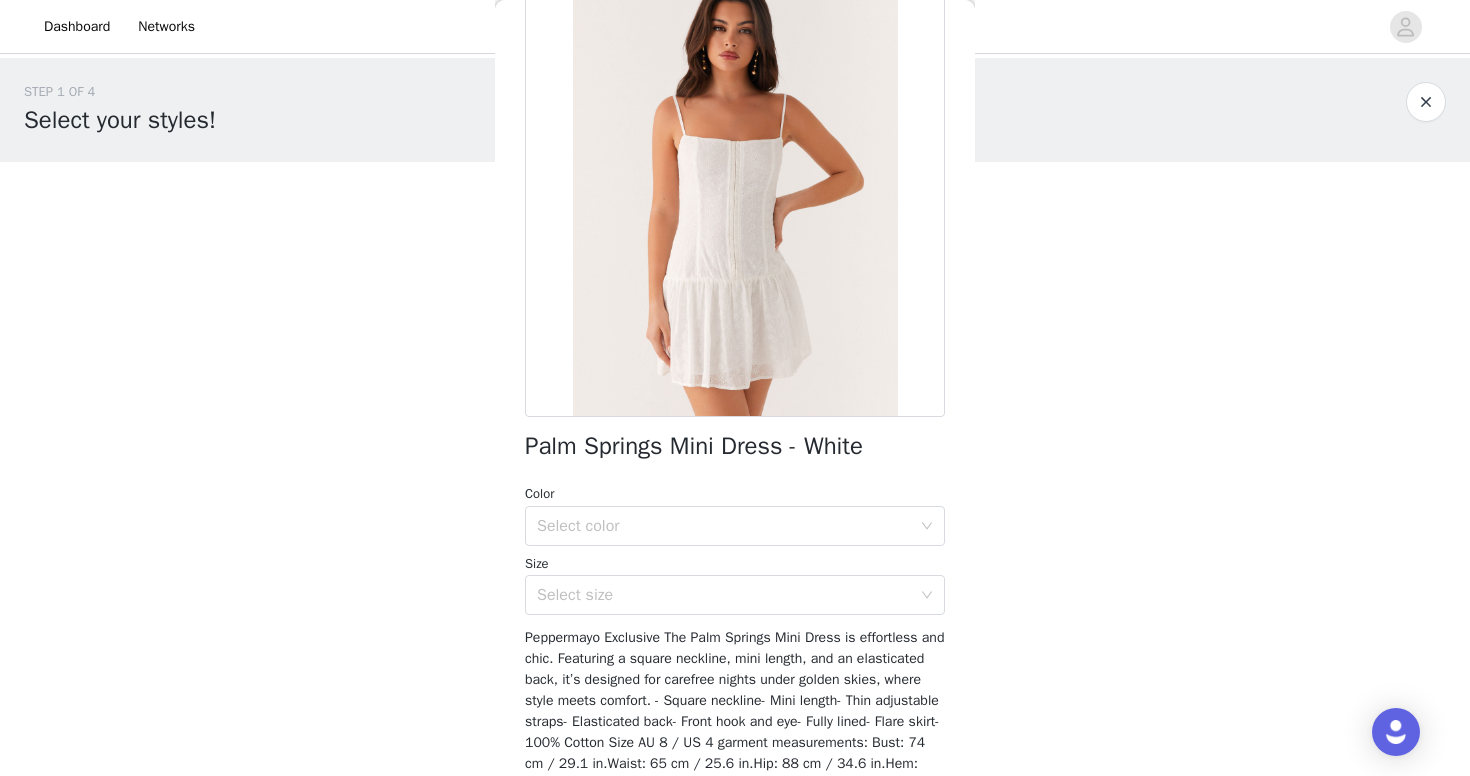 scroll, scrollTop: 131, scrollLeft: 0, axis: vertical 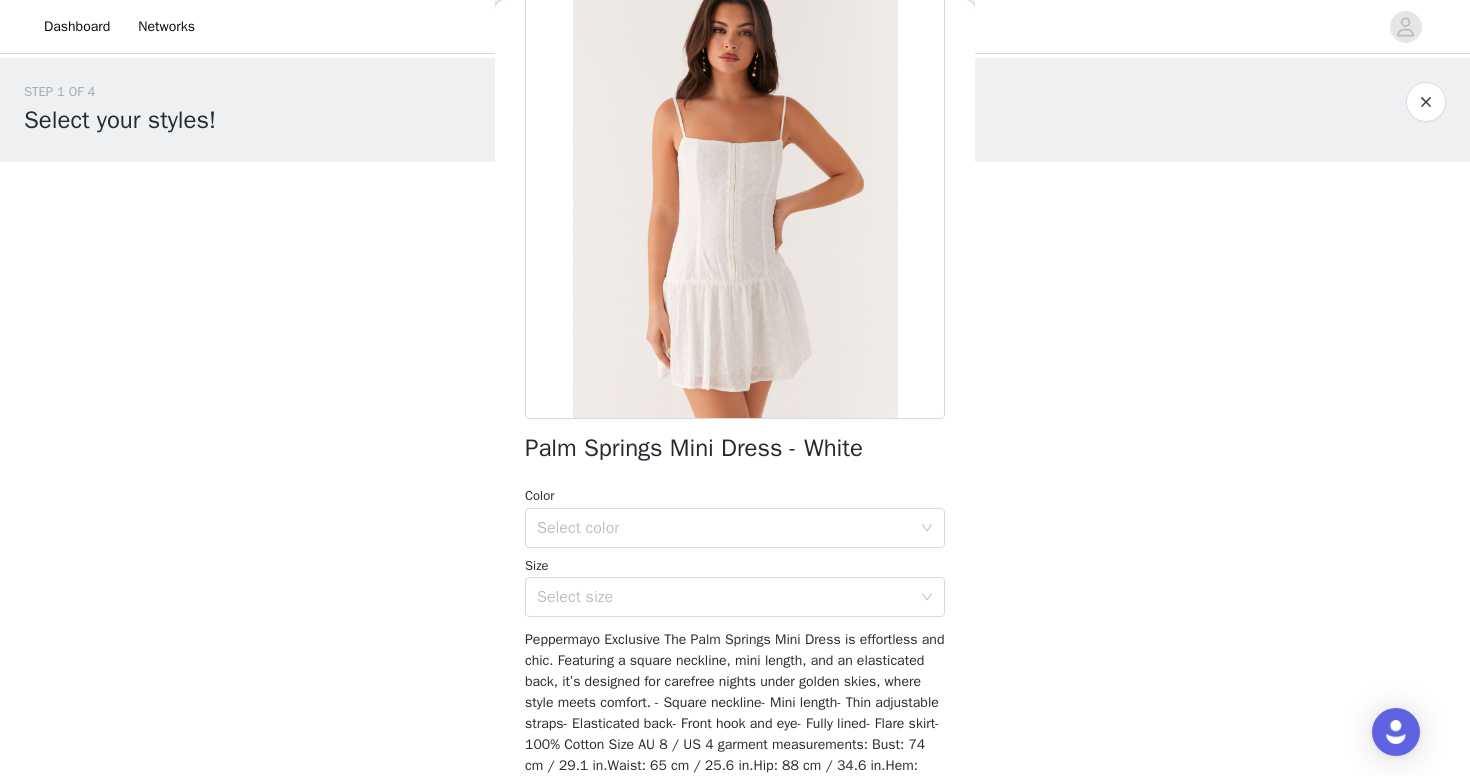 click at bounding box center (735, 194) 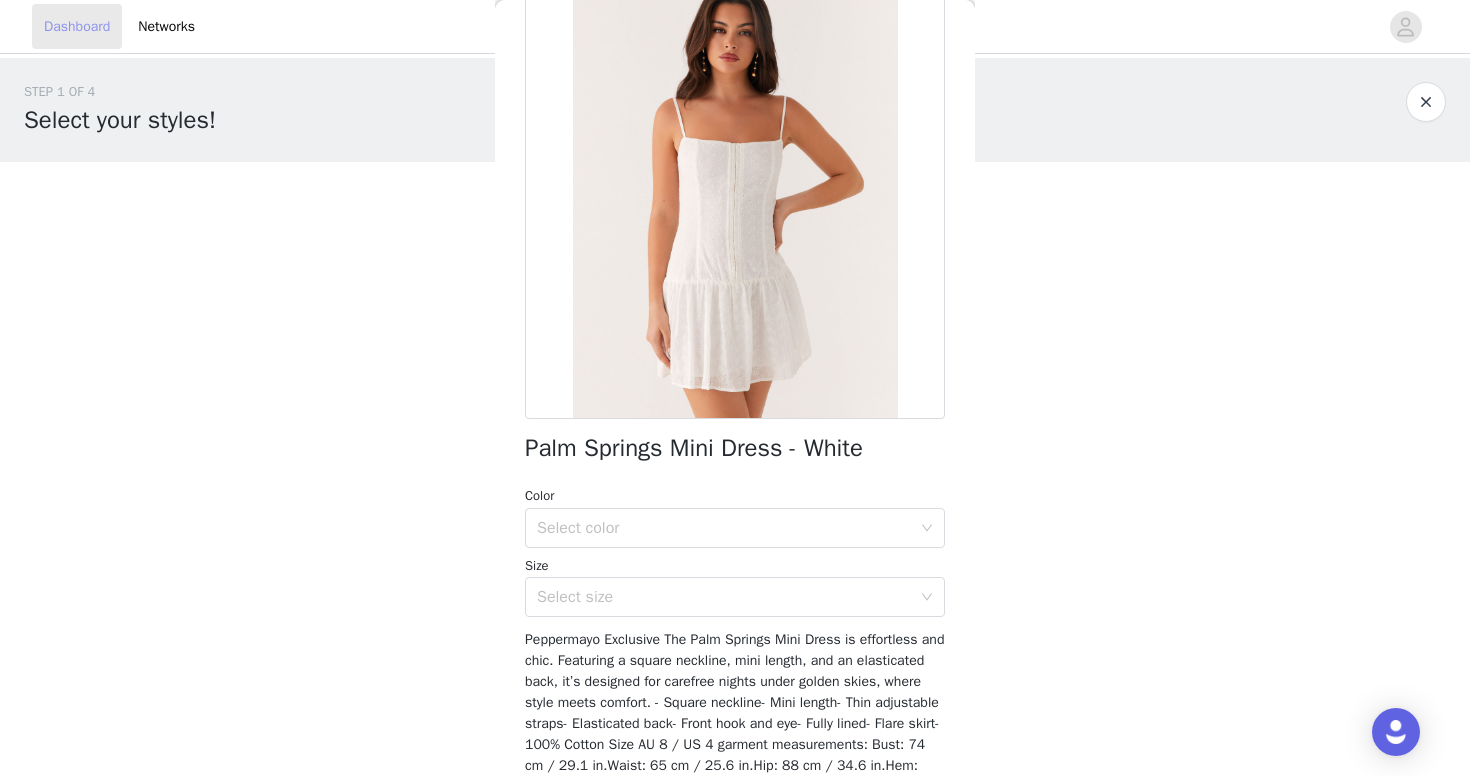 scroll, scrollTop: -1, scrollLeft: 0, axis: vertical 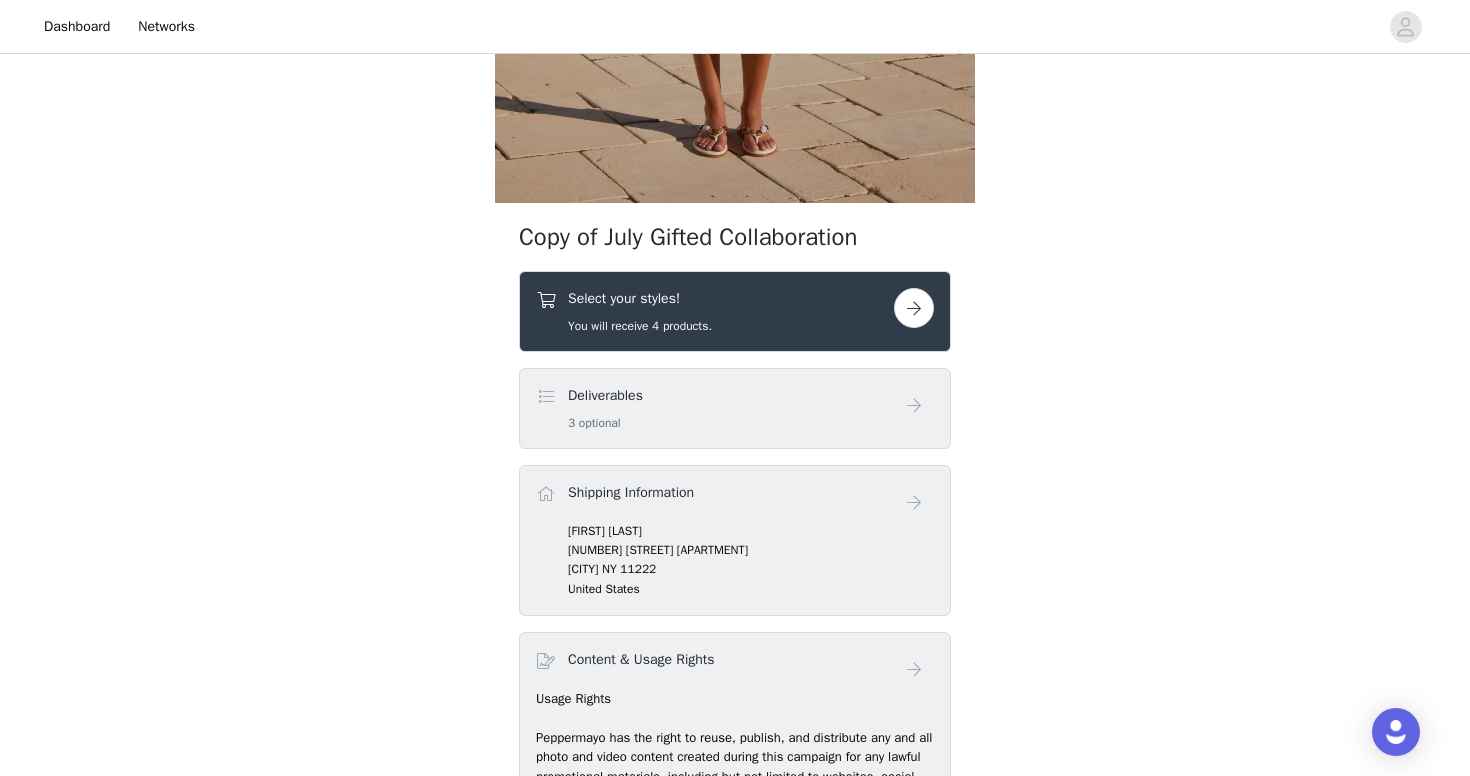 click at bounding box center (914, 308) 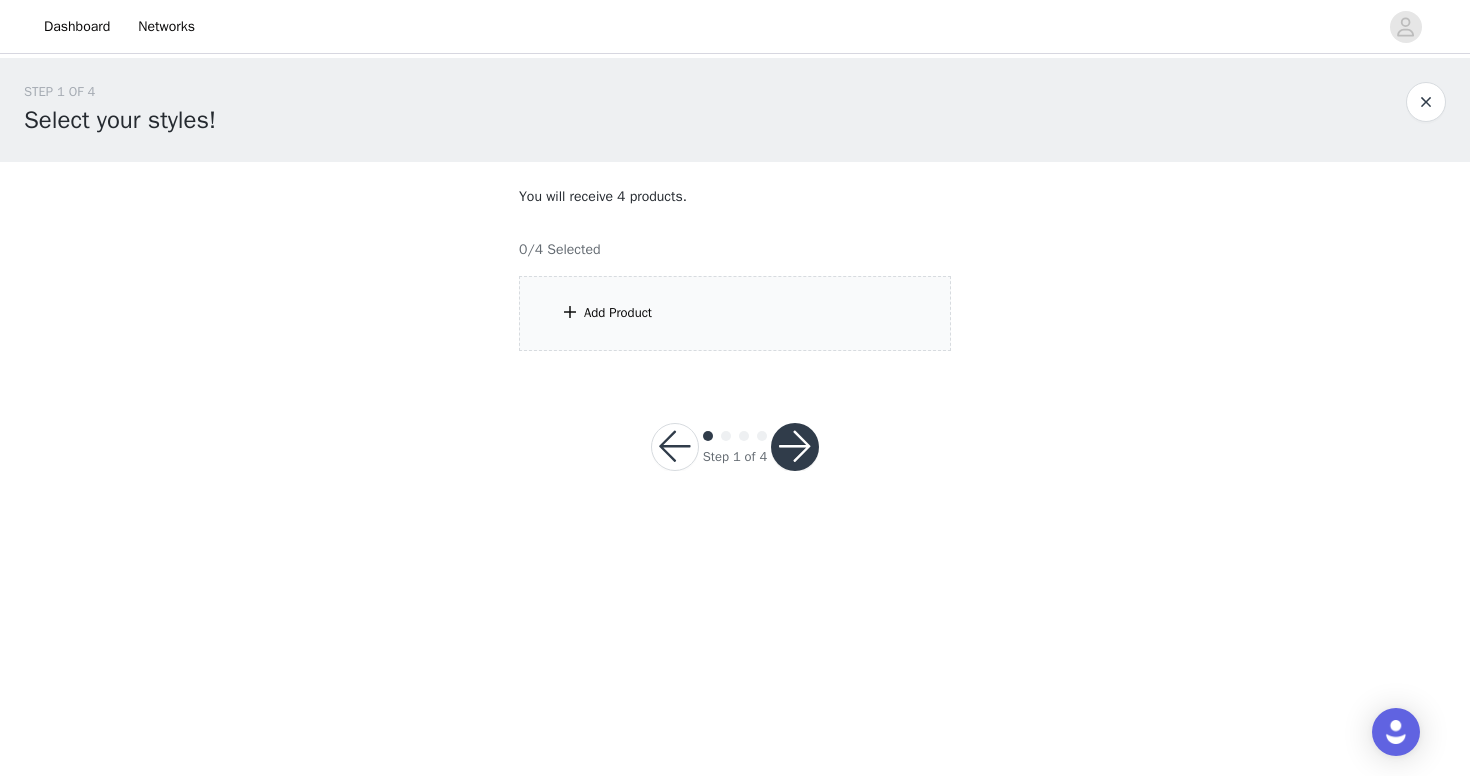 click on "Add Product" at bounding box center [735, 313] 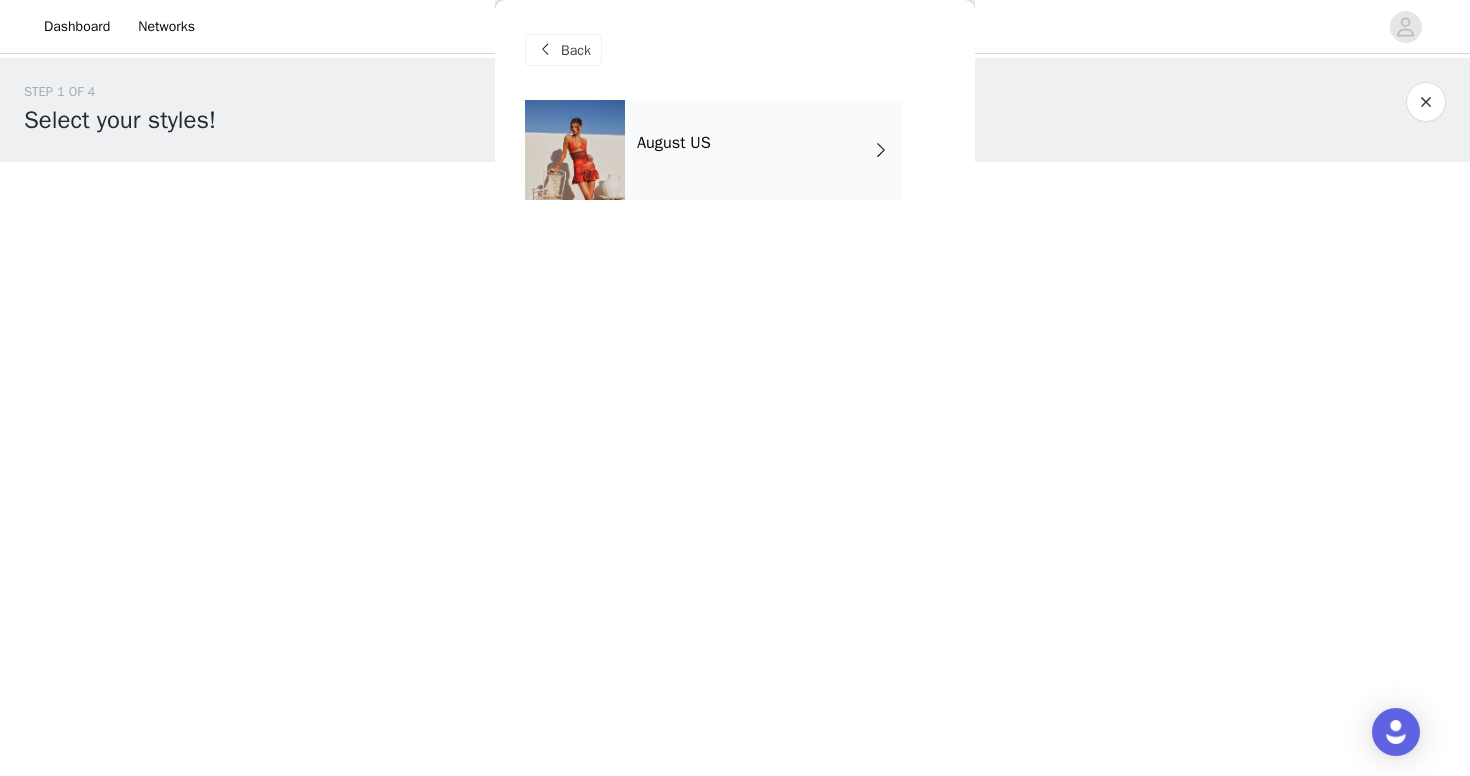 click on "August US" at bounding box center (764, 150) 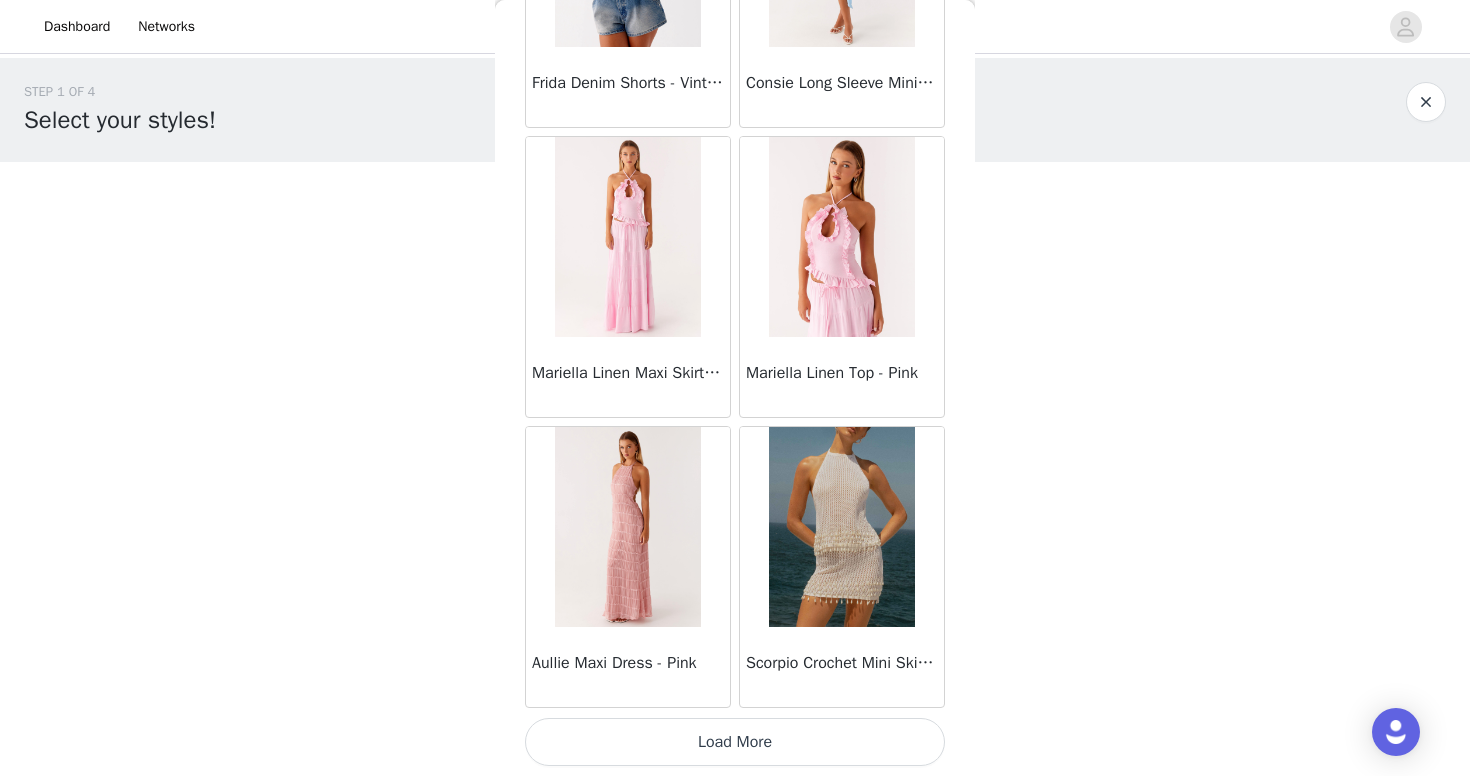 scroll, scrollTop: 2284, scrollLeft: 0, axis: vertical 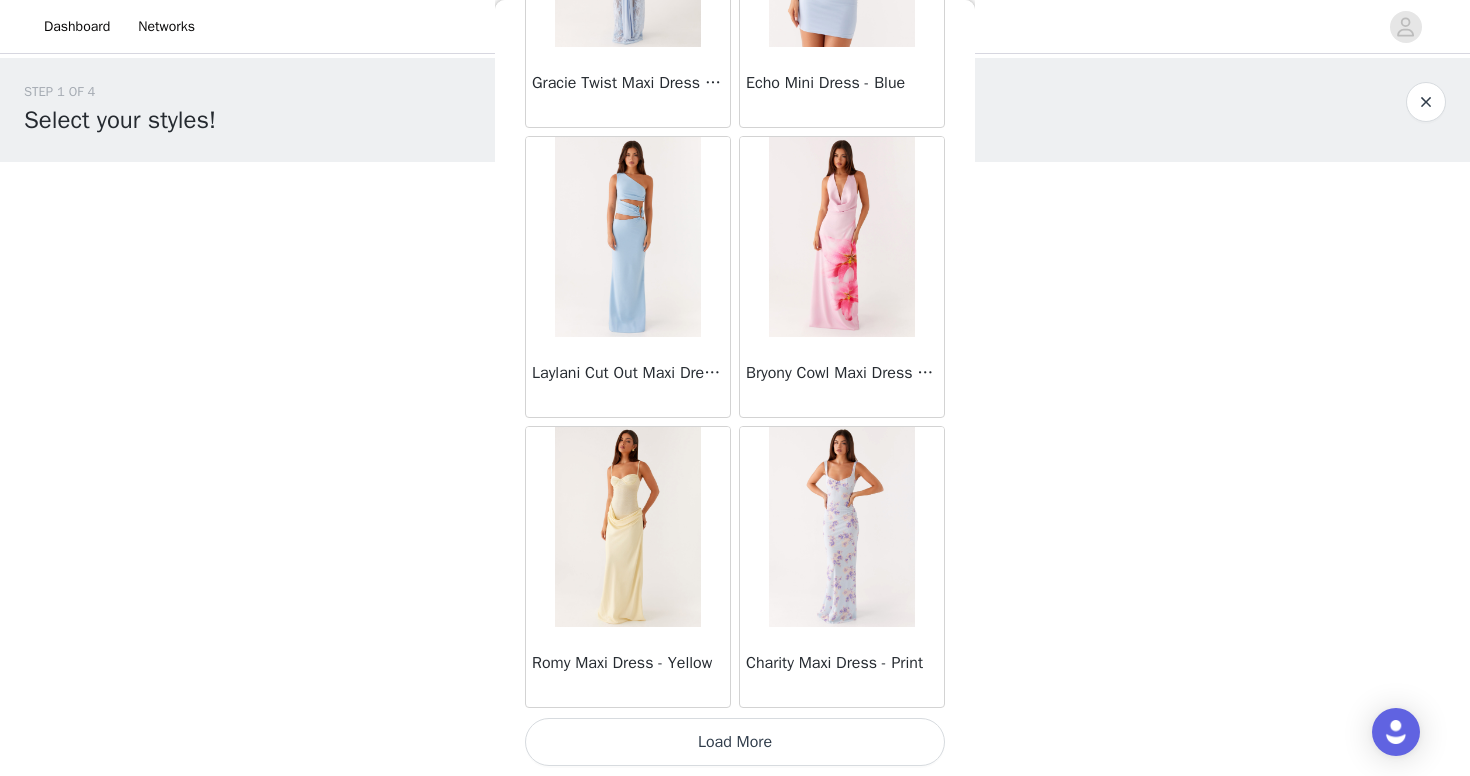 click on "Load More" at bounding box center [735, 742] 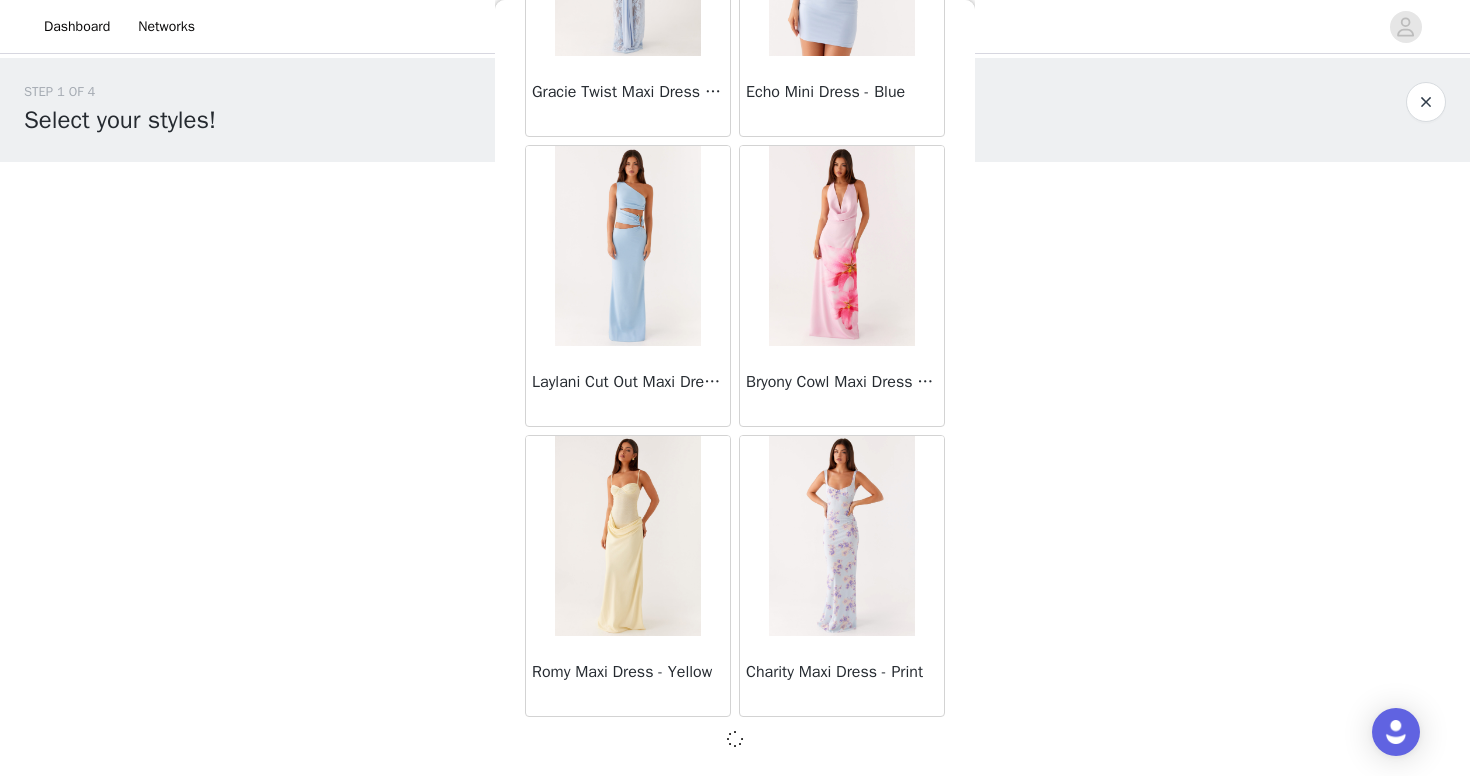 click at bounding box center (734, 738) 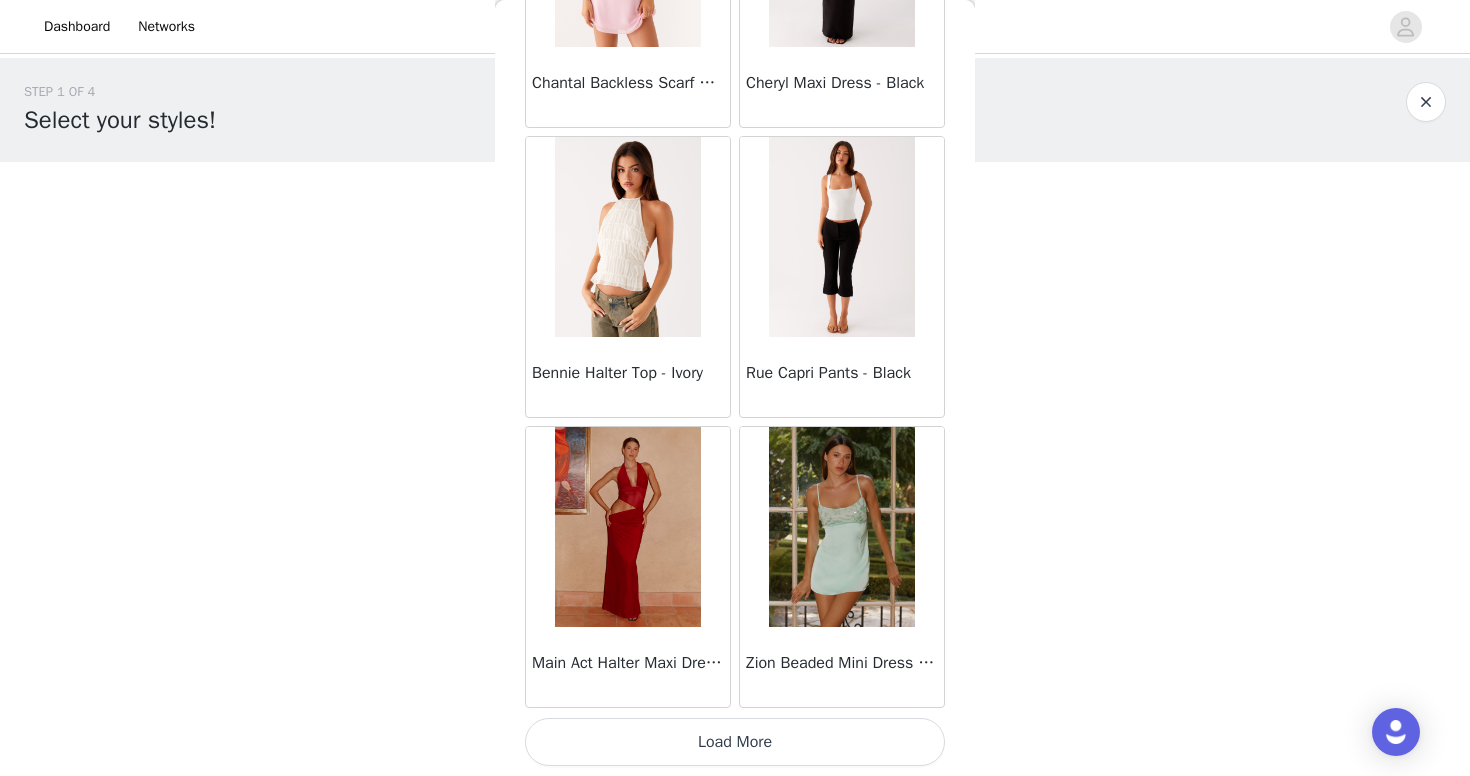 click on "Load More" at bounding box center (735, 742) 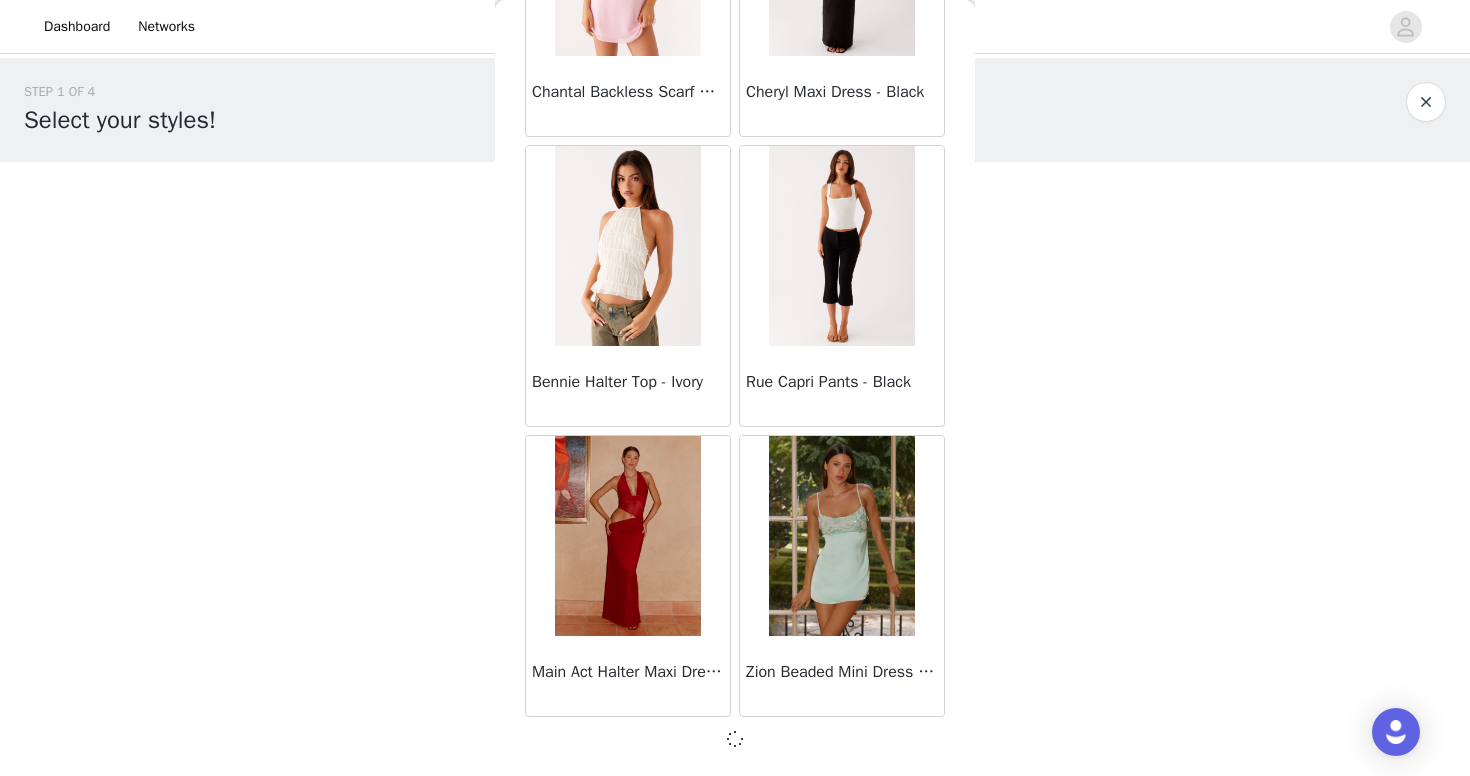 scroll, scrollTop: 8075, scrollLeft: 0, axis: vertical 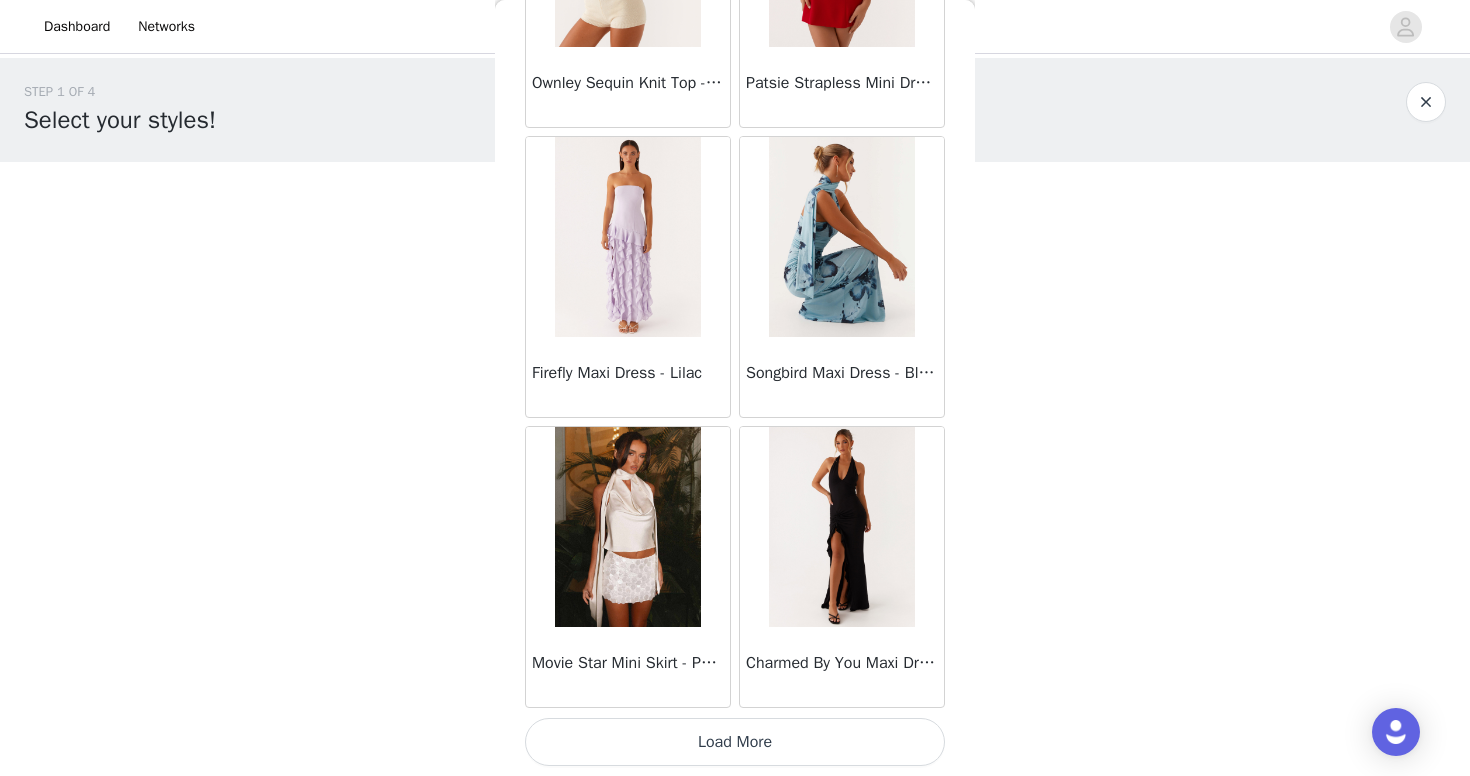 click on "Load More" at bounding box center (735, 742) 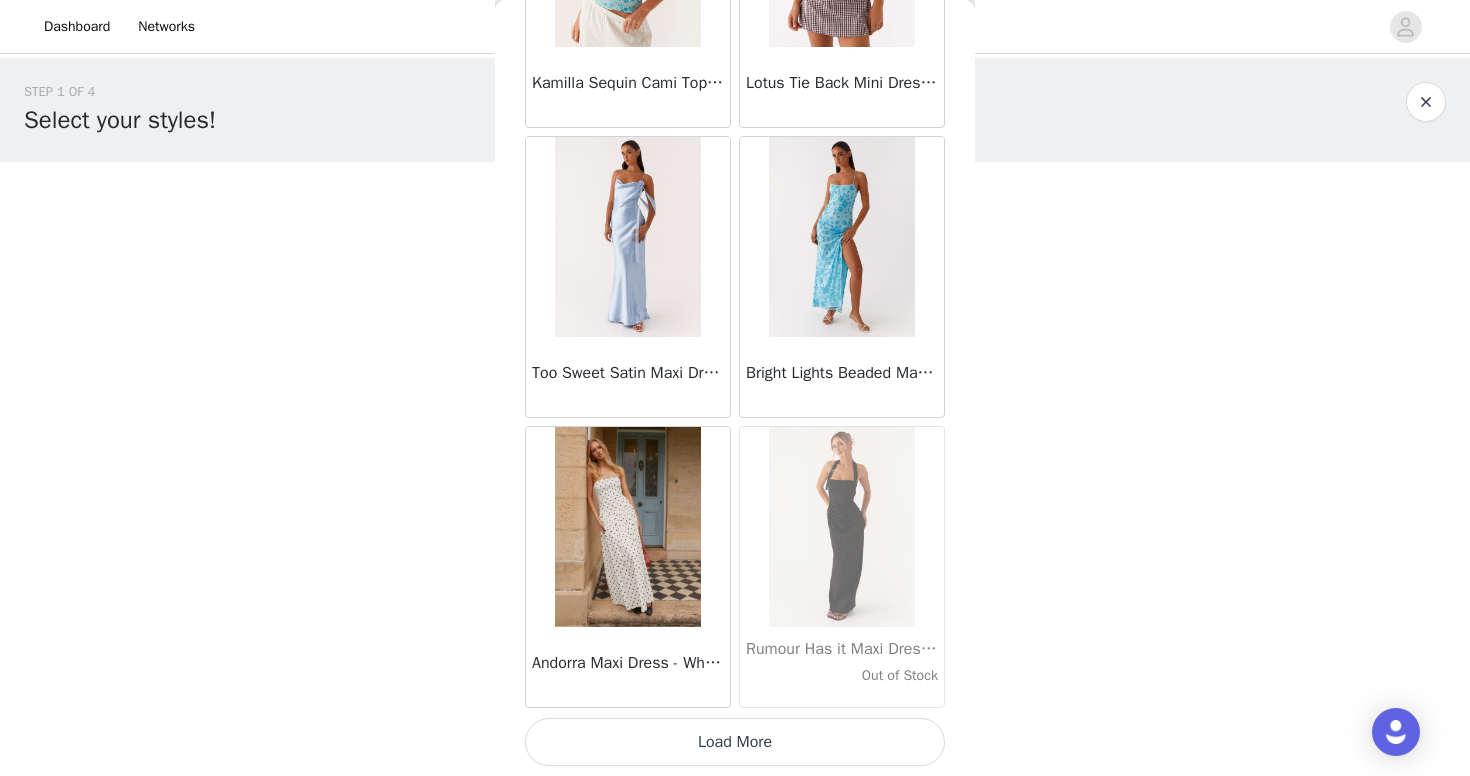 click on "Load More" at bounding box center (735, 742) 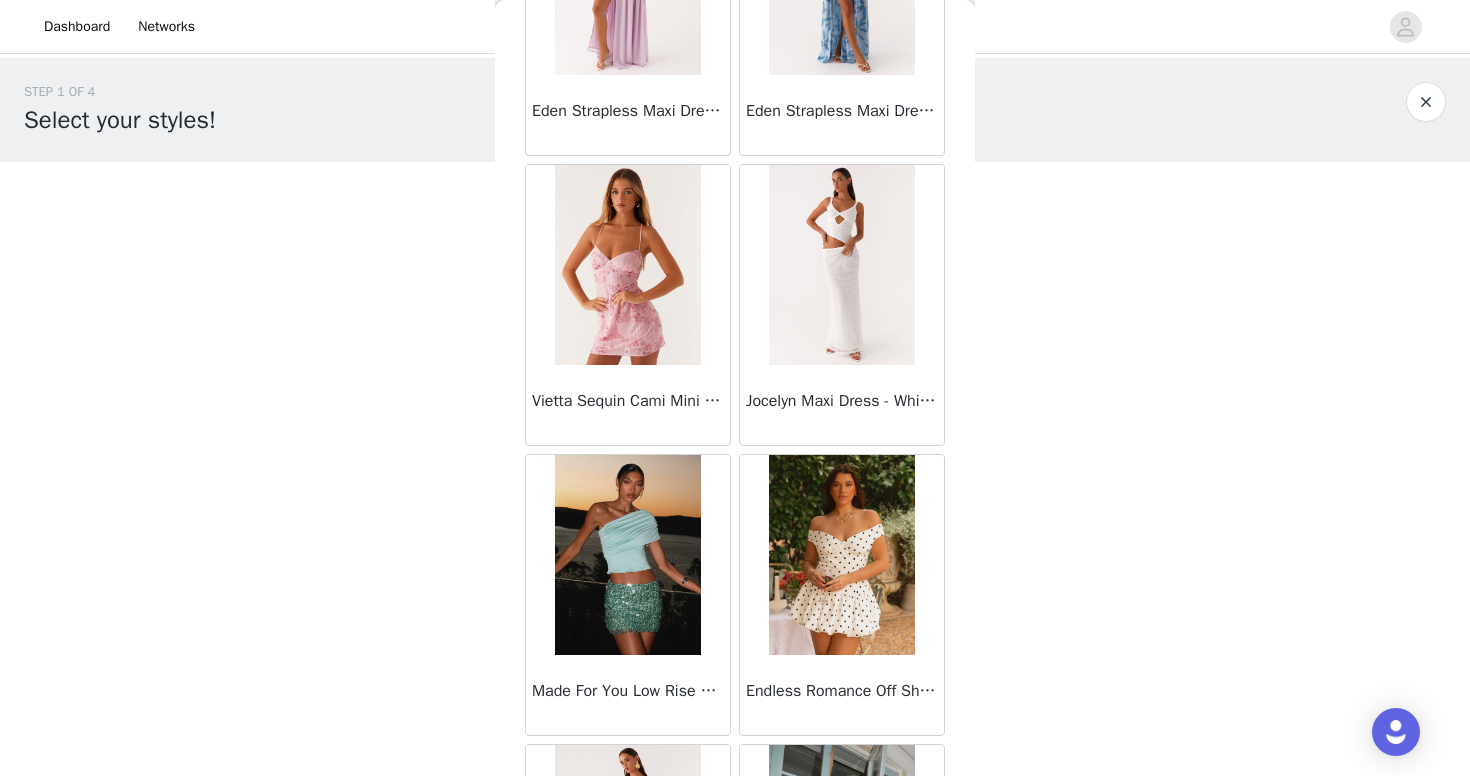 scroll, scrollTop: 16431, scrollLeft: 0, axis: vertical 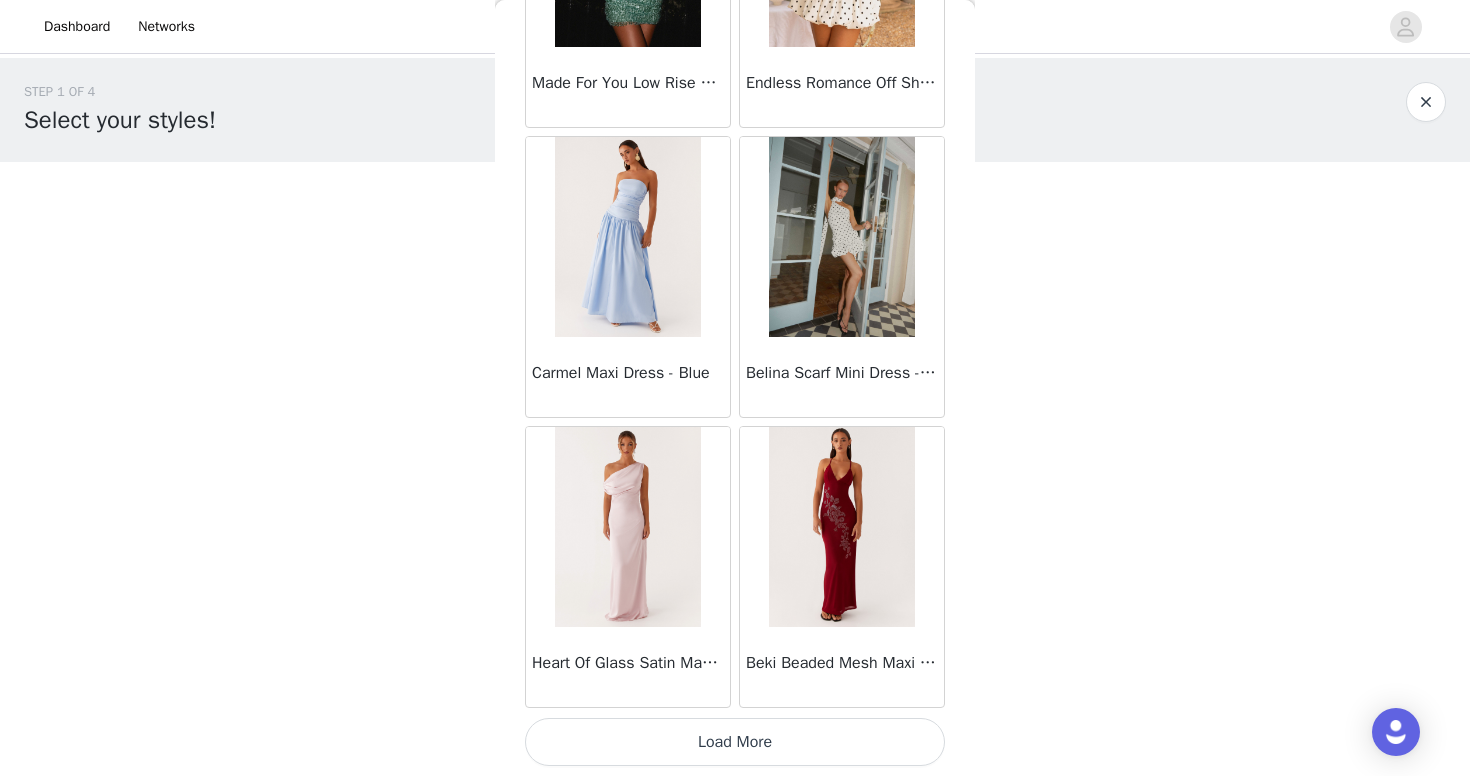 click on "Load More" at bounding box center (735, 742) 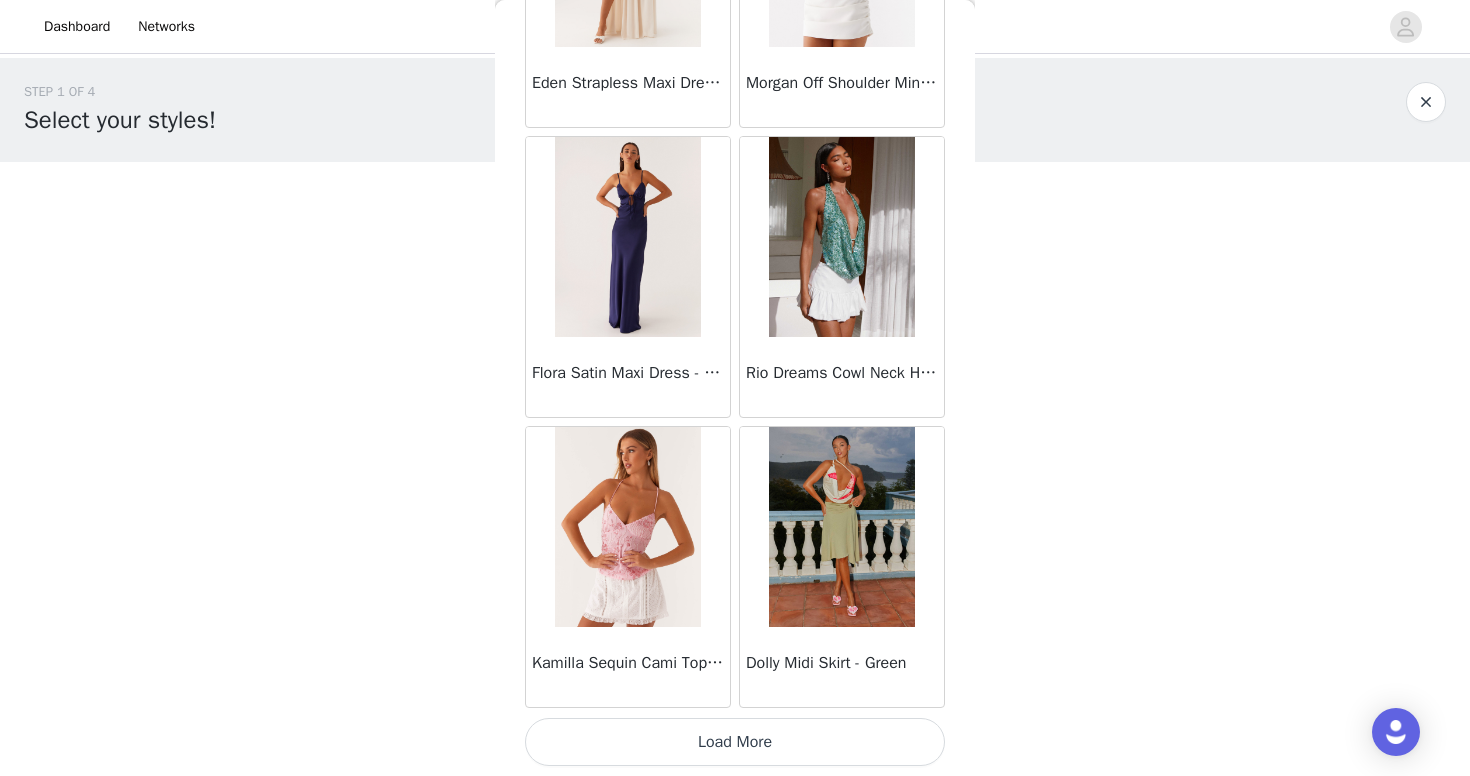 scroll, scrollTop: 19684, scrollLeft: 0, axis: vertical 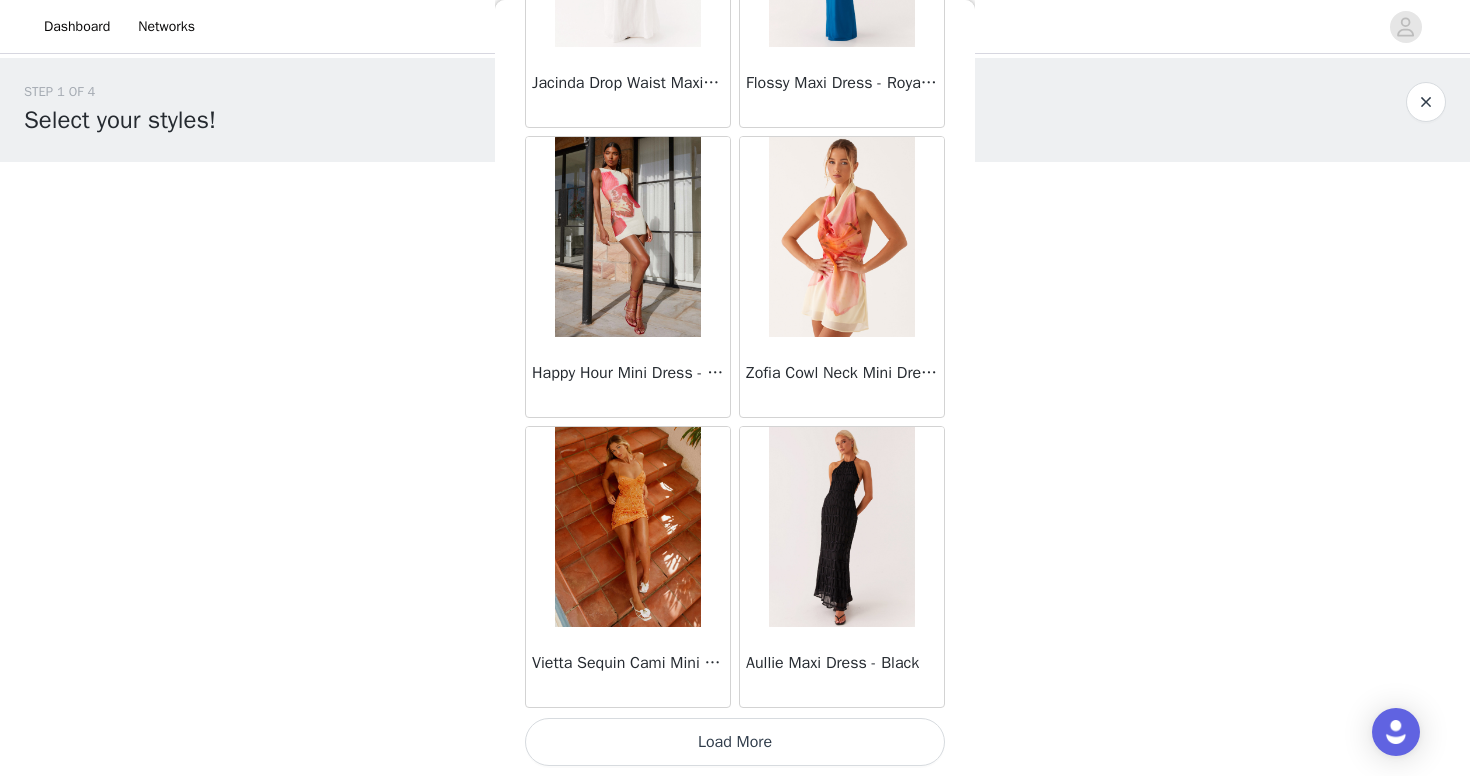 click on "Load More" at bounding box center [735, 742] 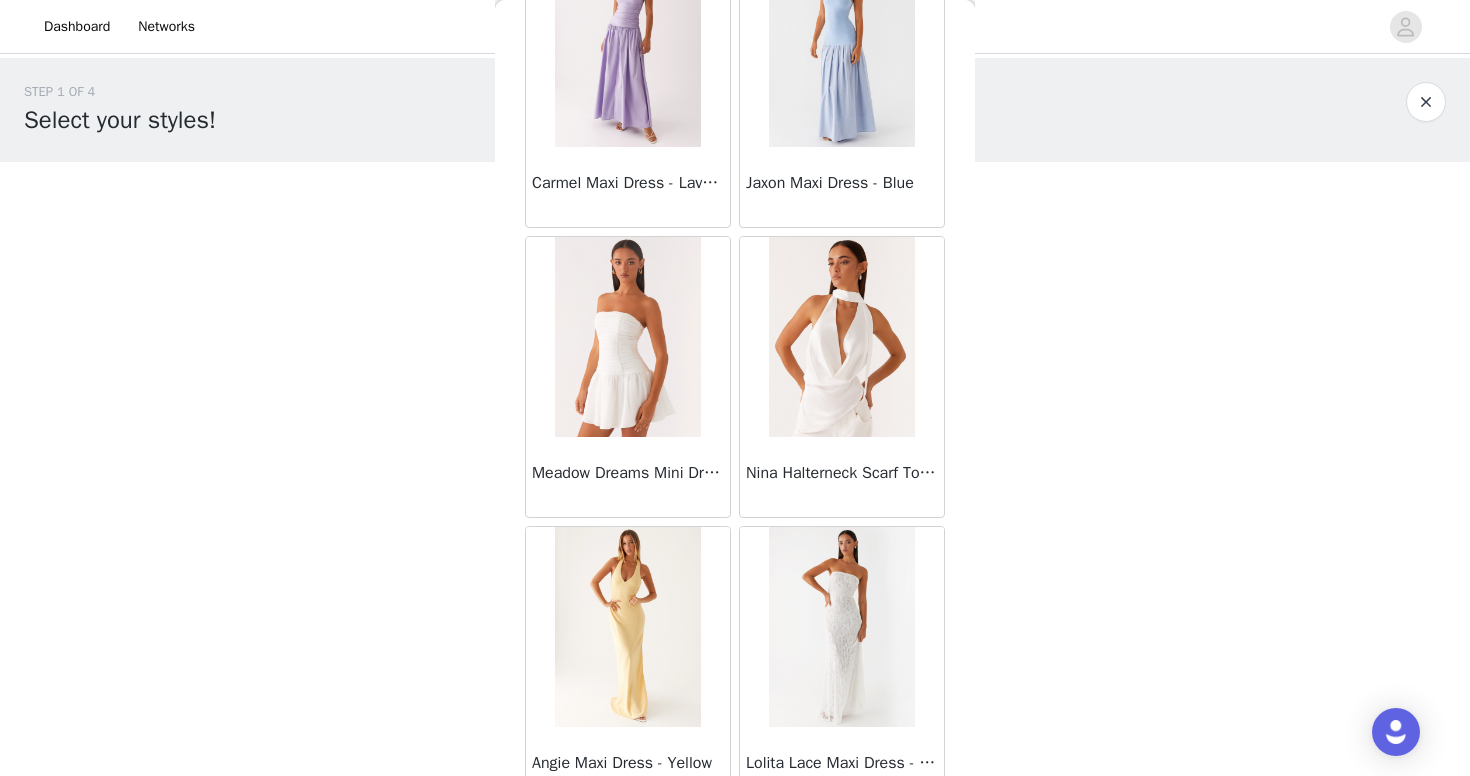 scroll, scrollTop: 24744, scrollLeft: 0, axis: vertical 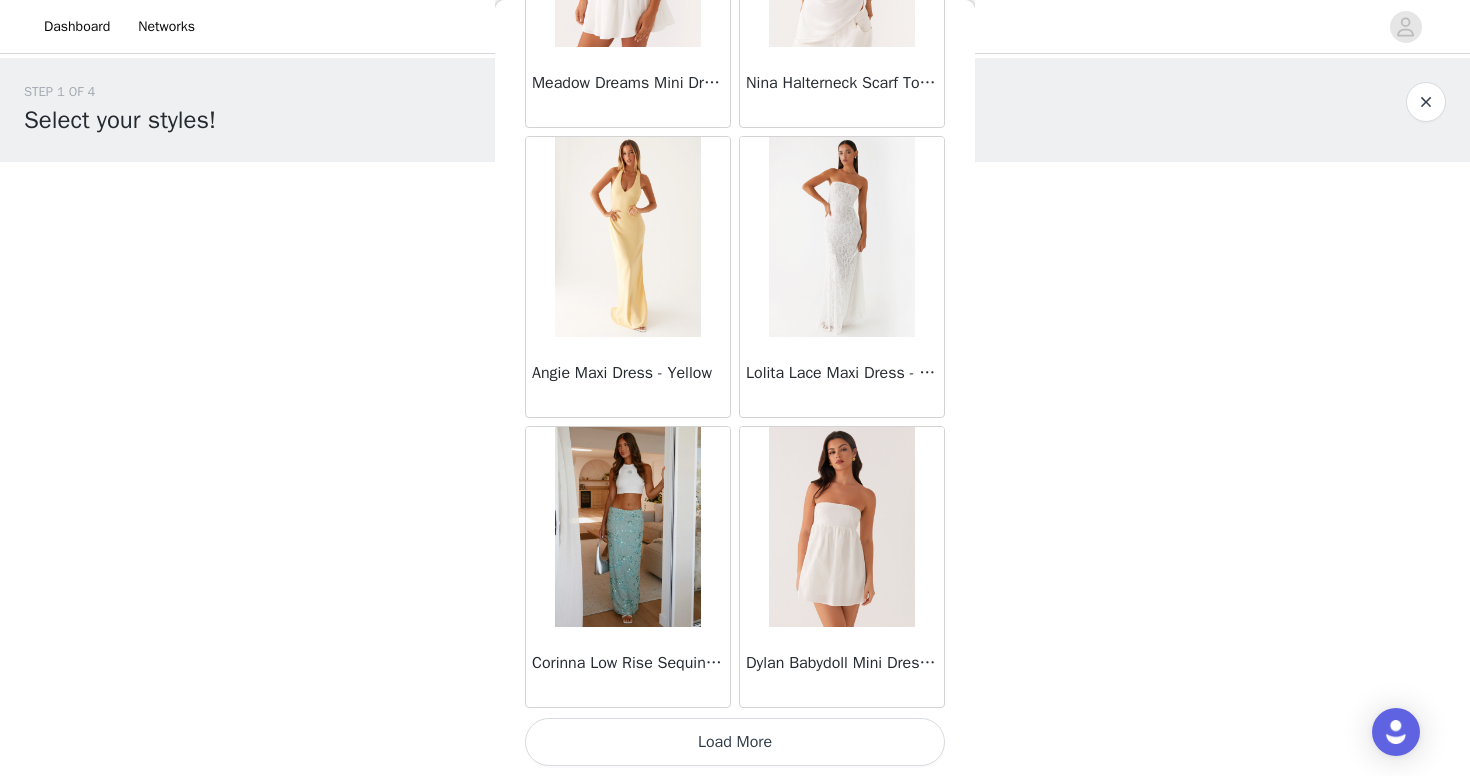click on "Load More" at bounding box center (735, 742) 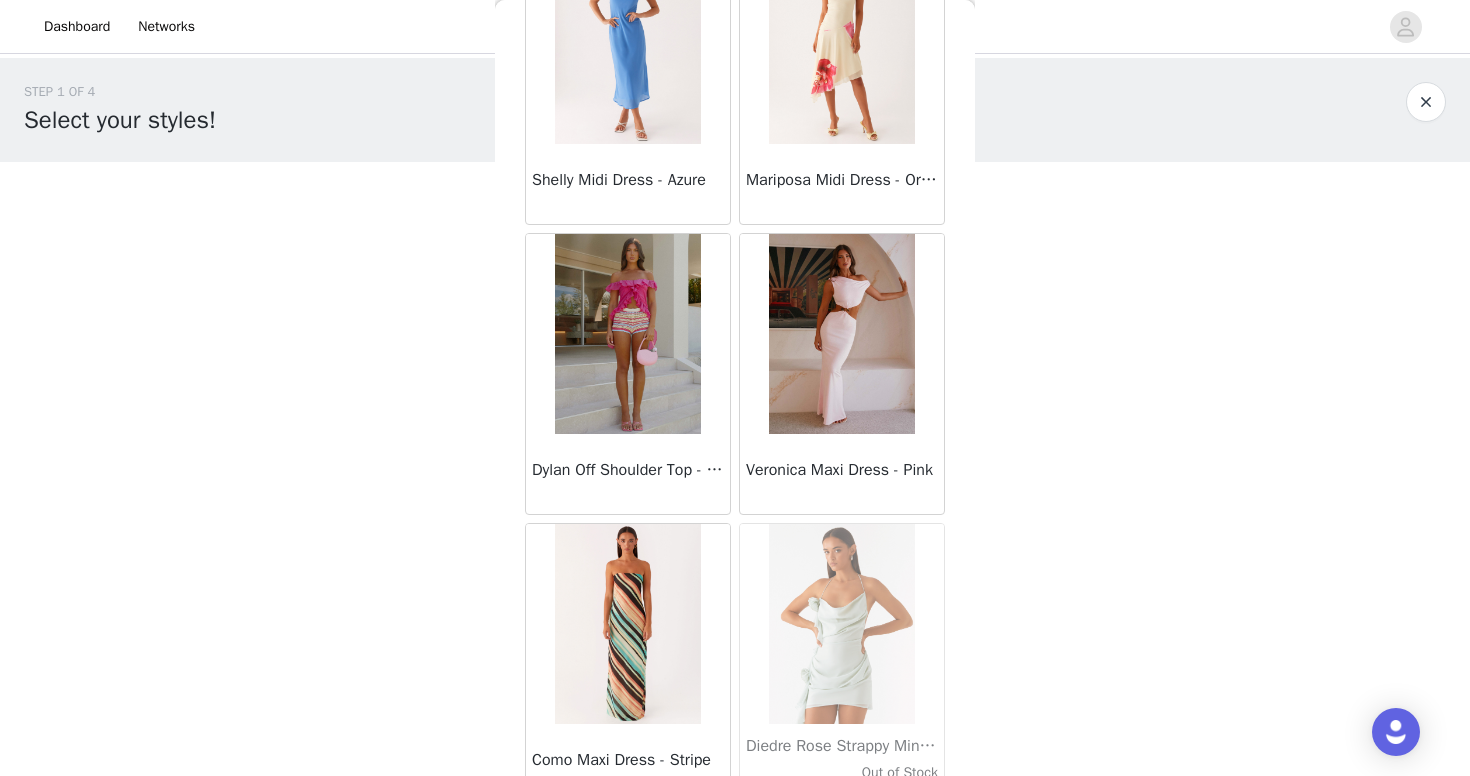 scroll, scrollTop: 28341, scrollLeft: 0, axis: vertical 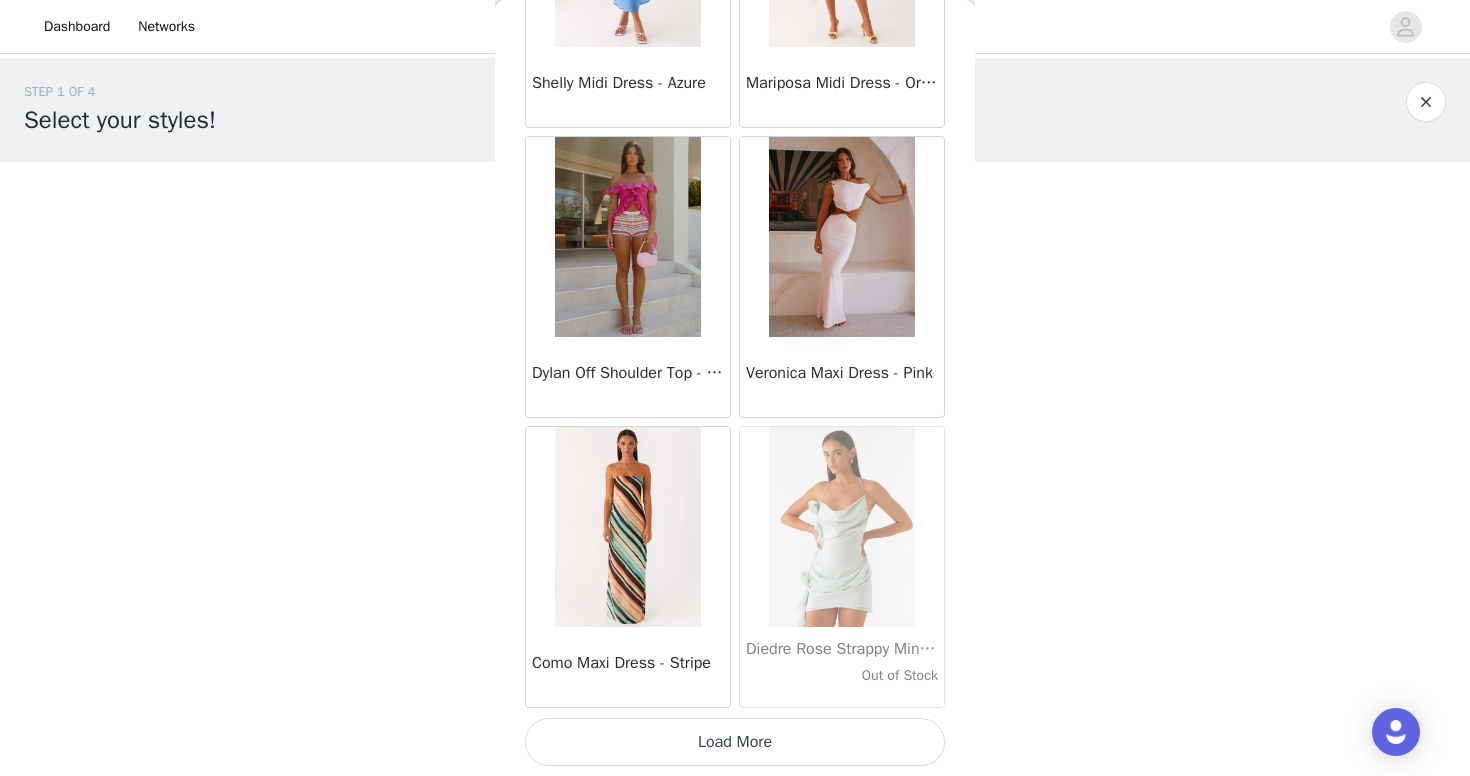 click on "Load More" at bounding box center (735, 742) 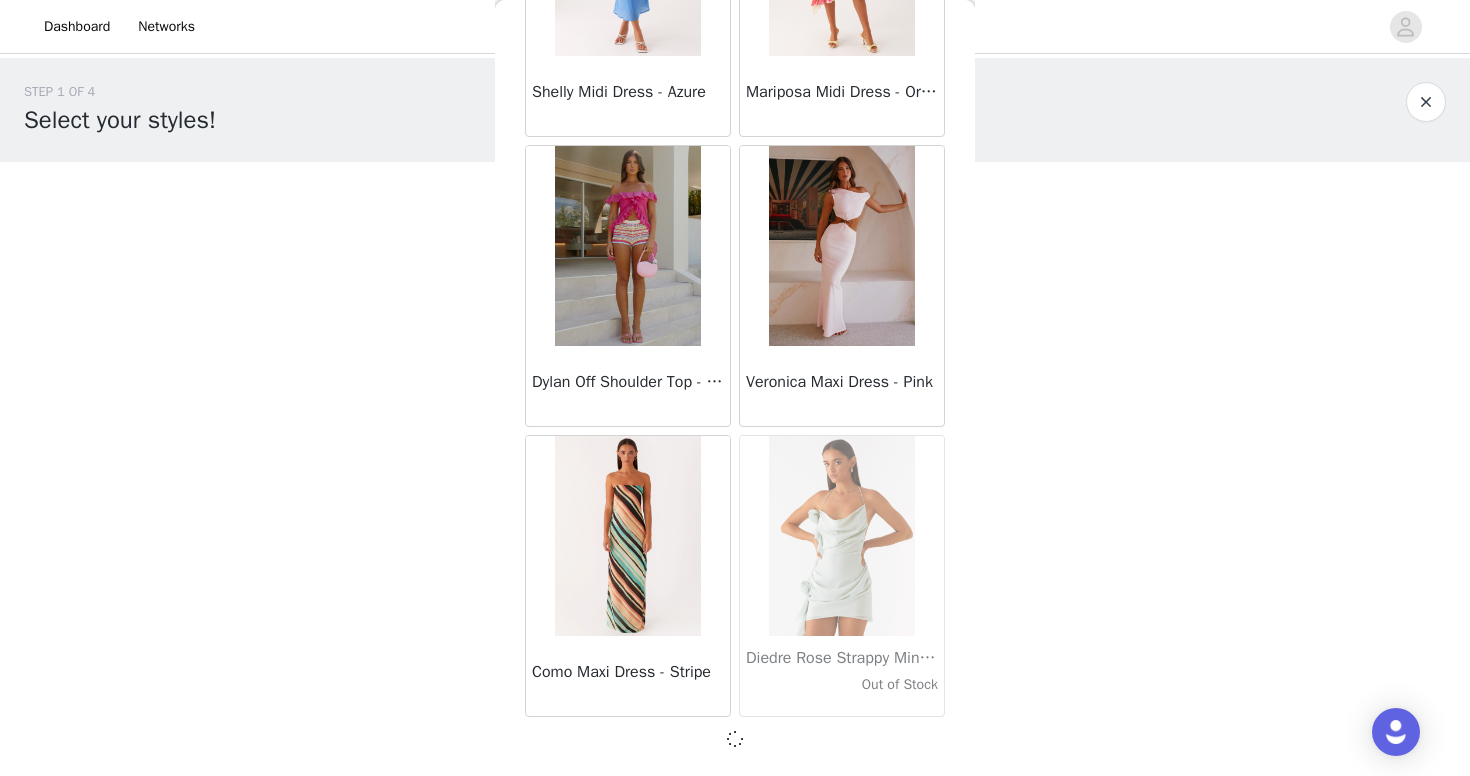 scroll, scrollTop: 28375, scrollLeft: 0, axis: vertical 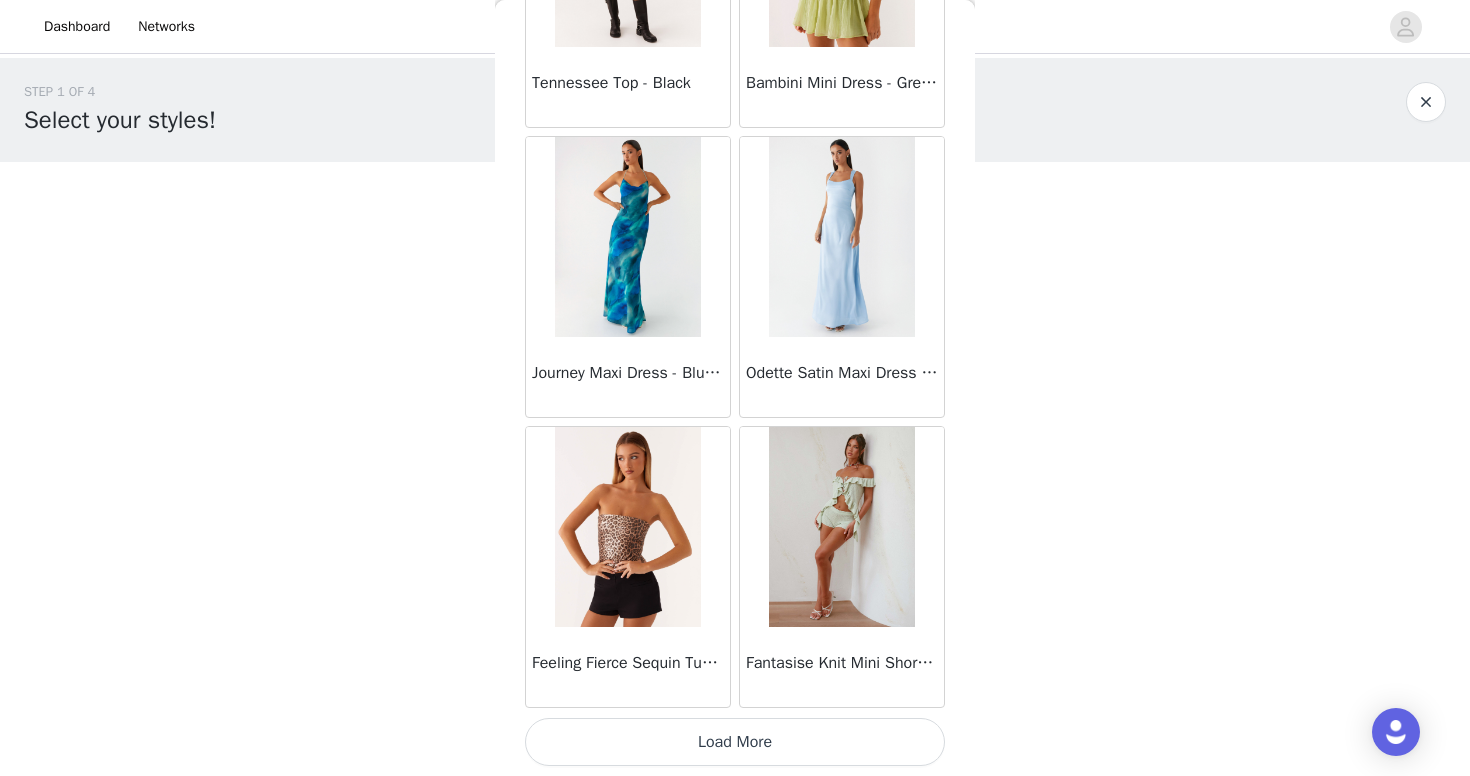 click on "Load More" at bounding box center (735, 742) 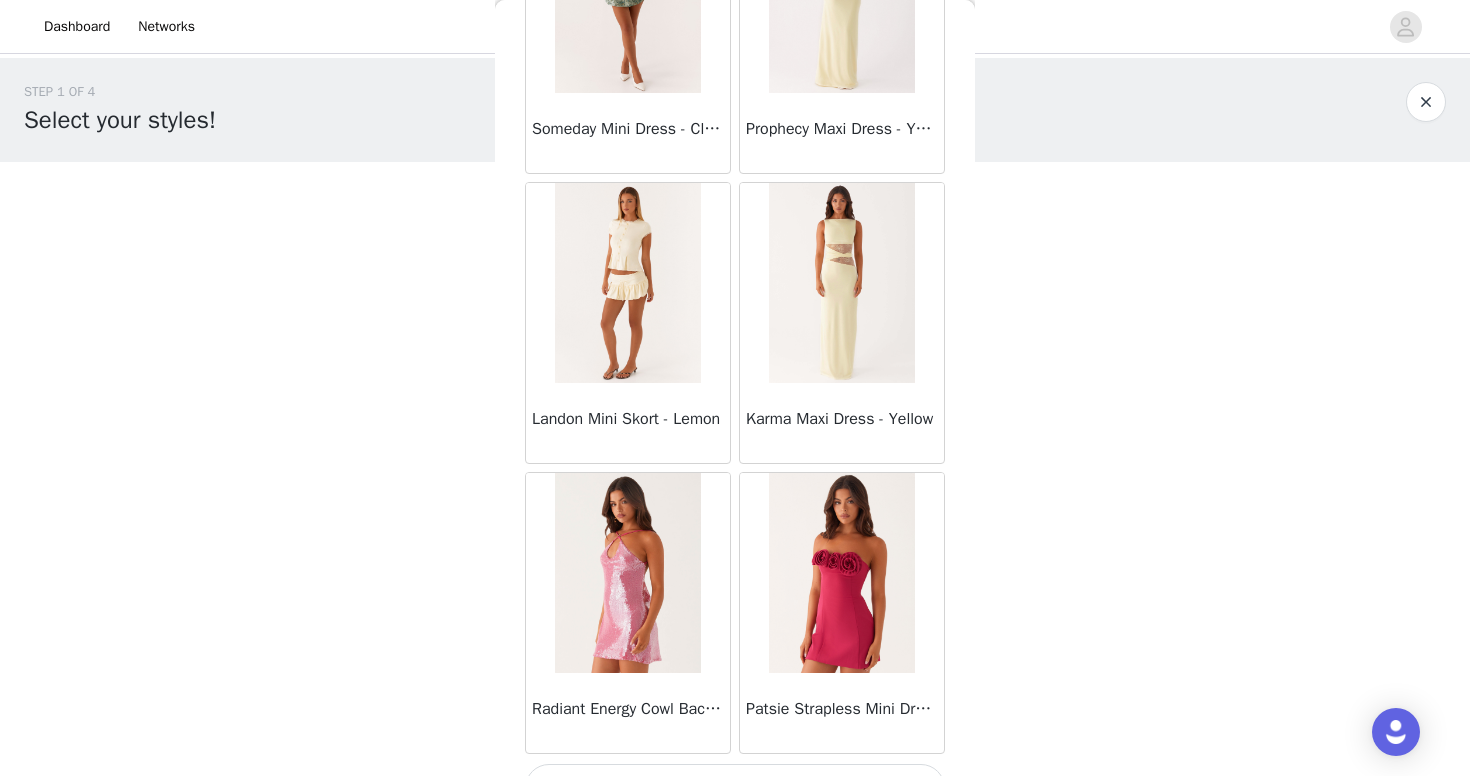 scroll, scrollTop: 34184, scrollLeft: 0, axis: vertical 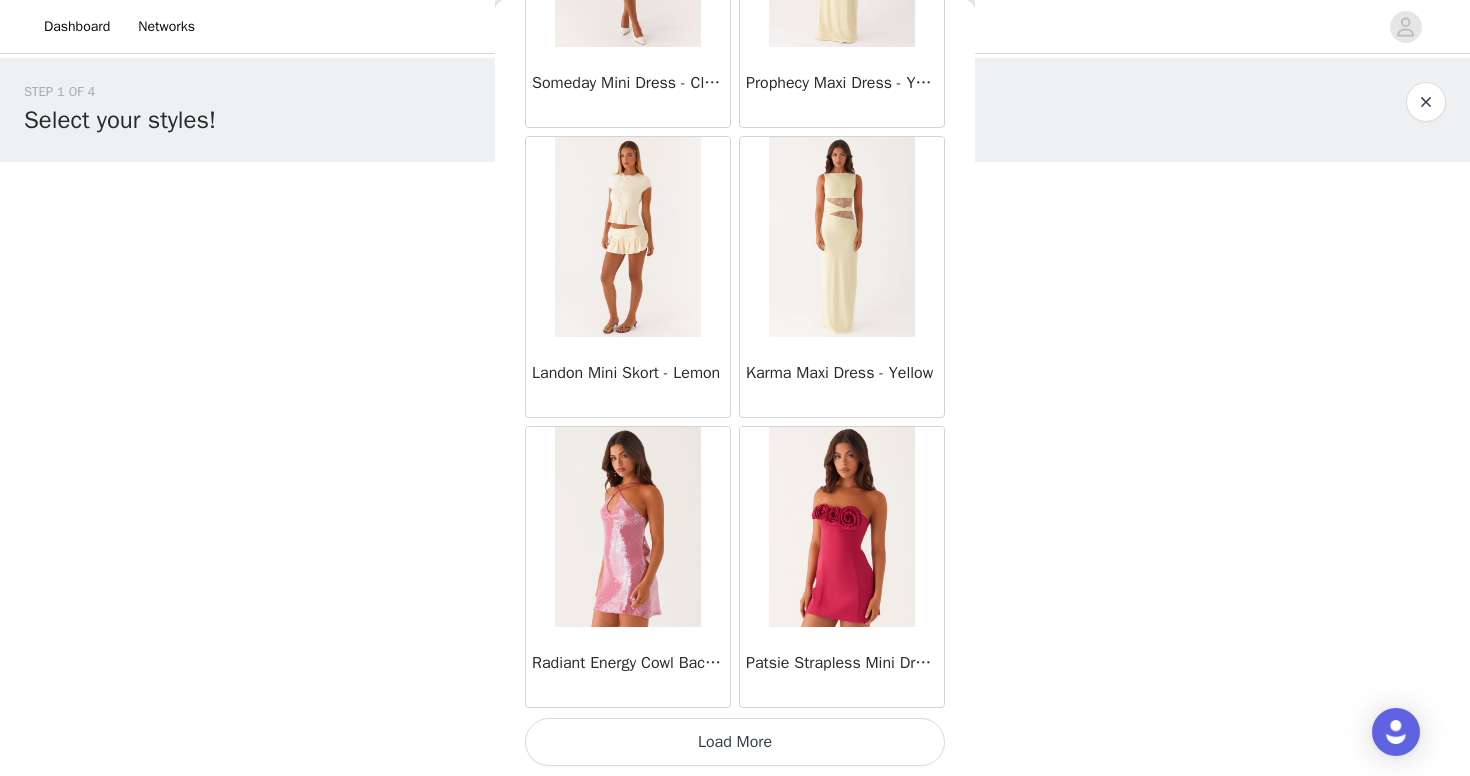 click on "Load More" at bounding box center (735, 742) 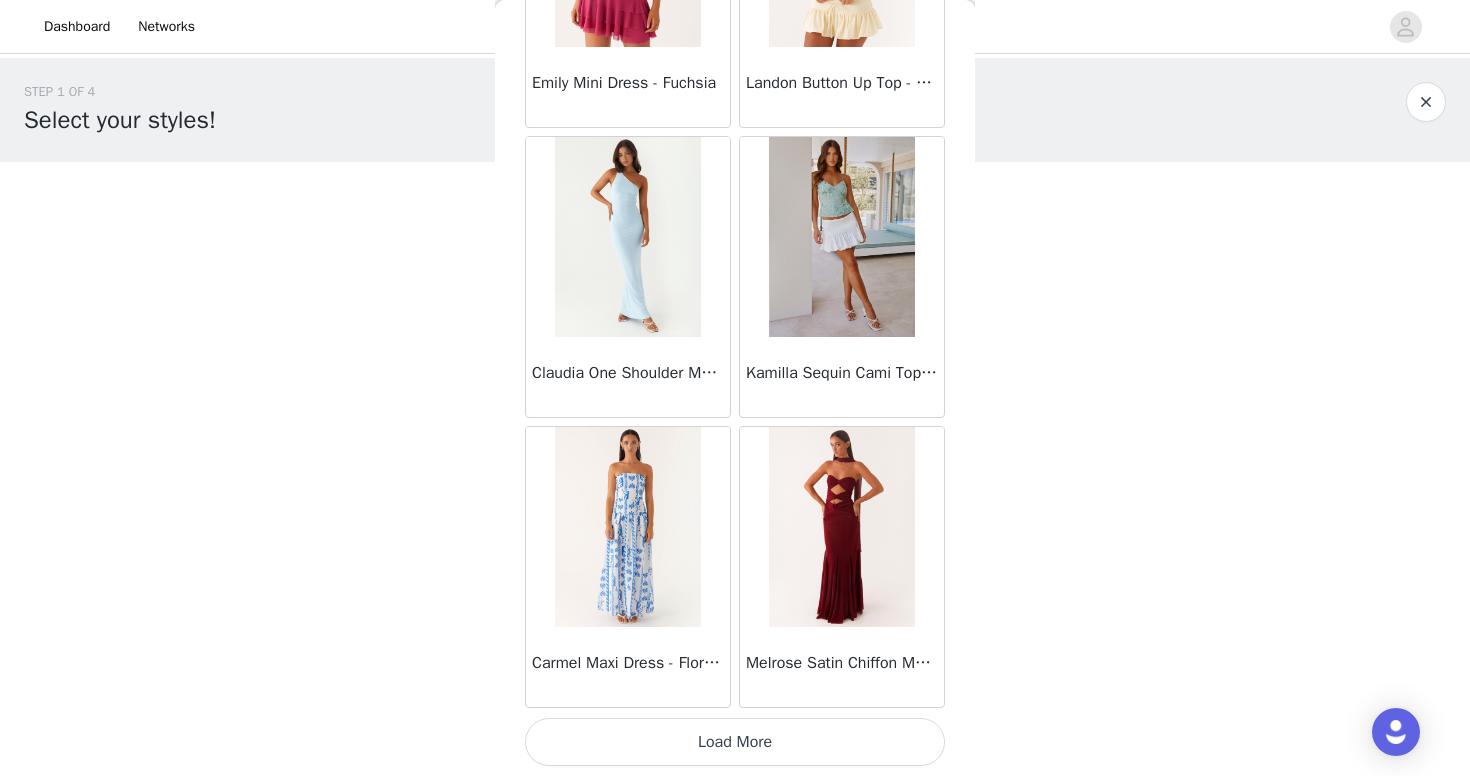 scroll, scrollTop: 37084, scrollLeft: 0, axis: vertical 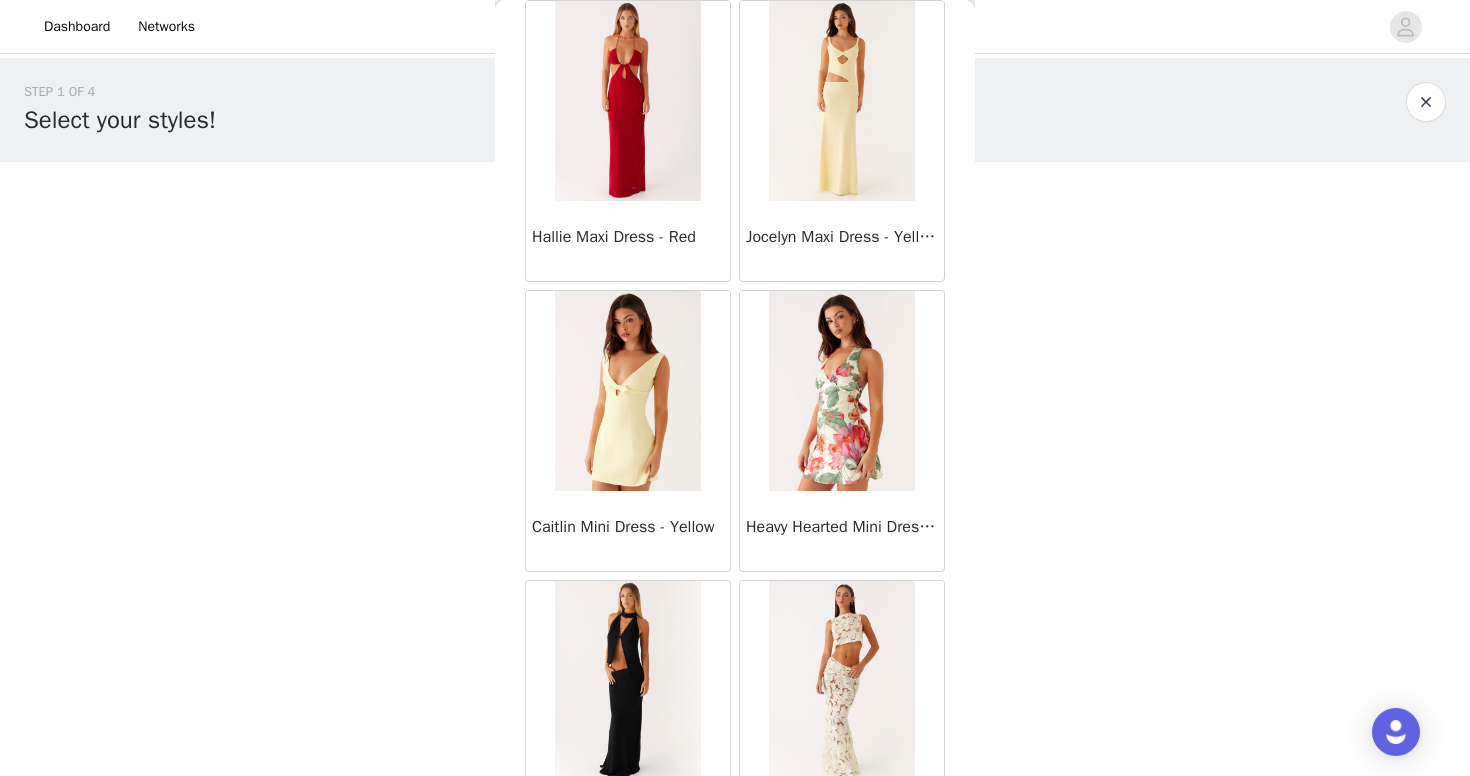 click at bounding box center [841, 391] 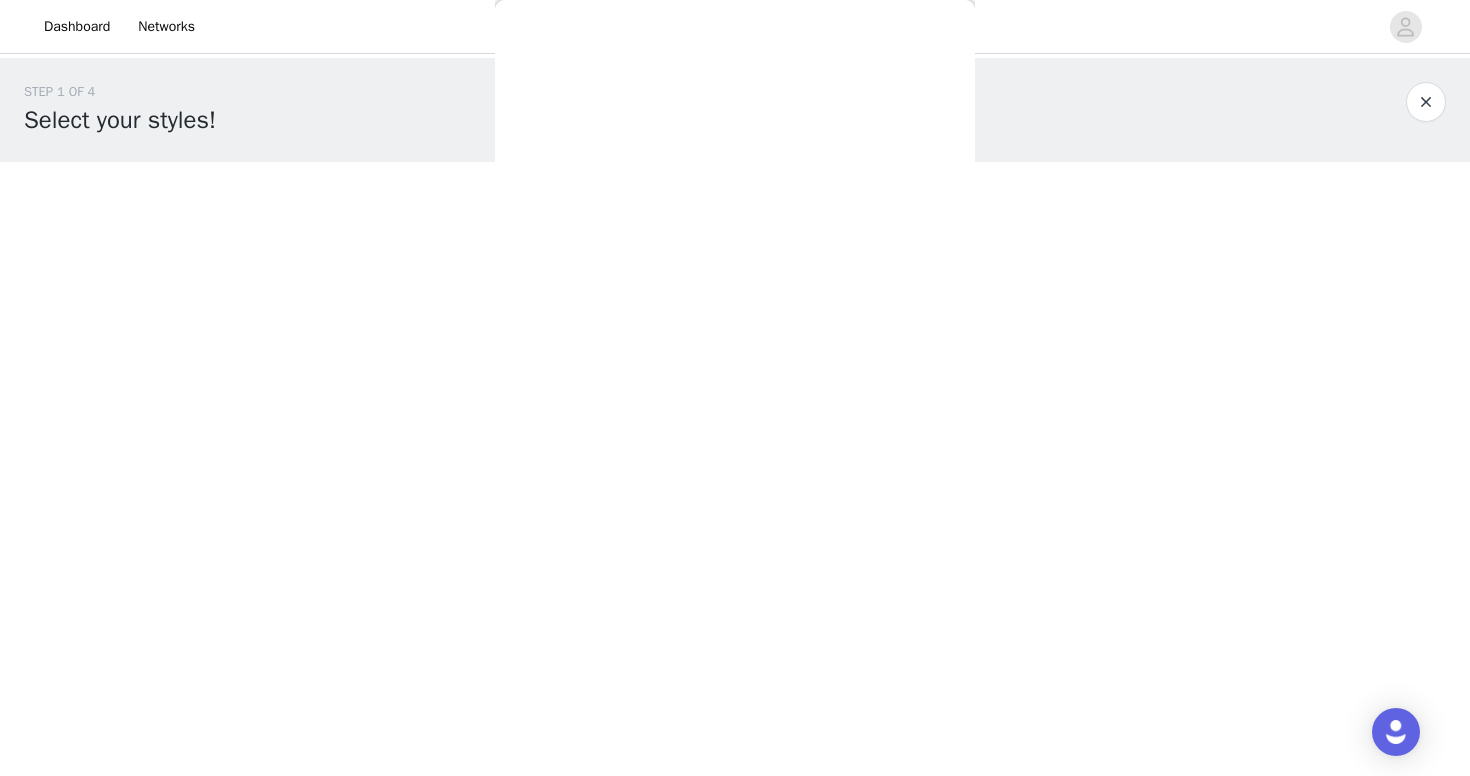 scroll, scrollTop: 0, scrollLeft: 0, axis: both 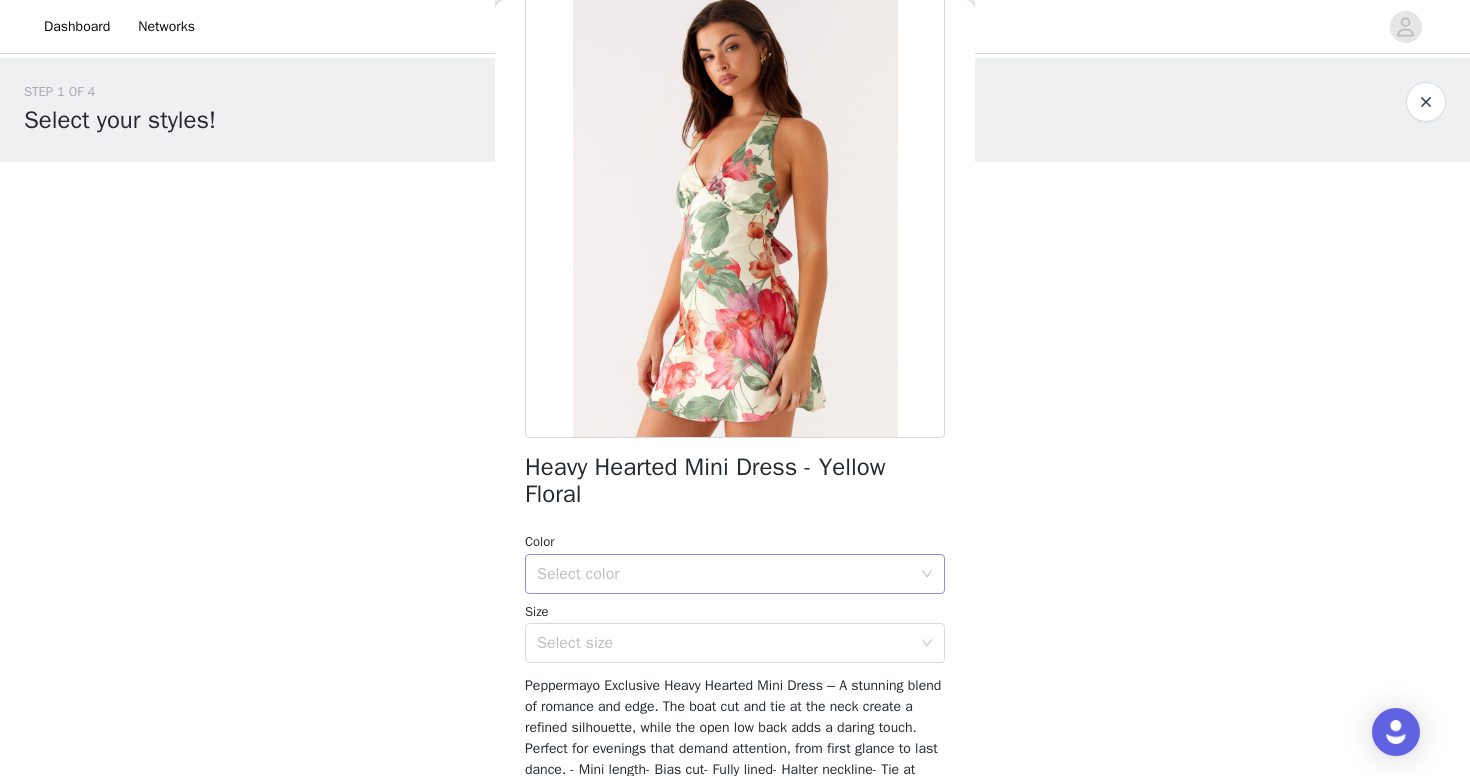 click on "Select color" at bounding box center (724, 574) 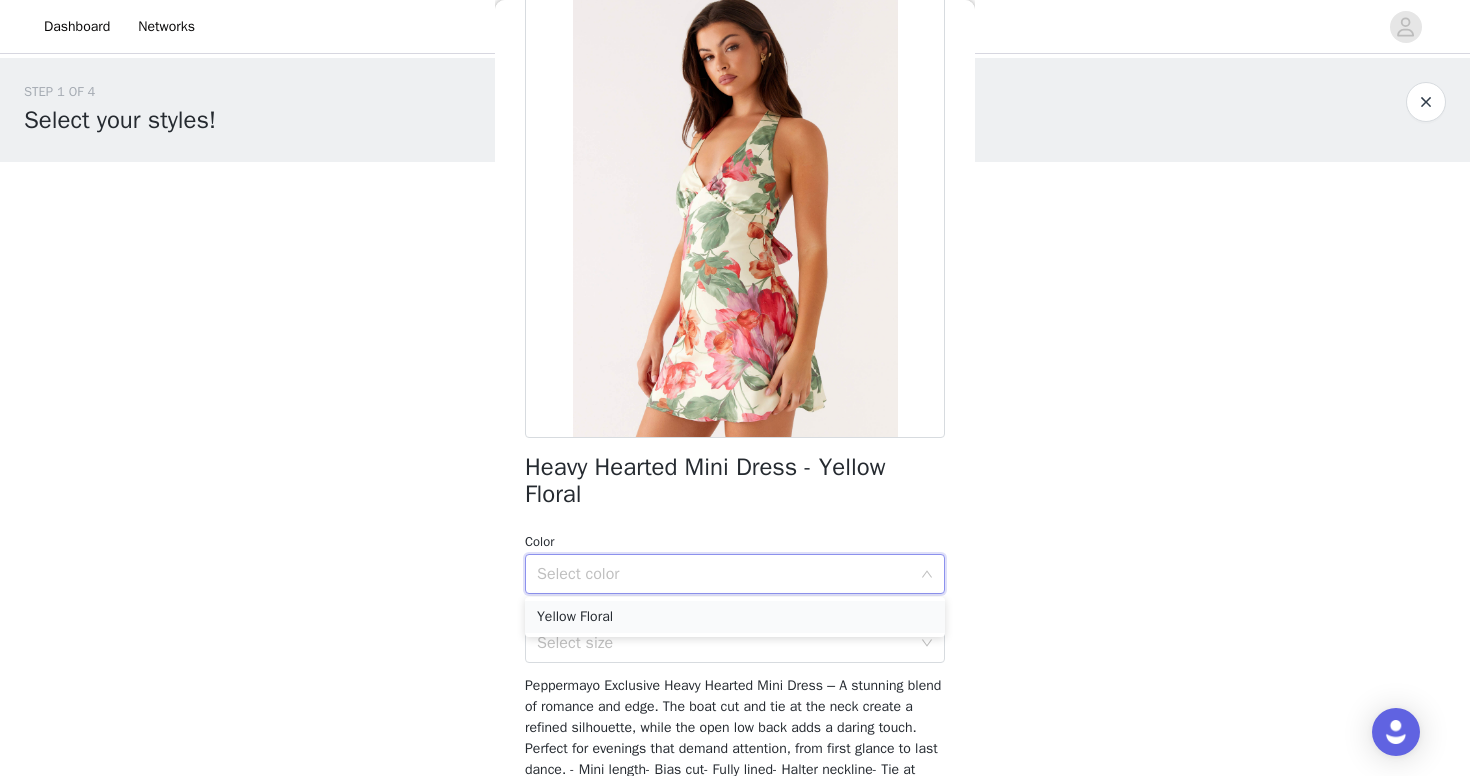 click on "Yellow Floral" at bounding box center [735, 617] 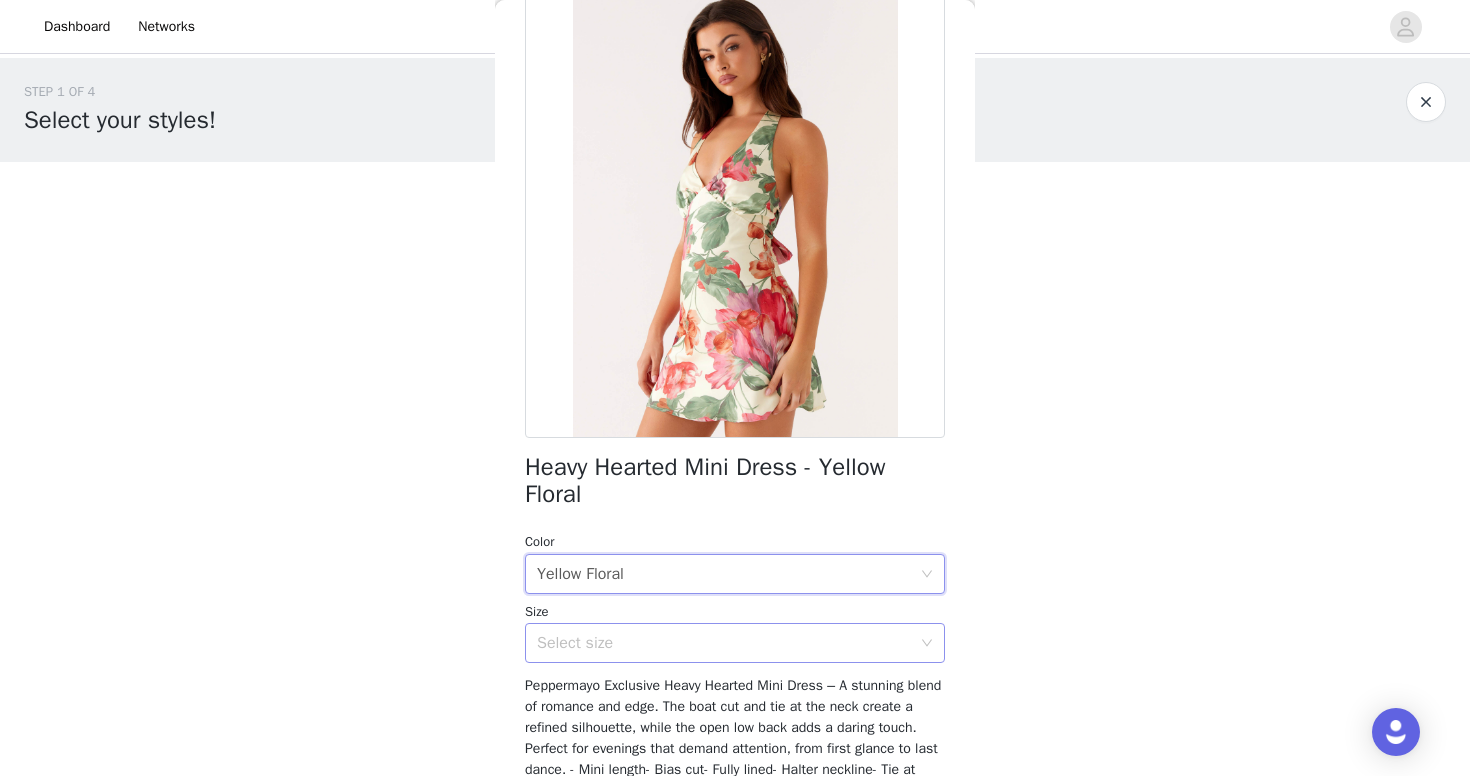 click on "Select size" at bounding box center [724, 643] 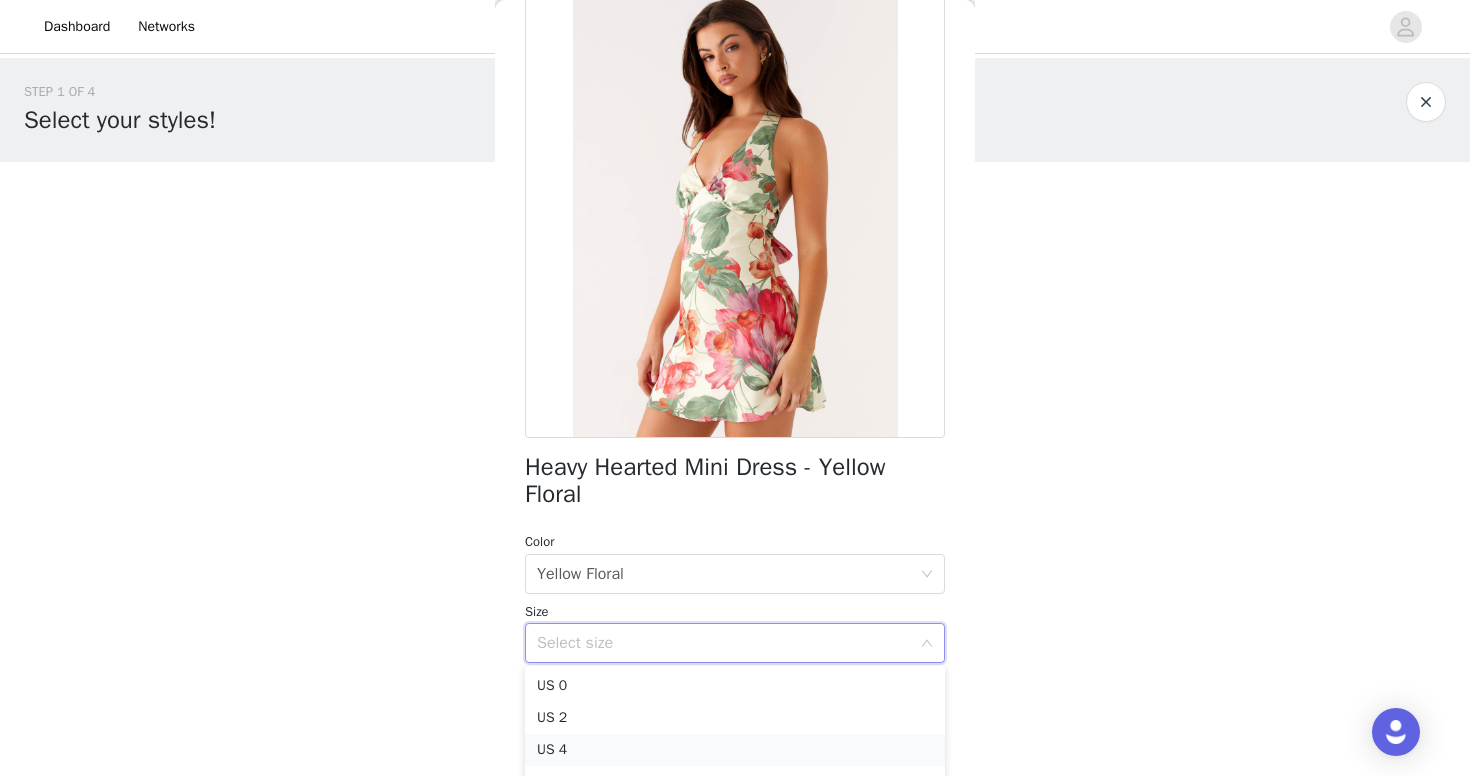 click on "US 4" at bounding box center [735, 750] 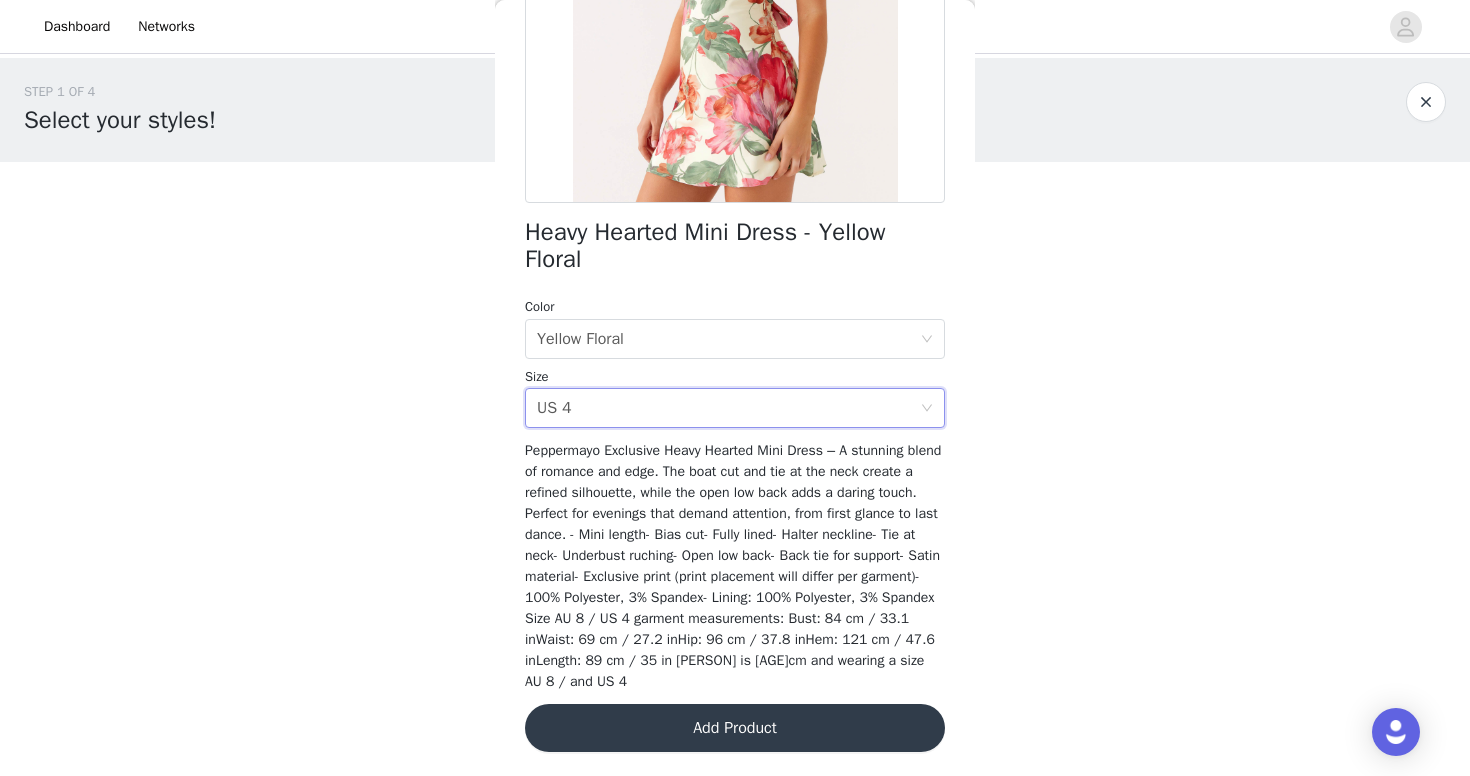 scroll, scrollTop: 346, scrollLeft: 0, axis: vertical 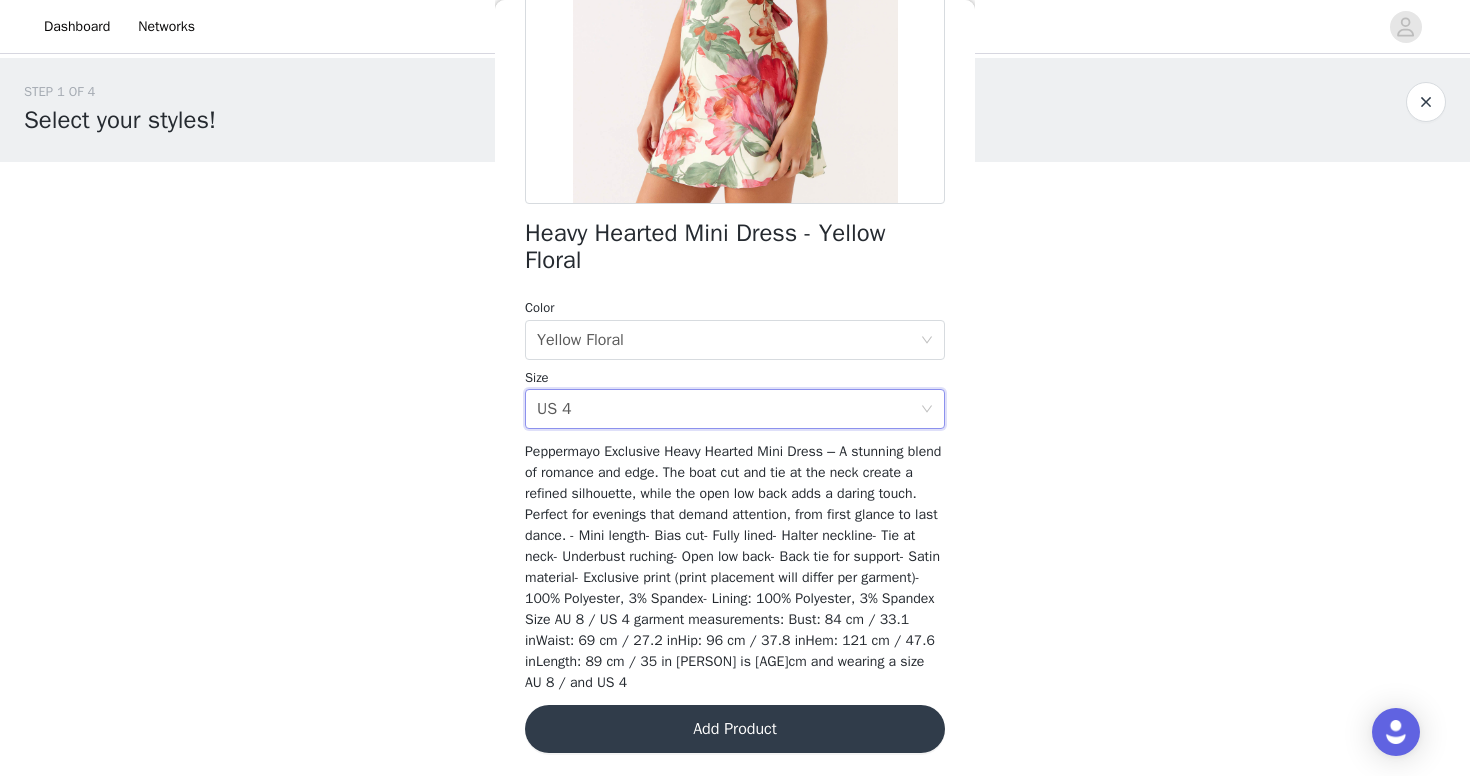 click on "Add Product" at bounding box center (735, 729) 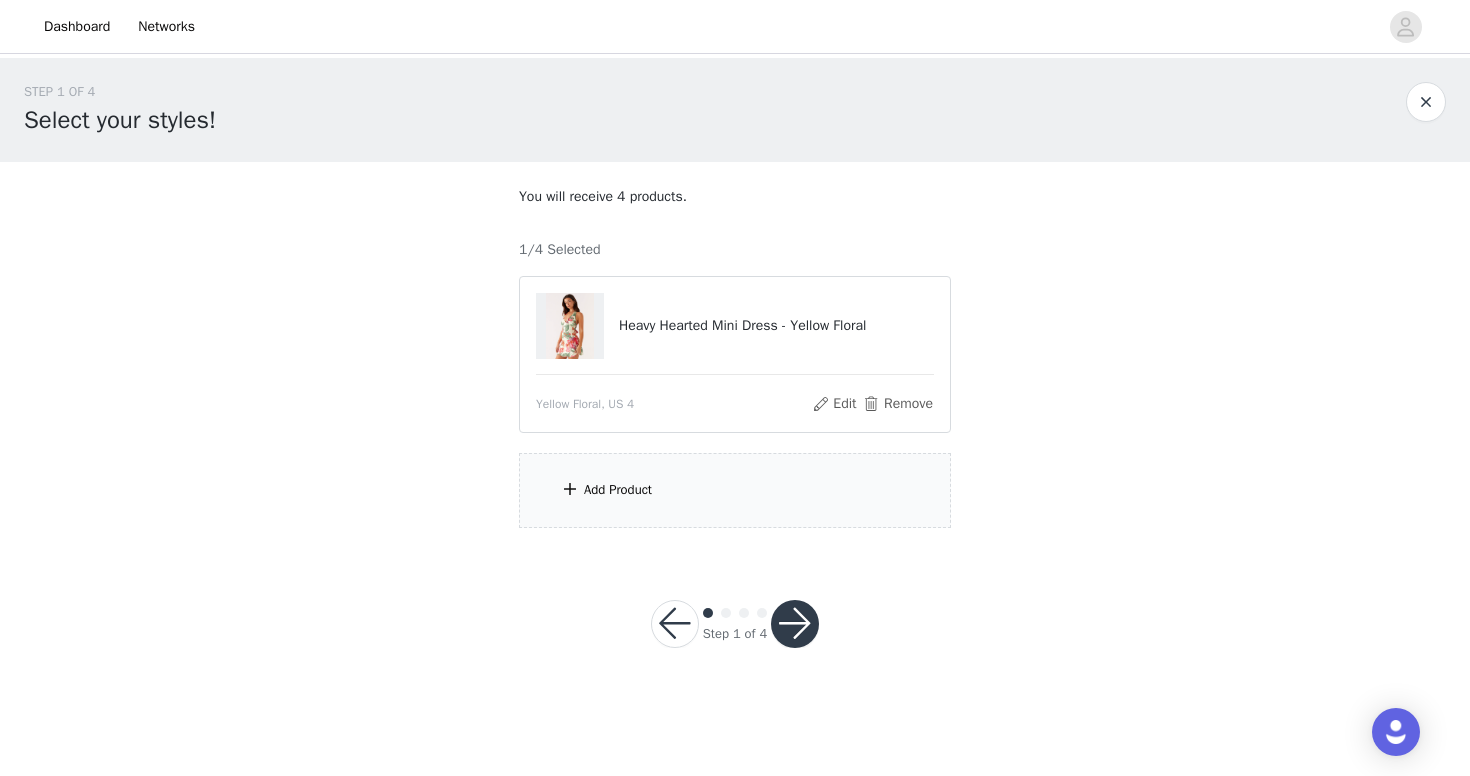 click on "Add Product" at bounding box center [735, 490] 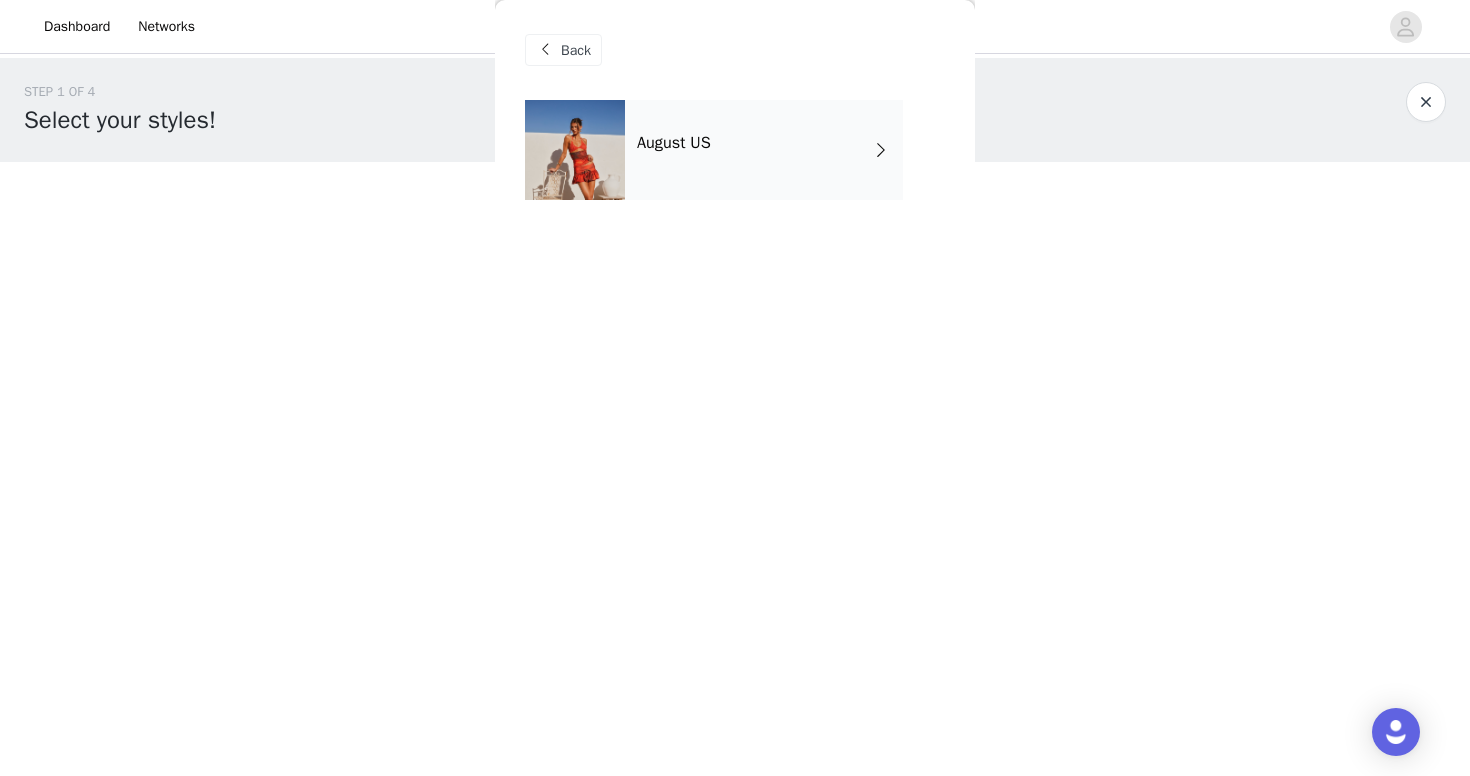 click on "August US" at bounding box center [764, 150] 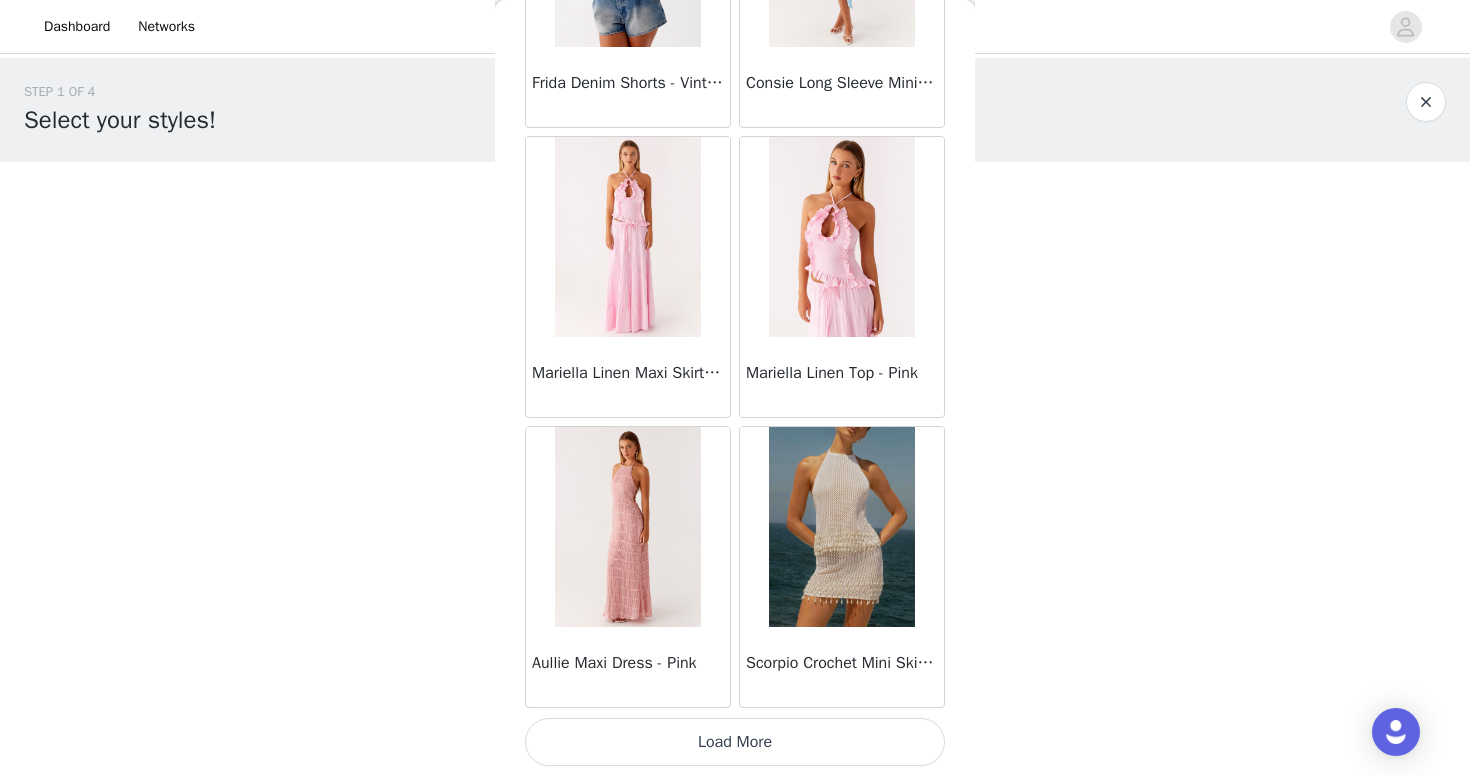 scroll, scrollTop: 2356, scrollLeft: 0, axis: vertical 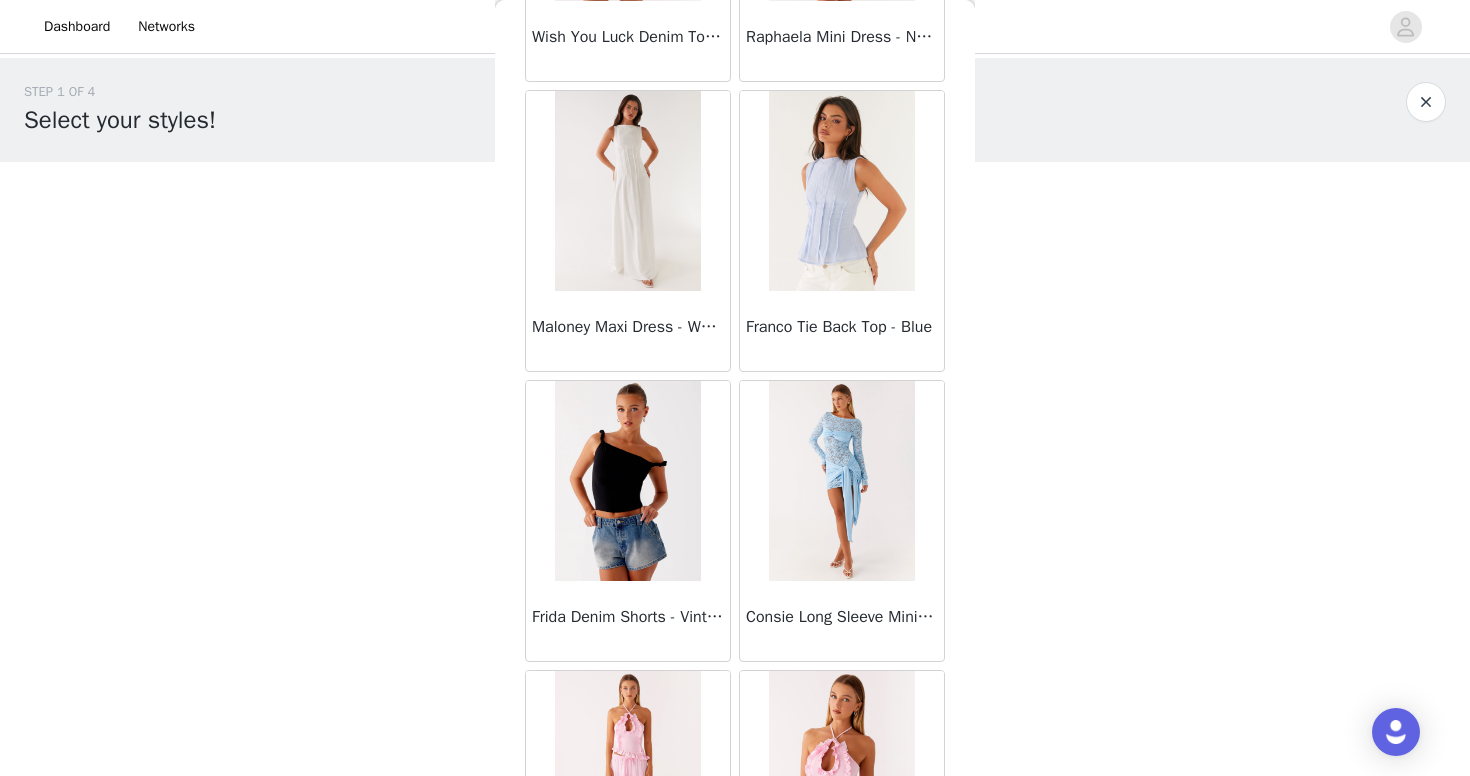 click at bounding box center [627, 481] 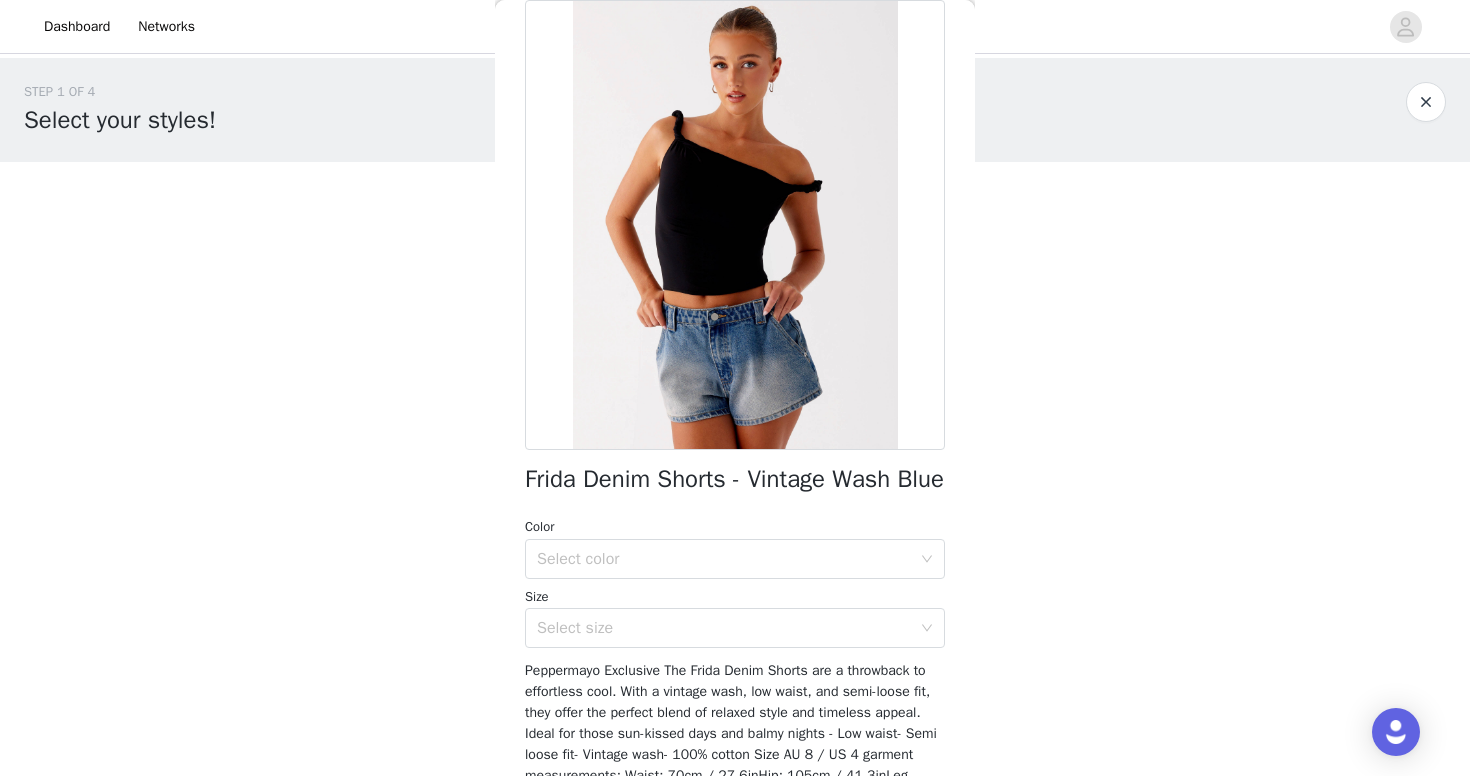 scroll, scrollTop: 89, scrollLeft: 0, axis: vertical 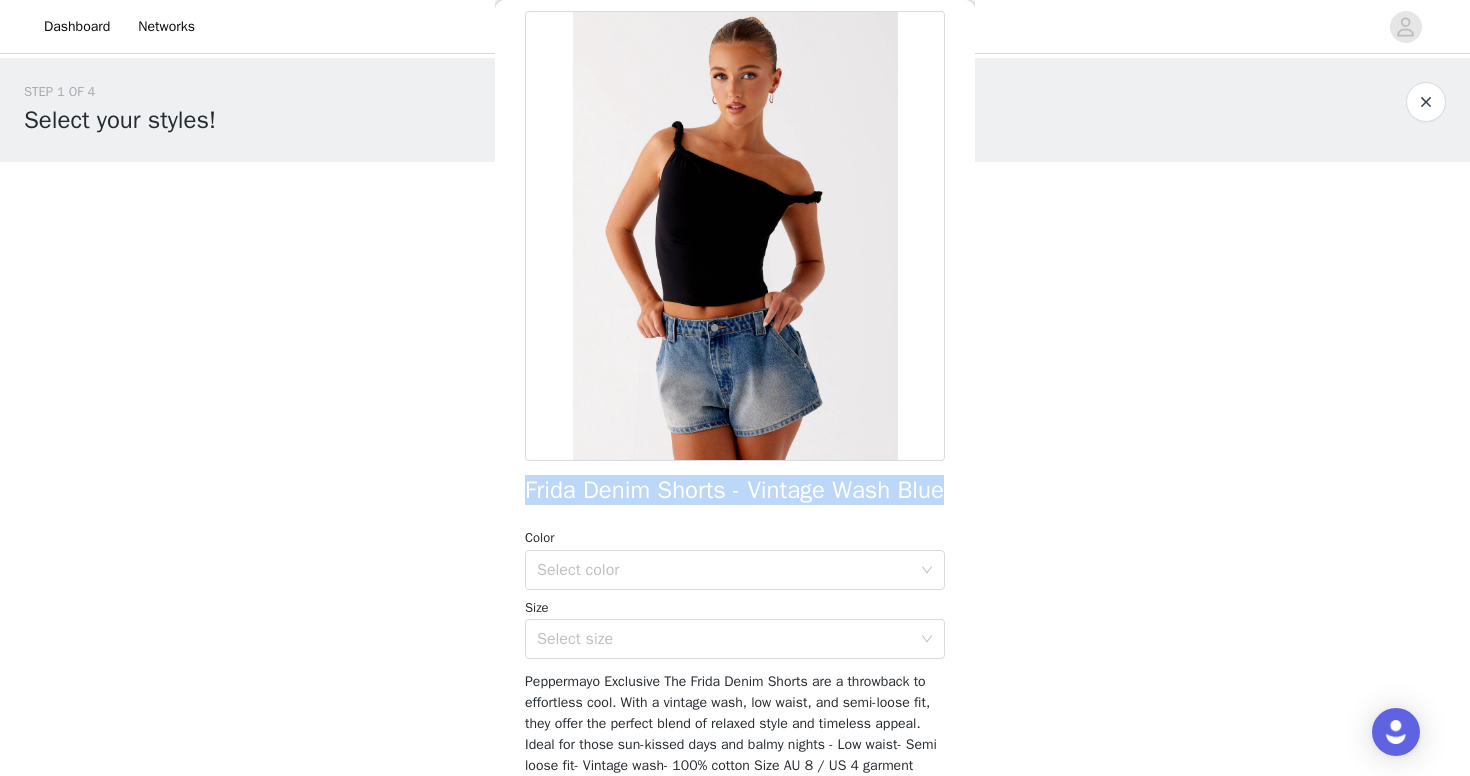 drag, startPoint x: 519, startPoint y: 491, endPoint x: 886, endPoint y: 513, distance: 367.6588 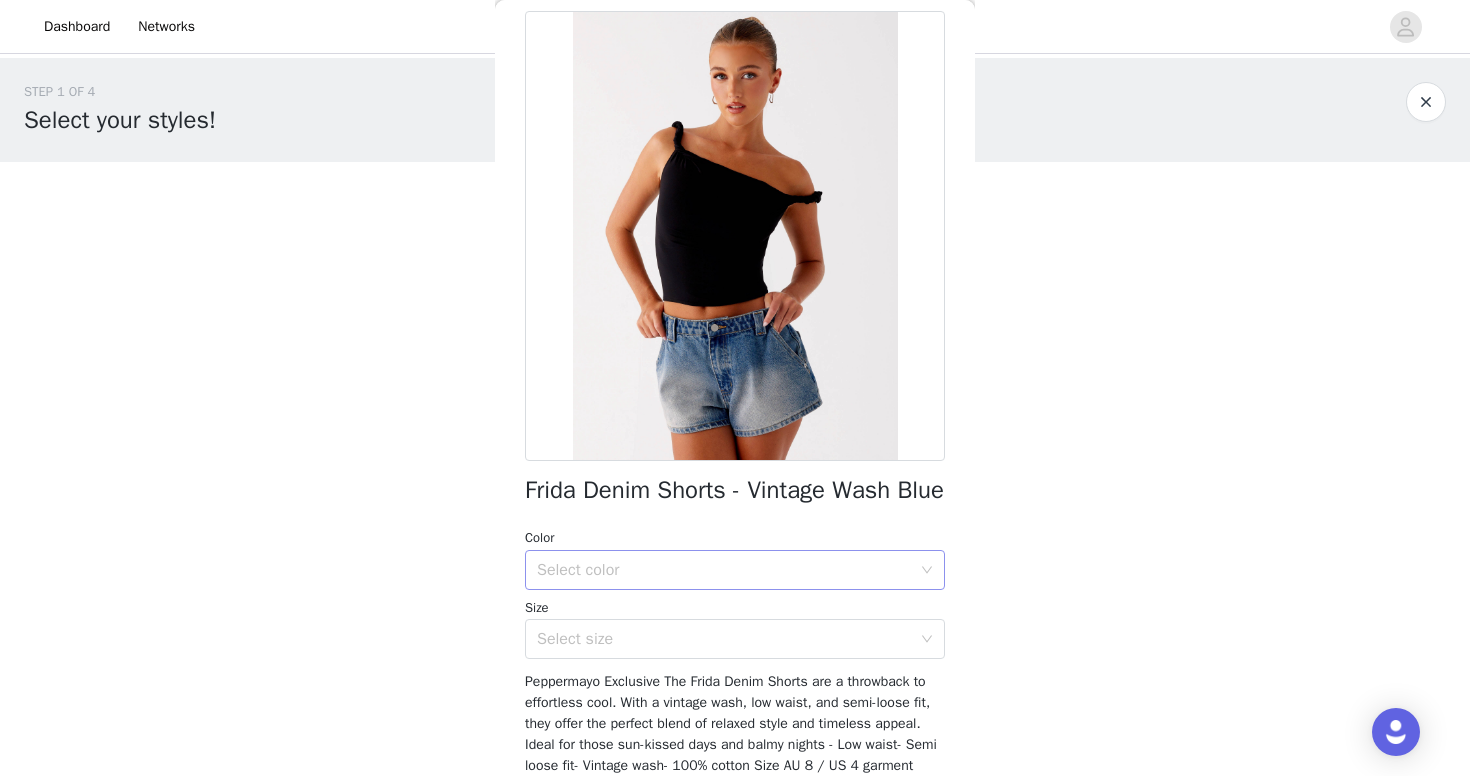 click on "Select color" at bounding box center [728, 570] 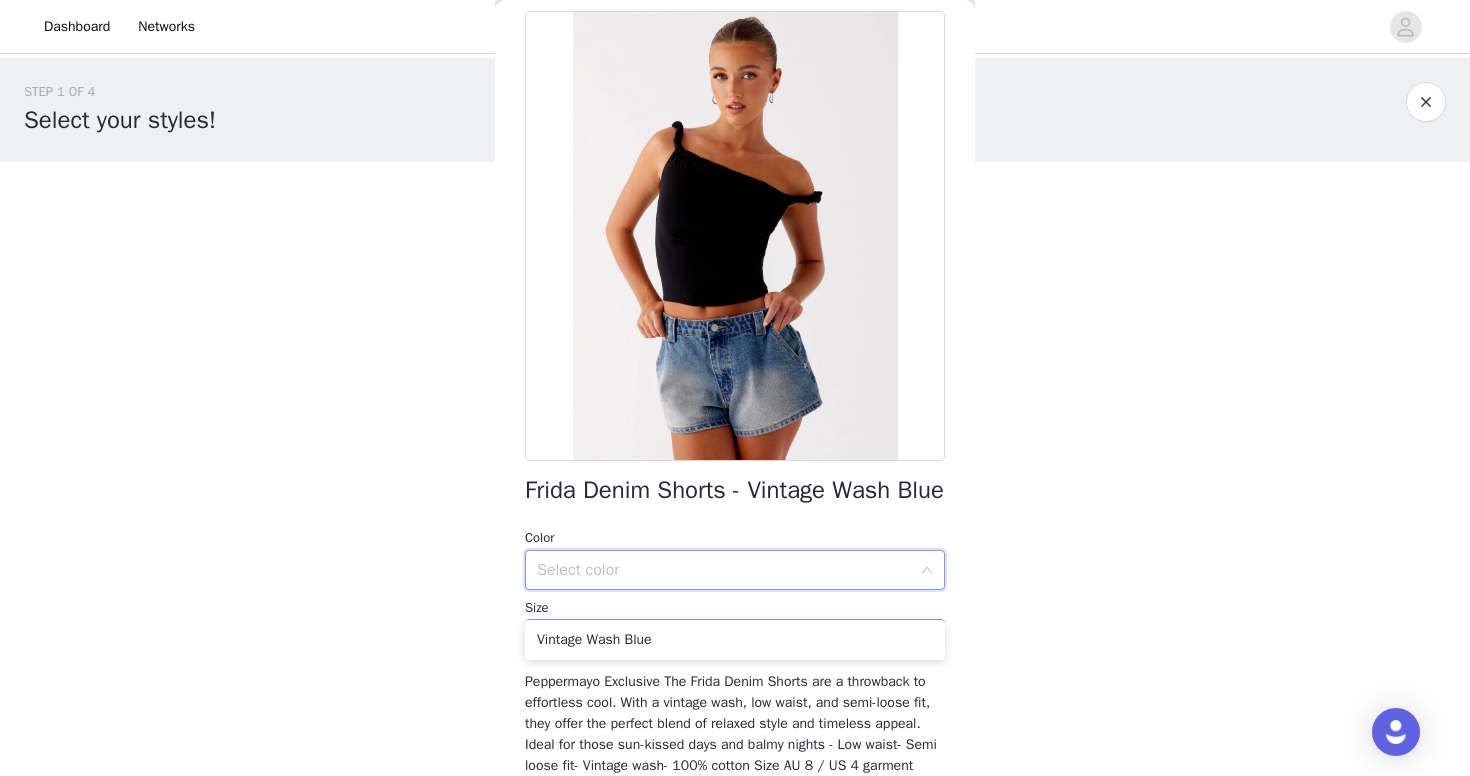 click on "Select size" at bounding box center (724, 639) 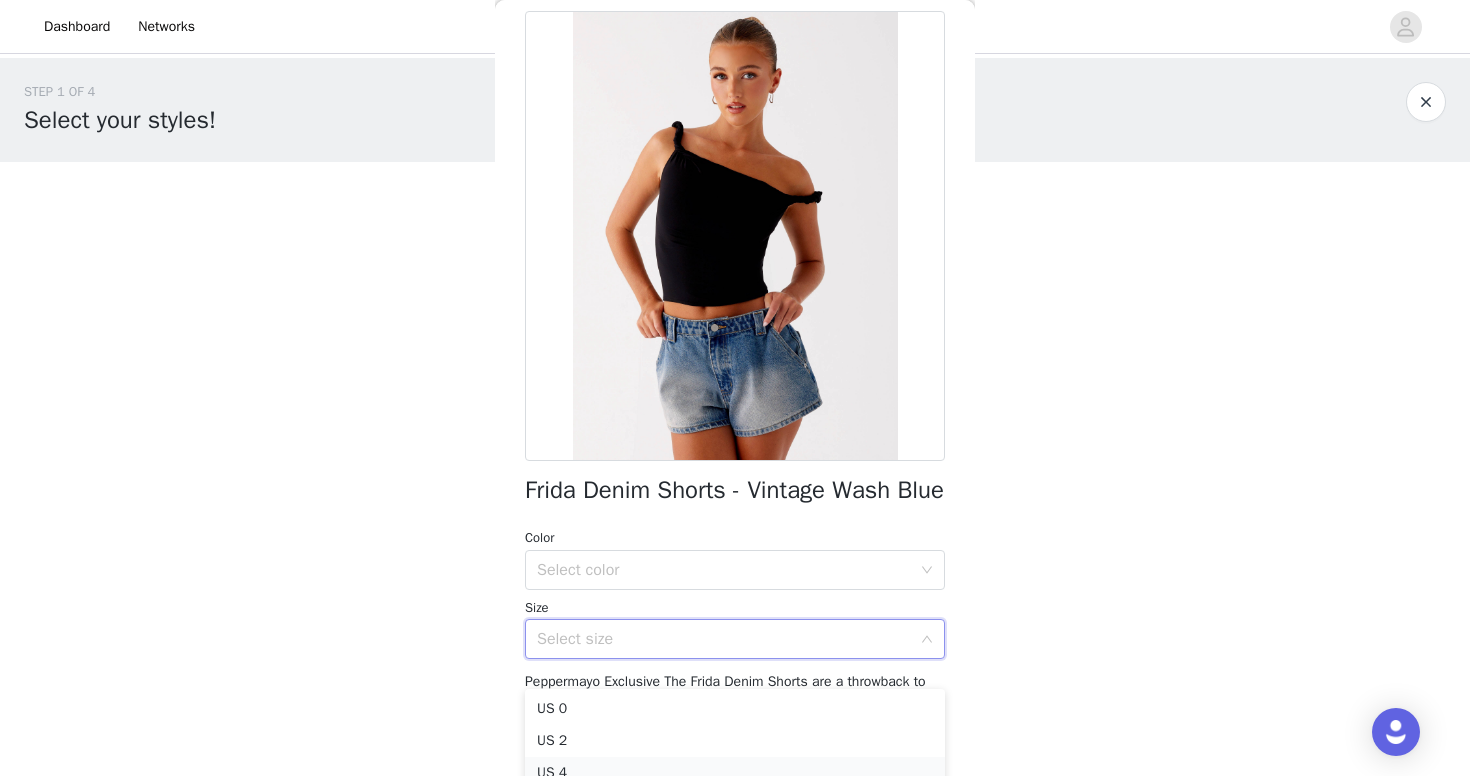 click on "US 4" at bounding box center (735, 773) 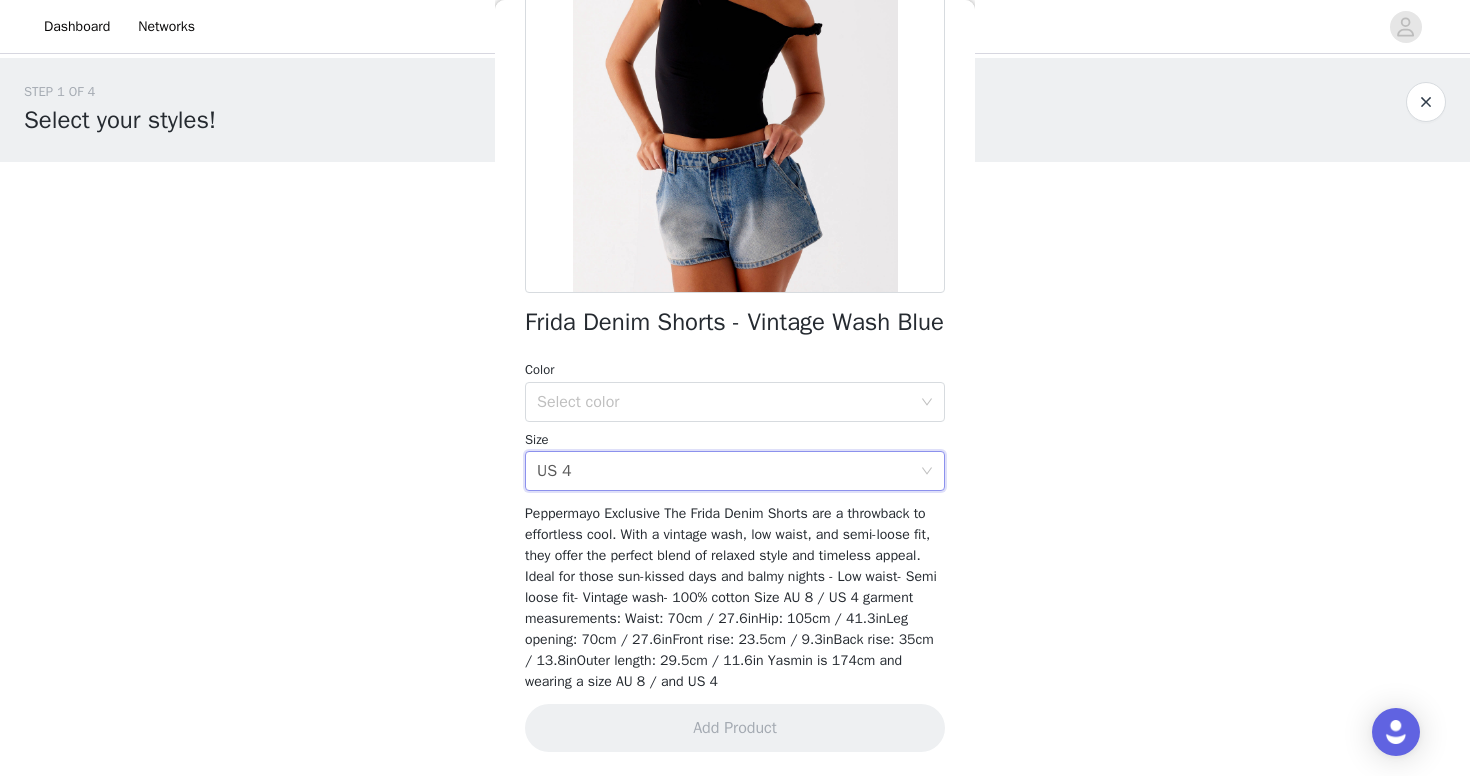 scroll, scrollTop: 283, scrollLeft: 0, axis: vertical 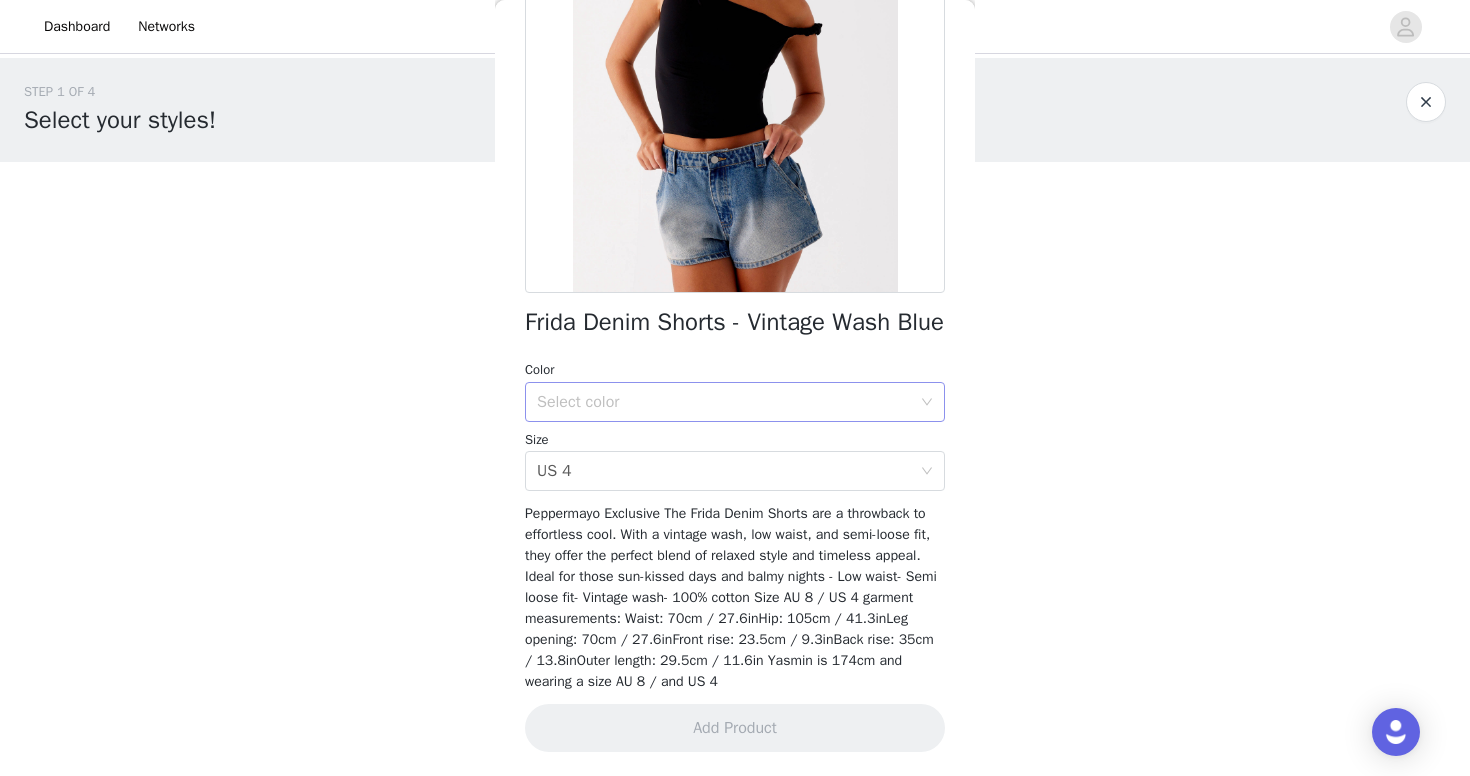 click on "Select color" at bounding box center (724, 402) 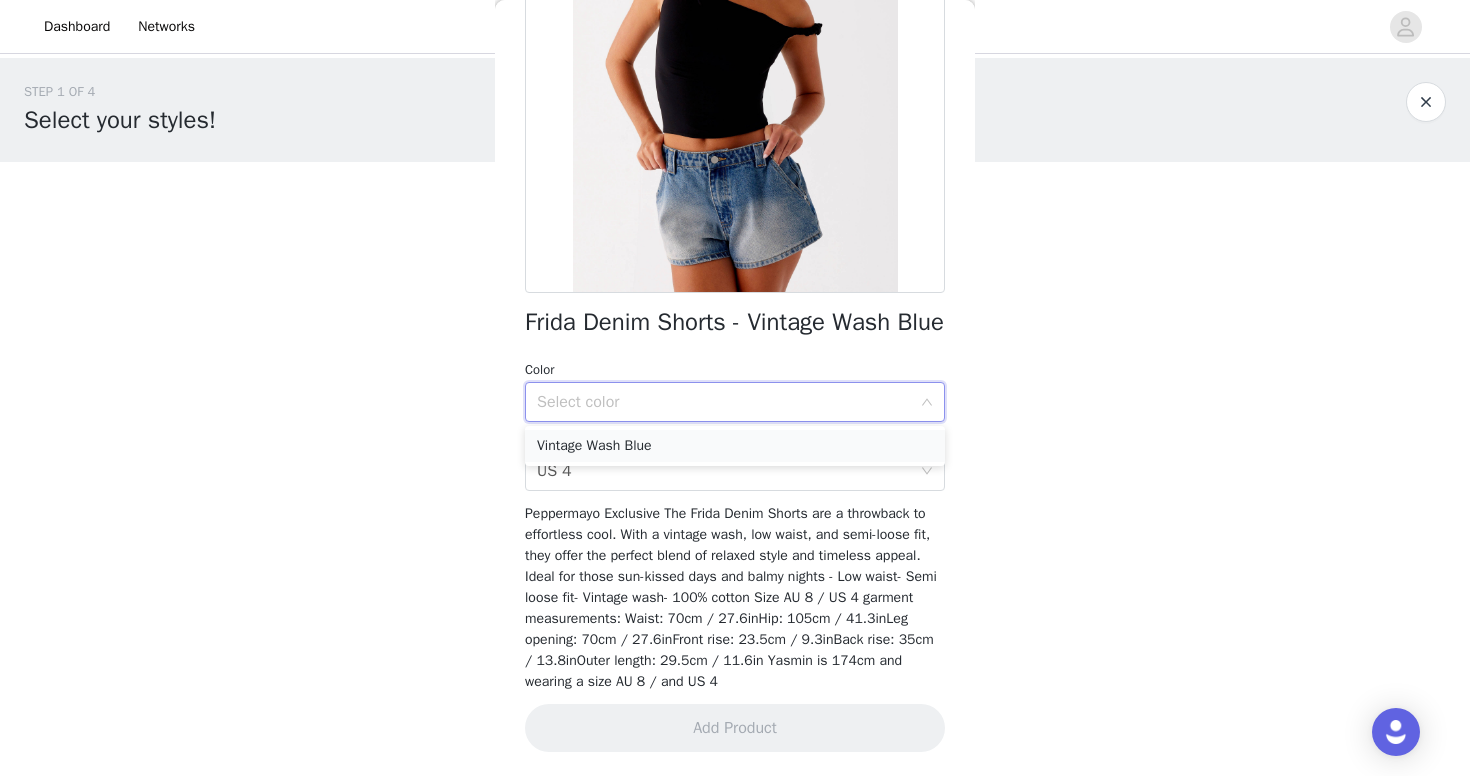 click on "Vintage Wash Blue" at bounding box center [735, 446] 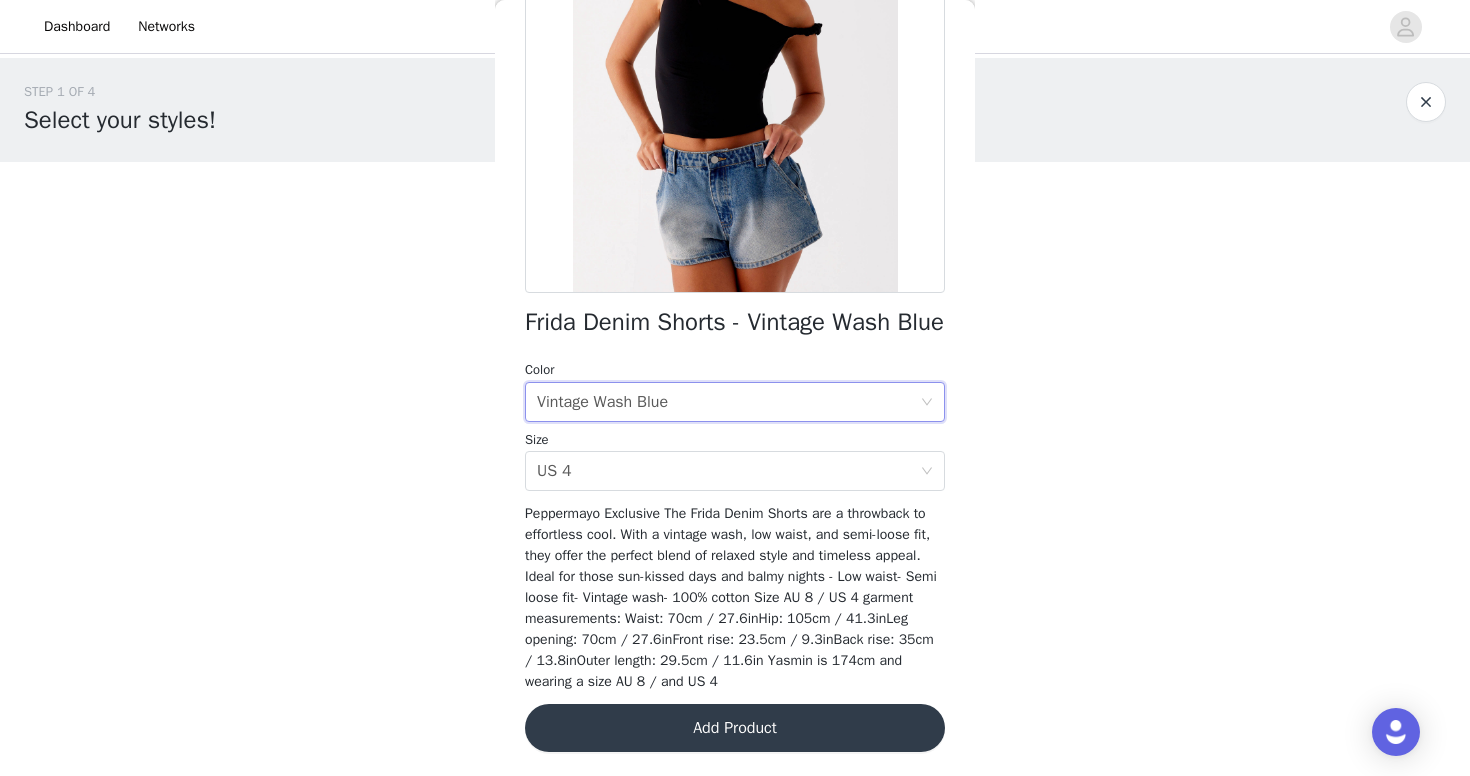 click on "Add Product" at bounding box center [735, 728] 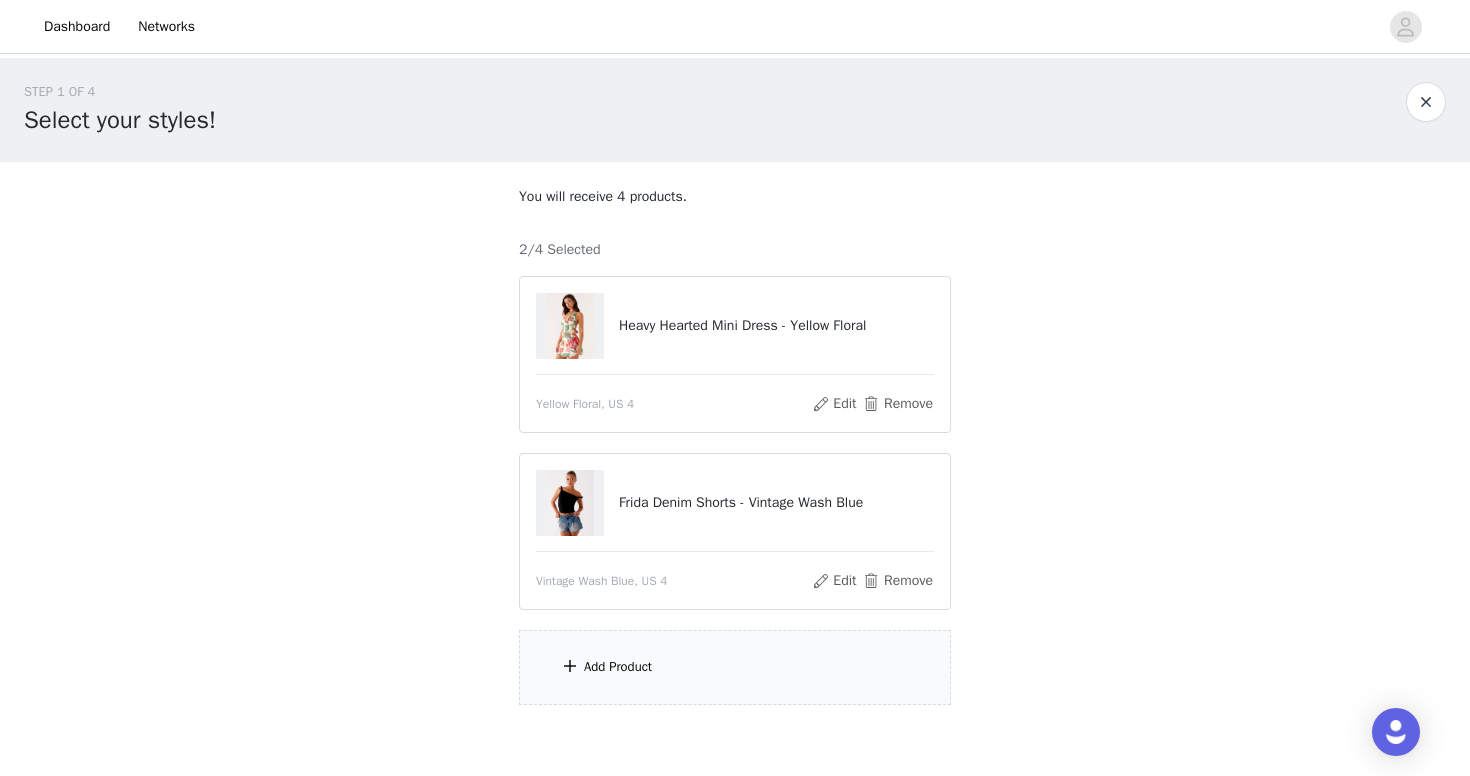 click on "Add Product" at bounding box center [735, 667] 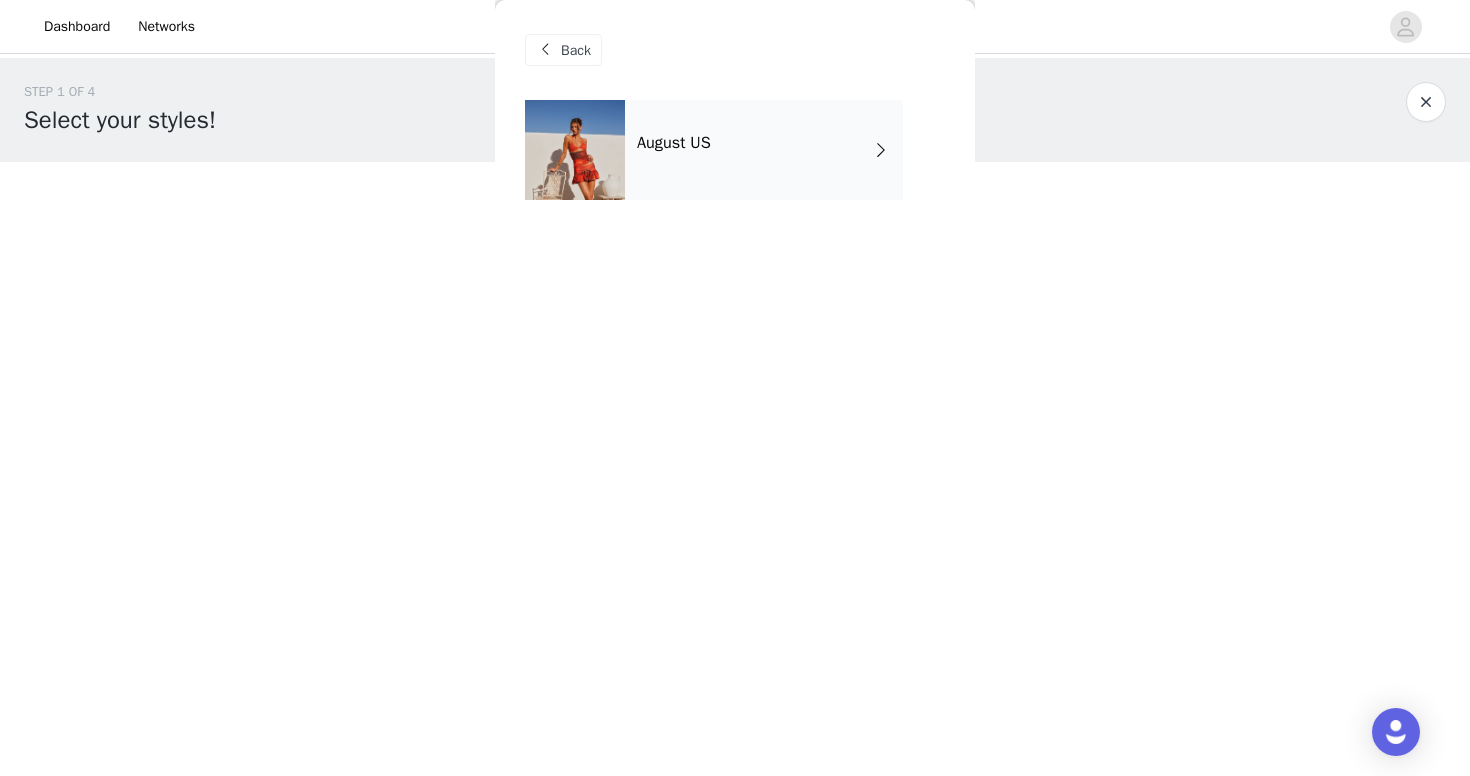 click on "August US" at bounding box center (764, 150) 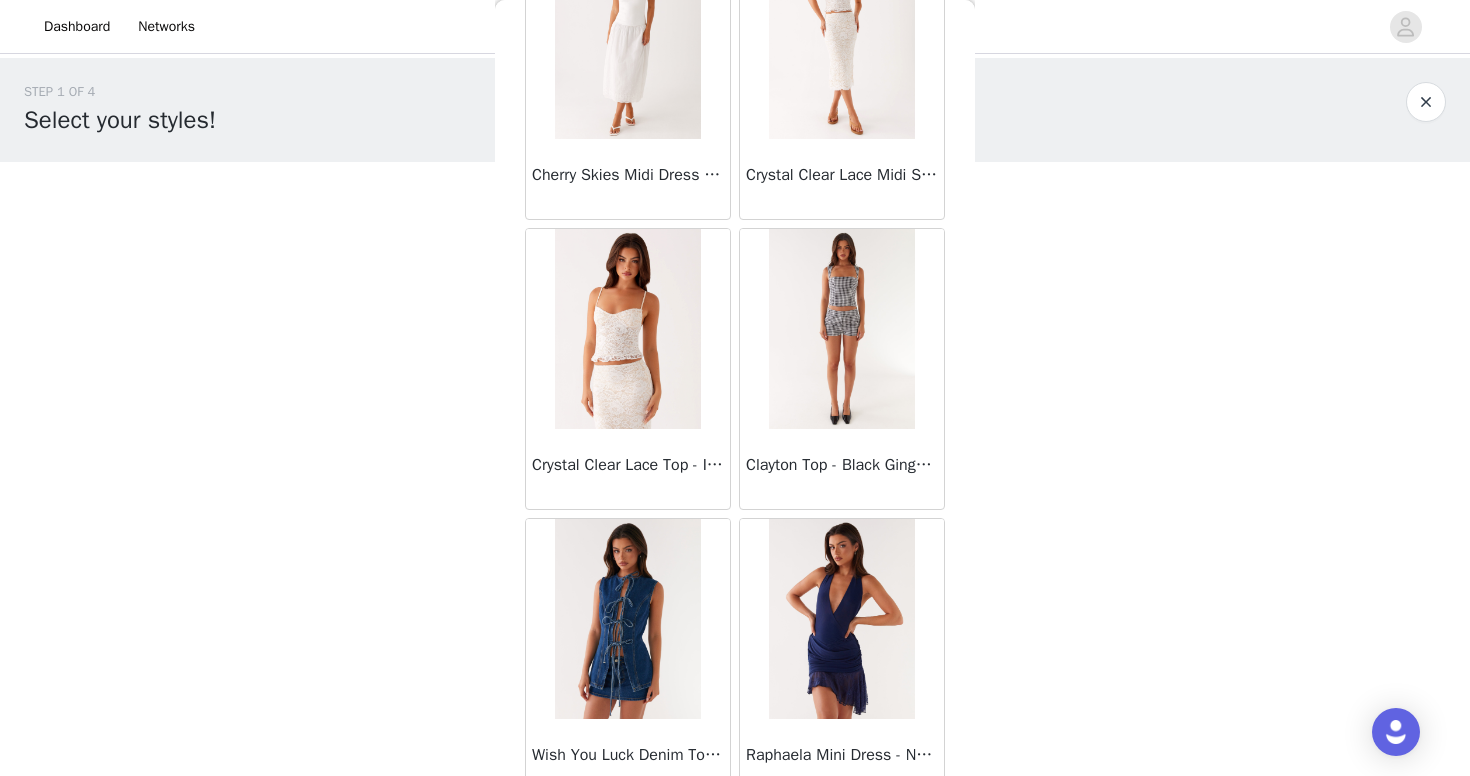 scroll, scrollTop: 1027, scrollLeft: 0, axis: vertical 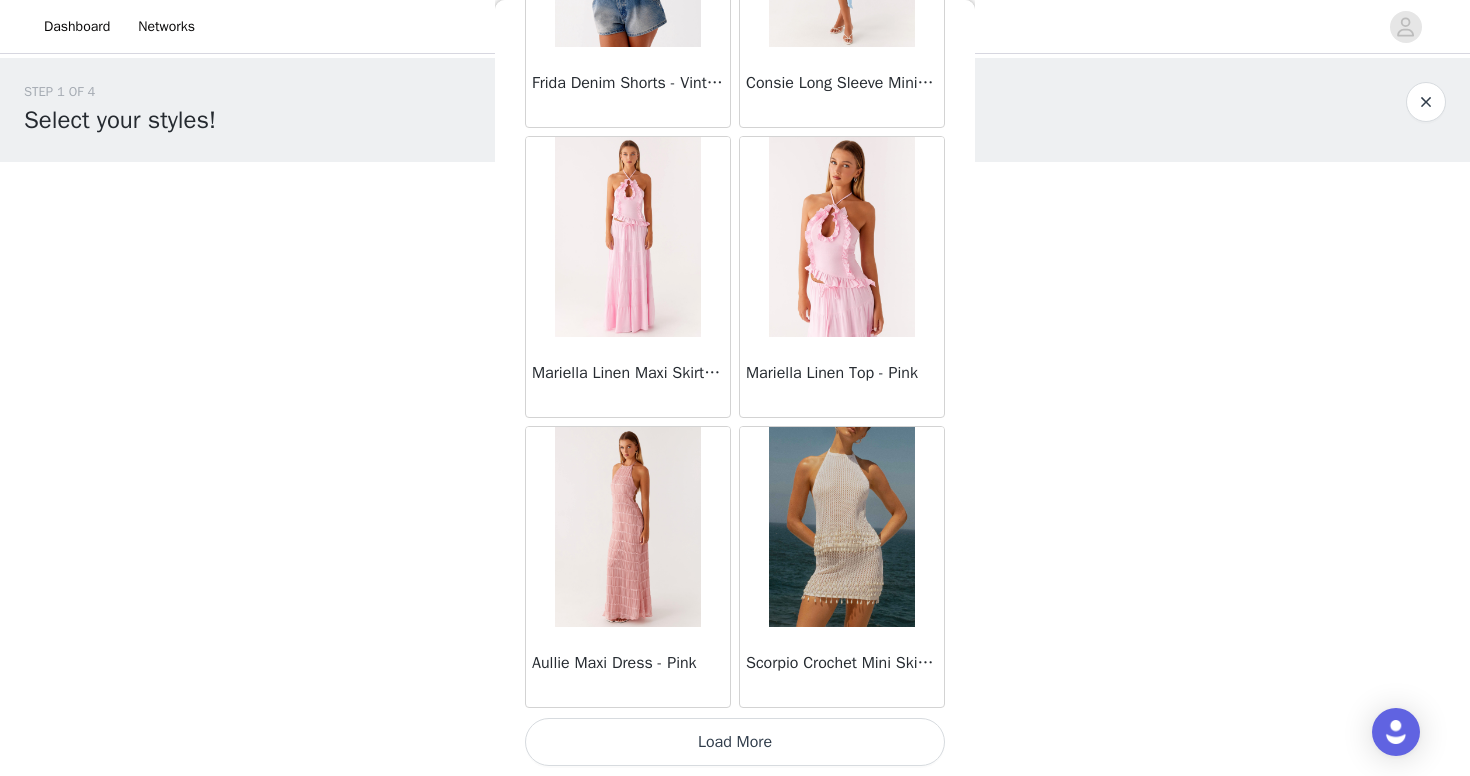 click on "Load More" at bounding box center [735, 742] 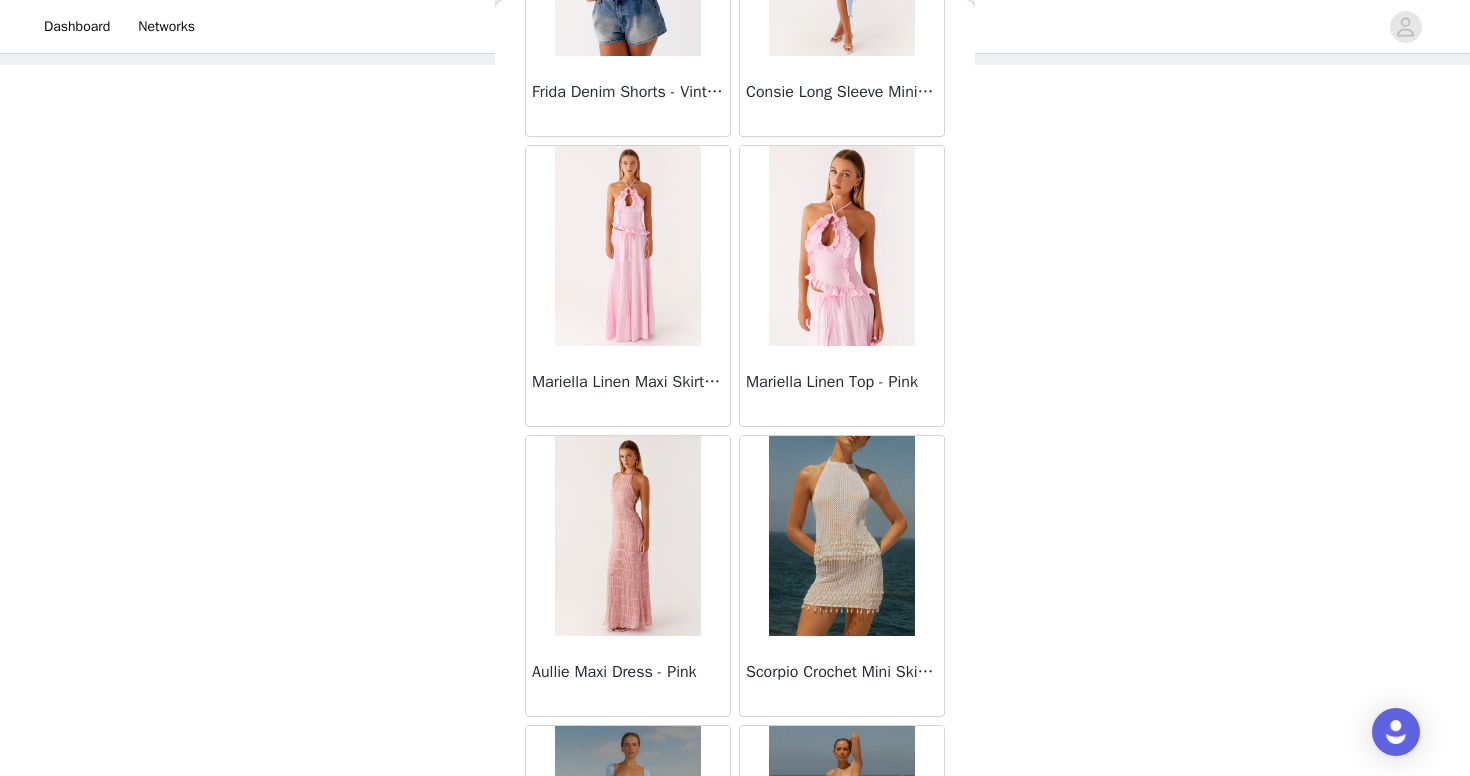 scroll, scrollTop: 96, scrollLeft: 0, axis: vertical 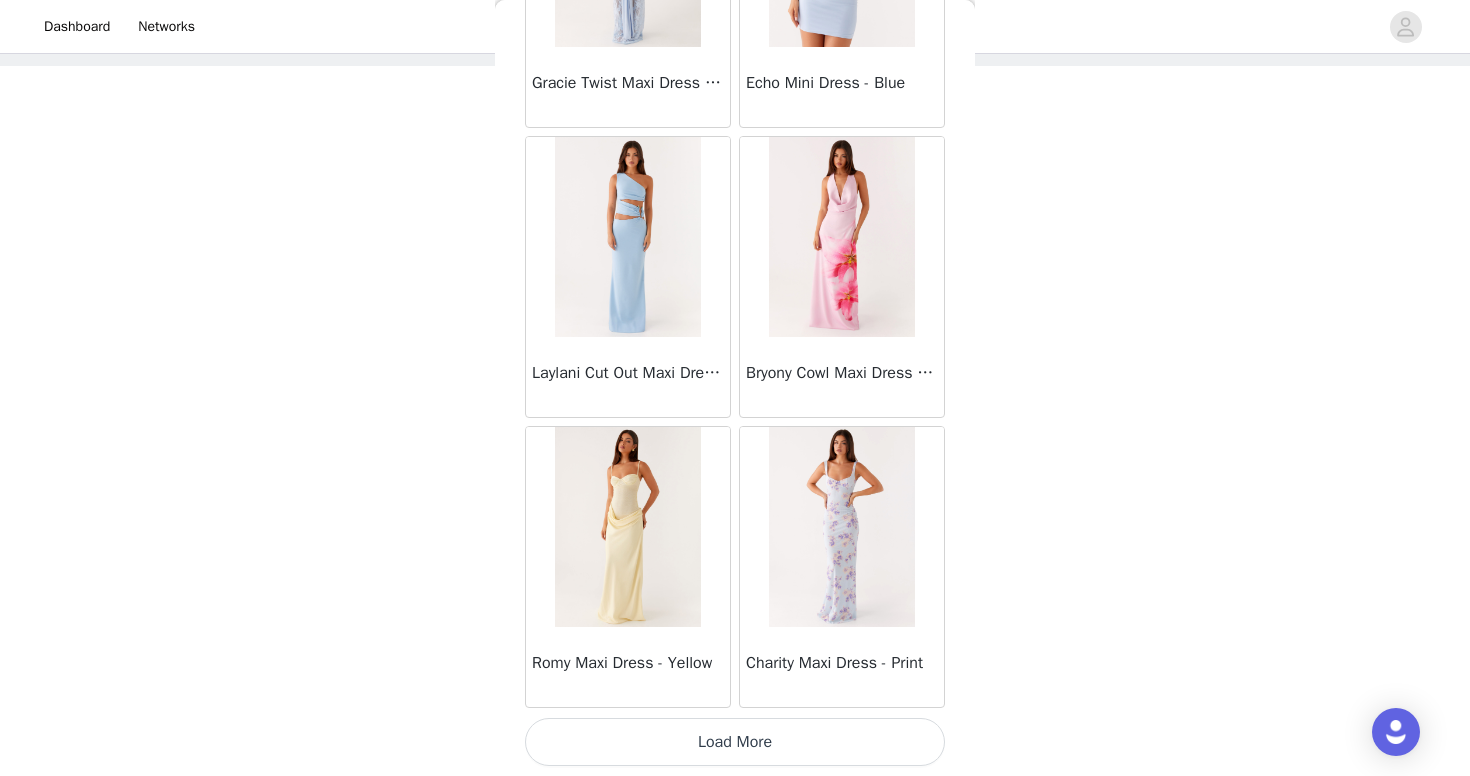 click on "Load More" at bounding box center [735, 742] 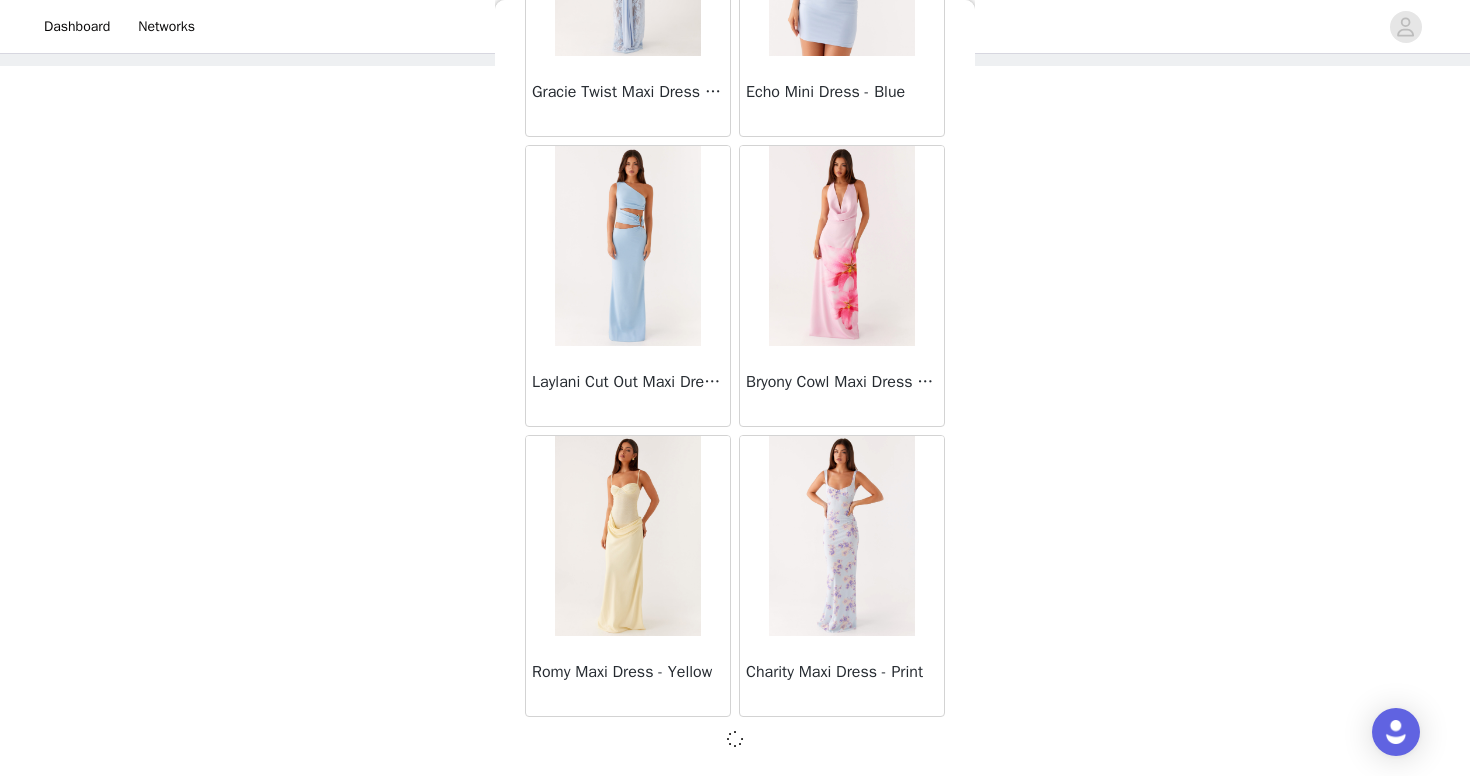 scroll, scrollTop: 5175, scrollLeft: 0, axis: vertical 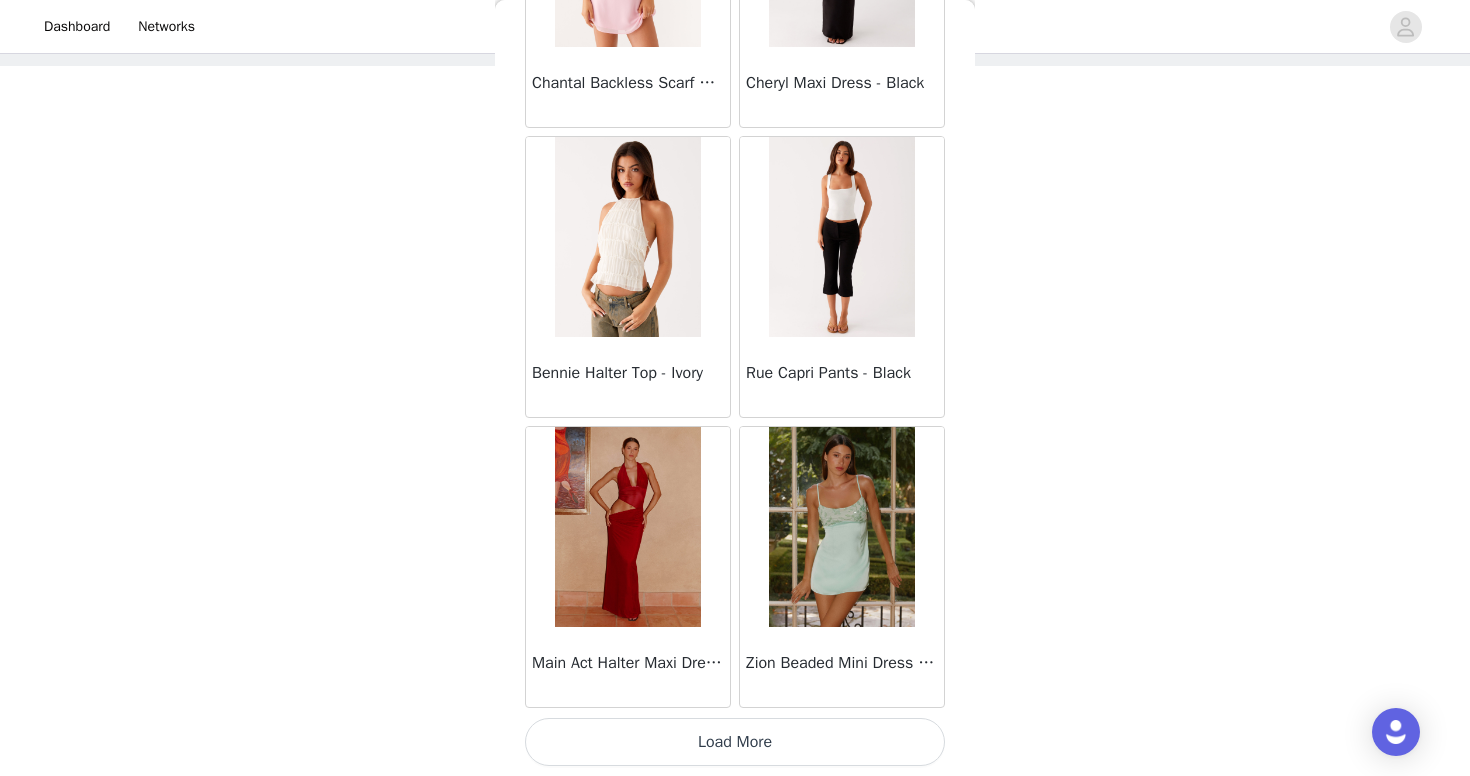 click on "Load More" at bounding box center [735, 742] 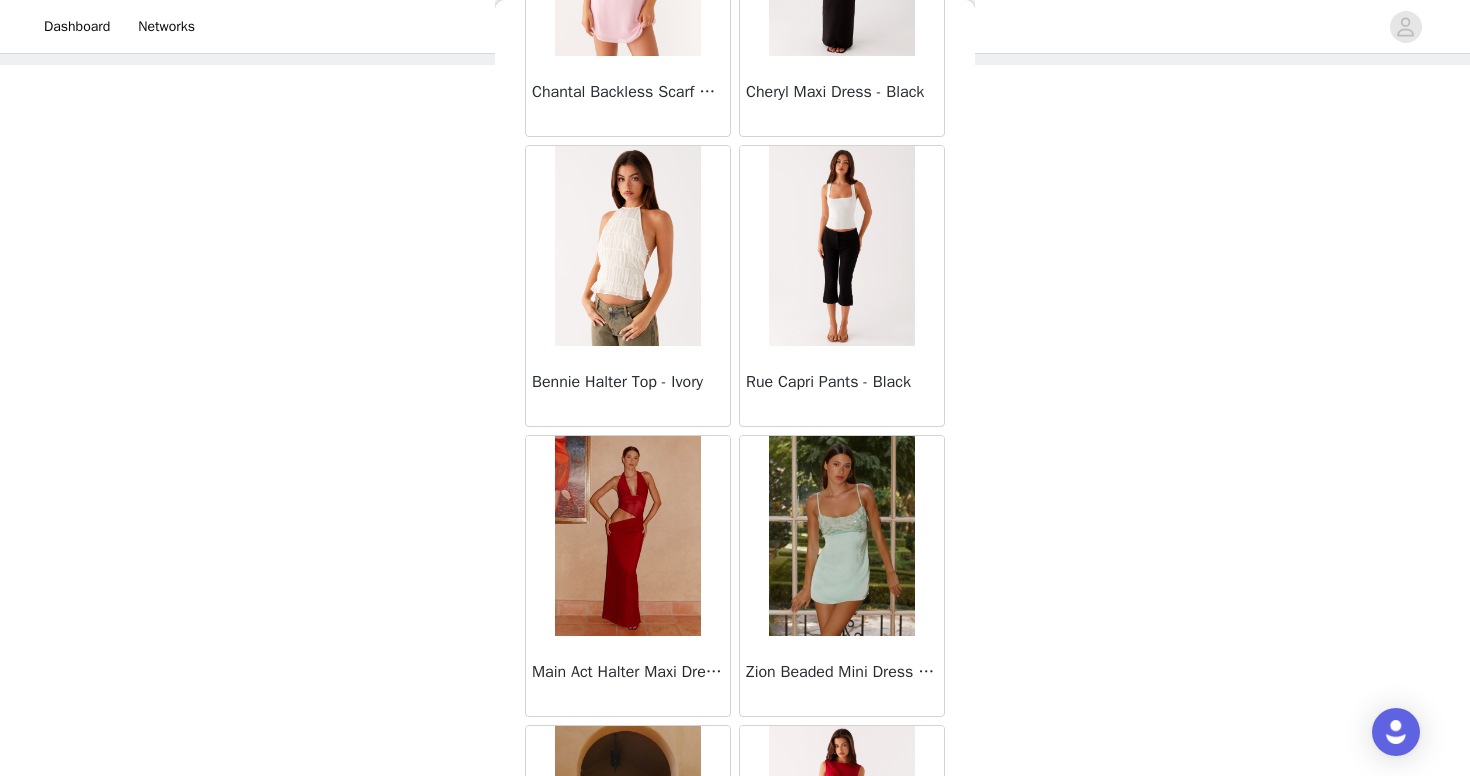 scroll, scrollTop: 96, scrollLeft: 0, axis: vertical 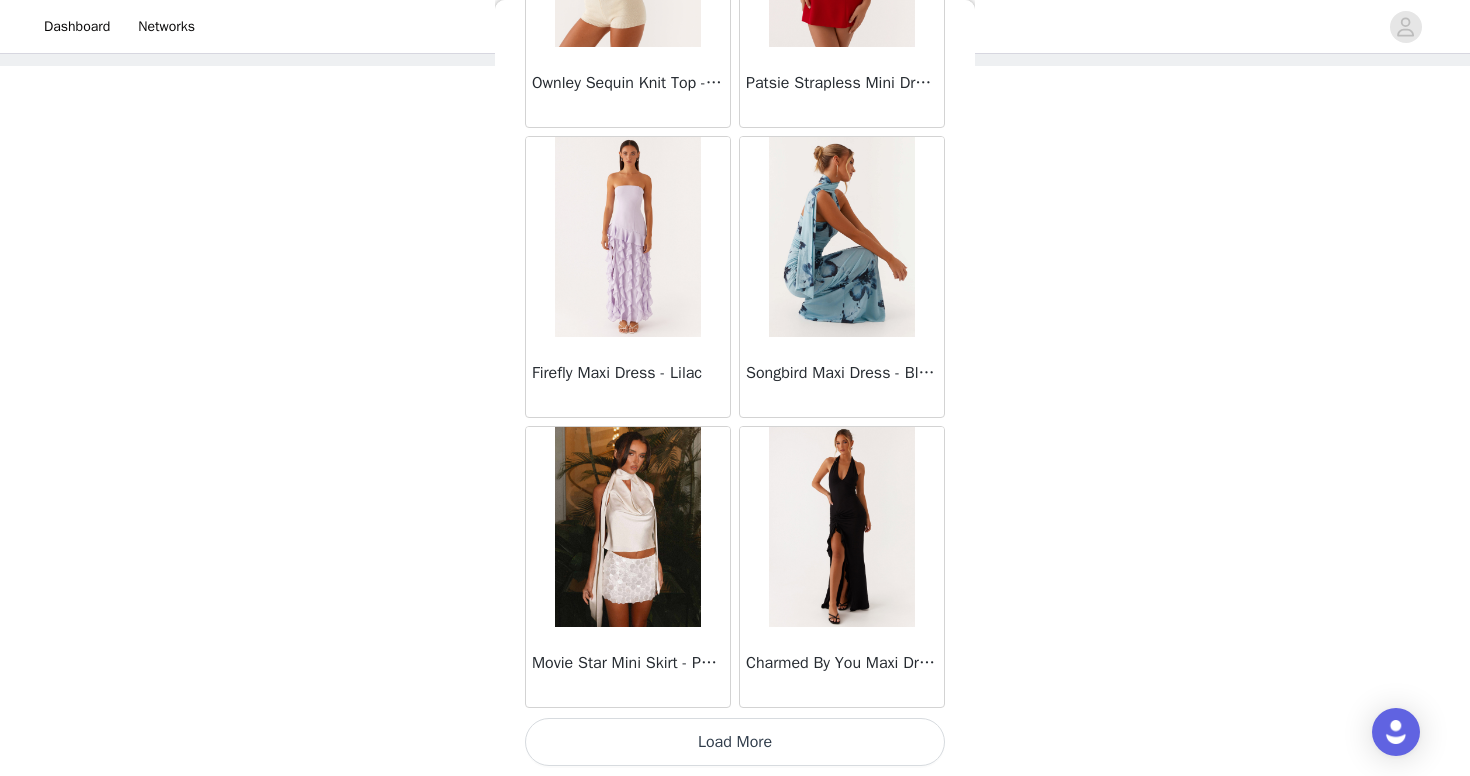 click on "Load More" at bounding box center (735, 742) 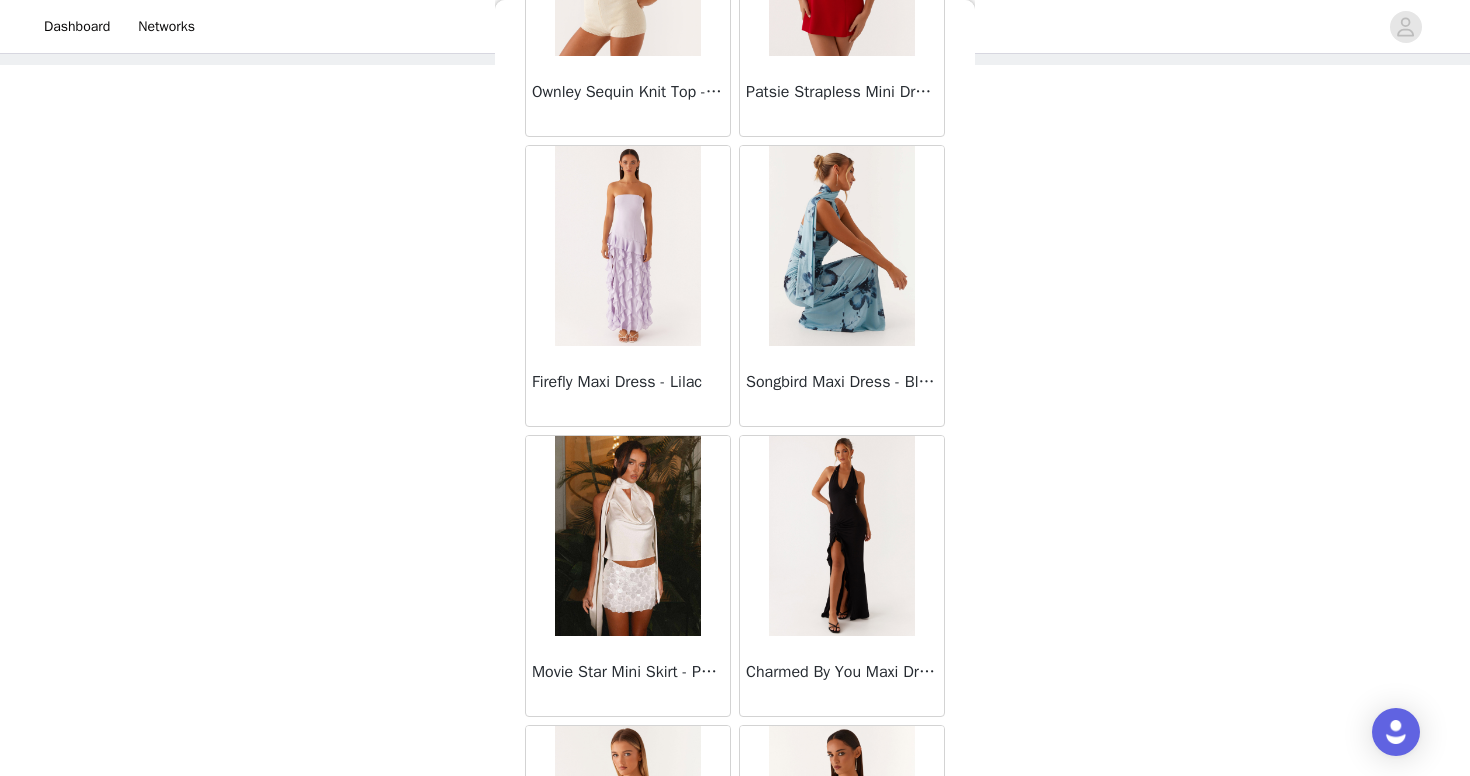 scroll, scrollTop: 96, scrollLeft: 0, axis: vertical 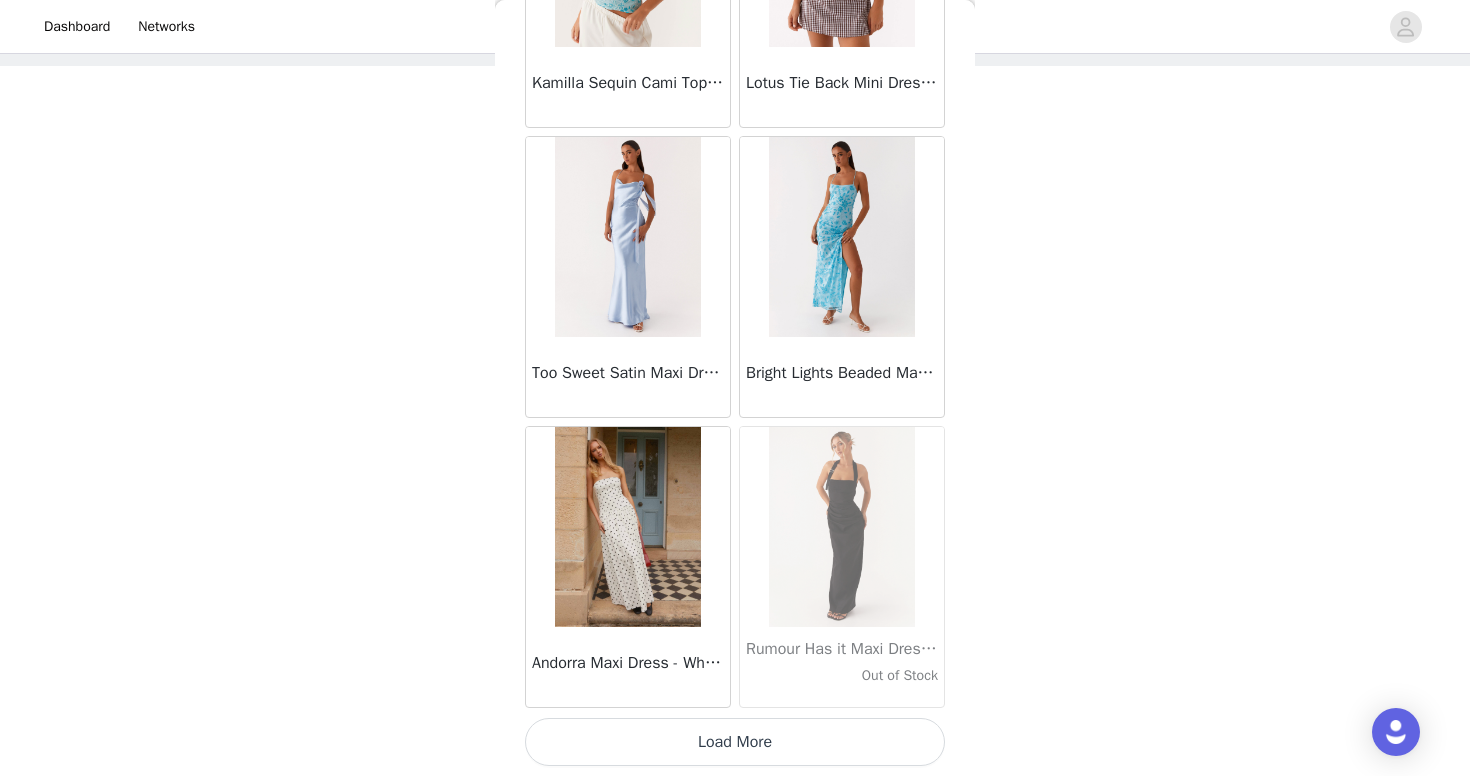 click on "Load More" at bounding box center [735, 742] 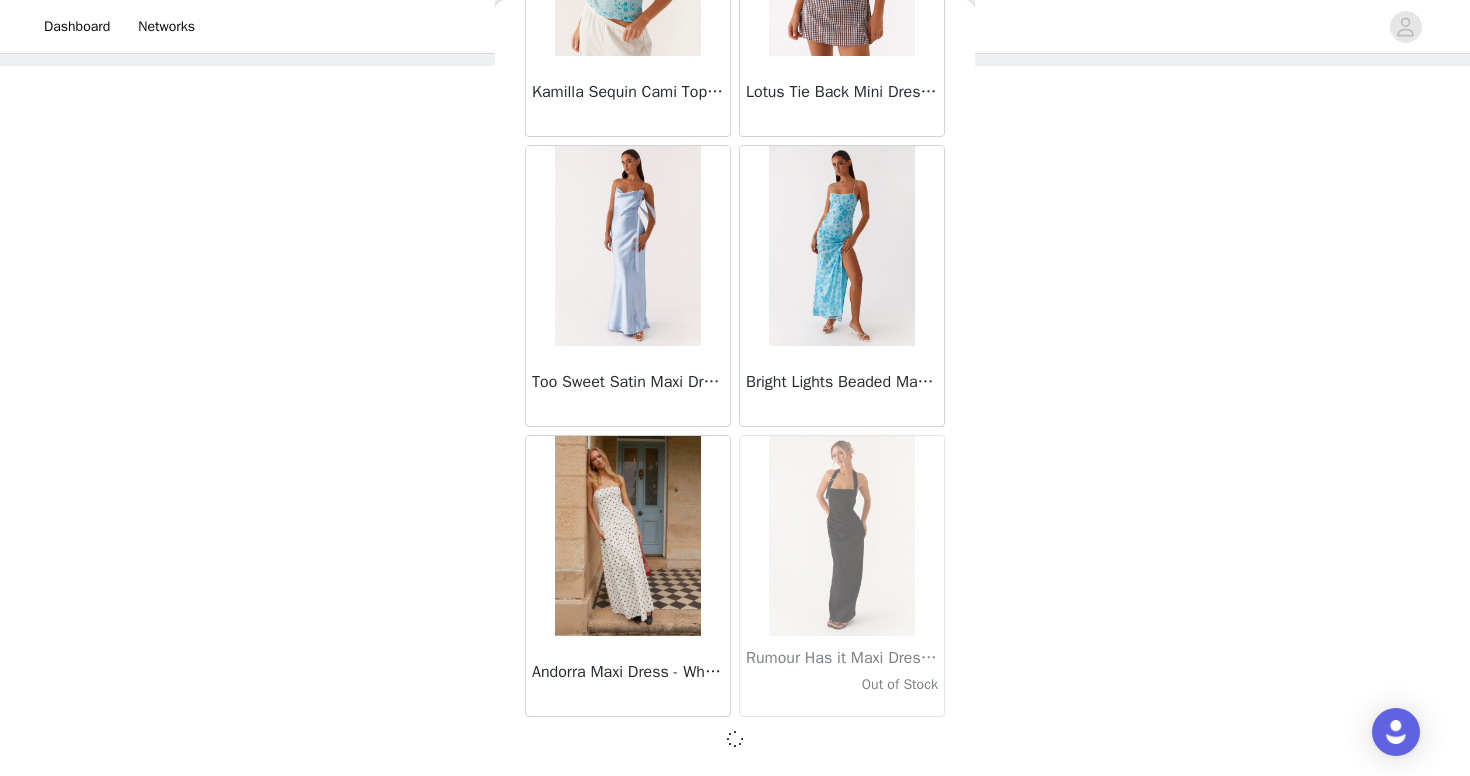 scroll, scrollTop: 13875, scrollLeft: 0, axis: vertical 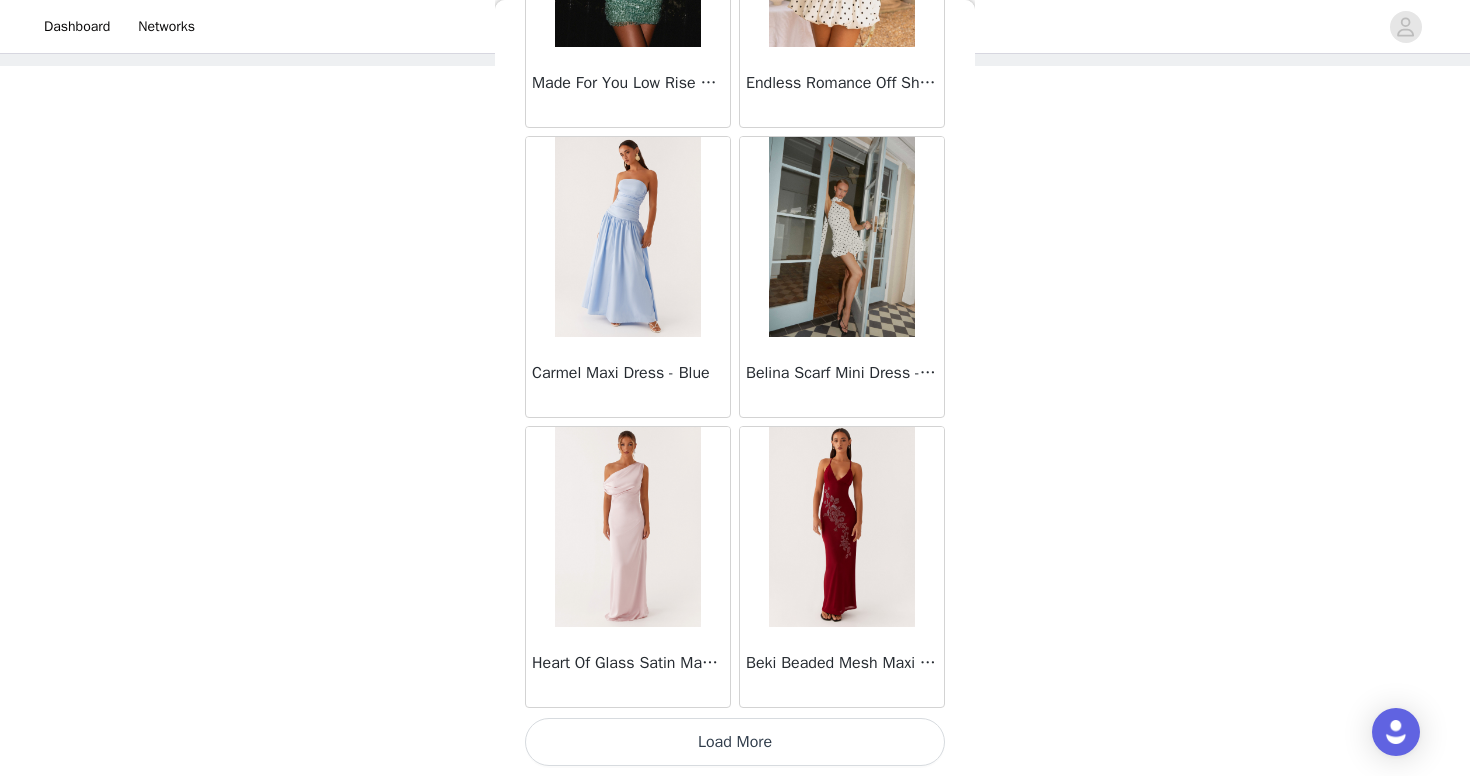 click on "Load More" at bounding box center (735, 742) 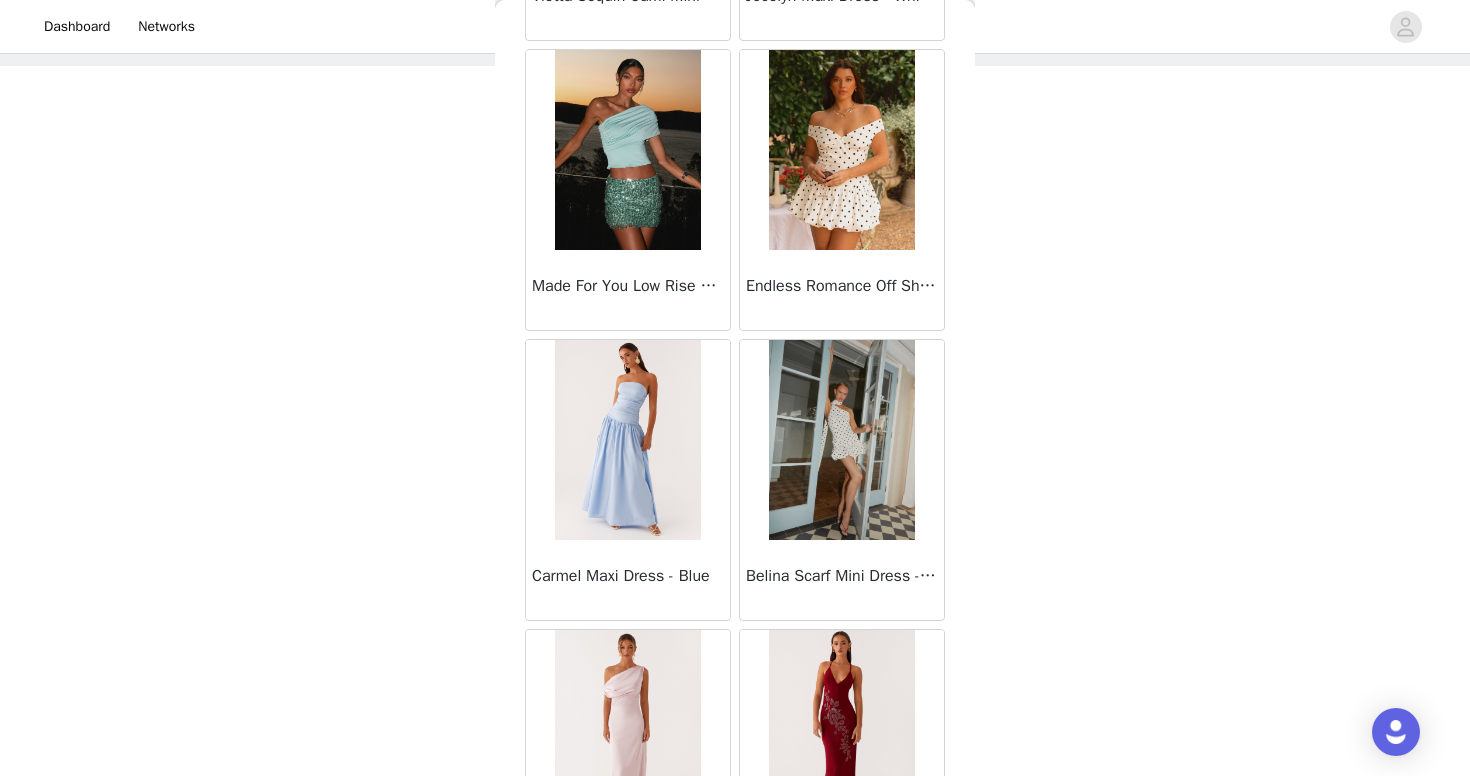 scroll, scrollTop: 16549, scrollLeft: 0, axis: vertical 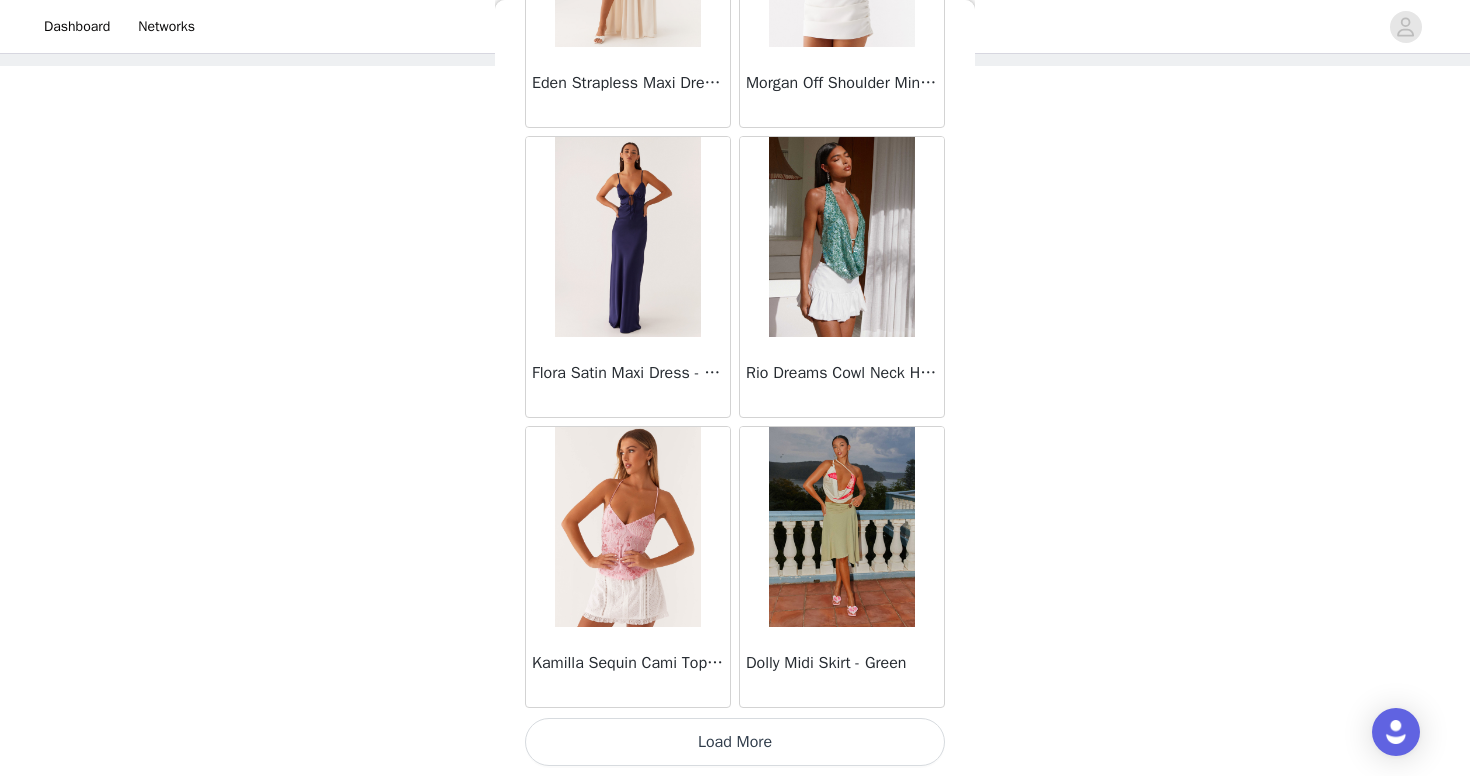 click on "Load More" at bounding box center [735, 742] 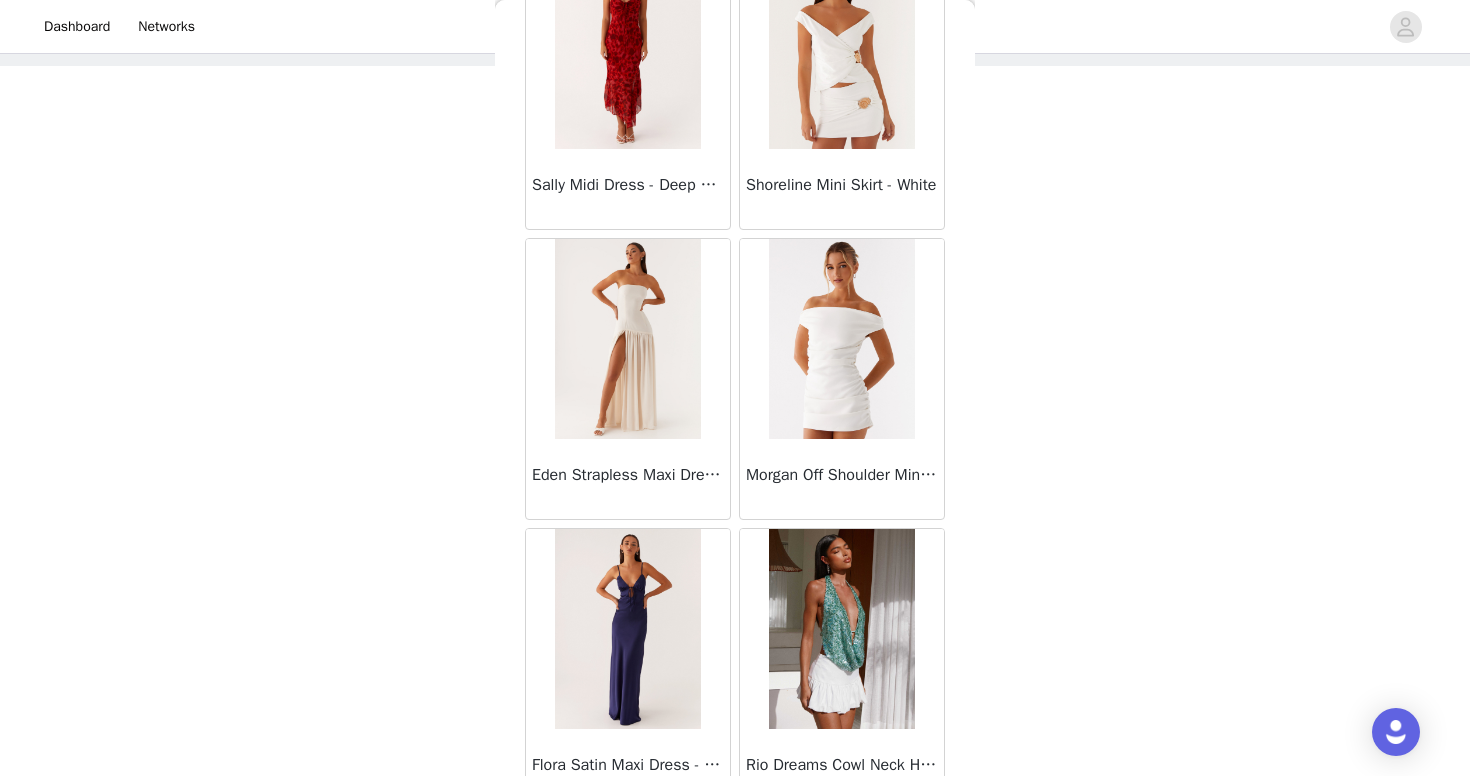 scroll, scrollTop: 19282, scrollLeft: 0, axis: vertical 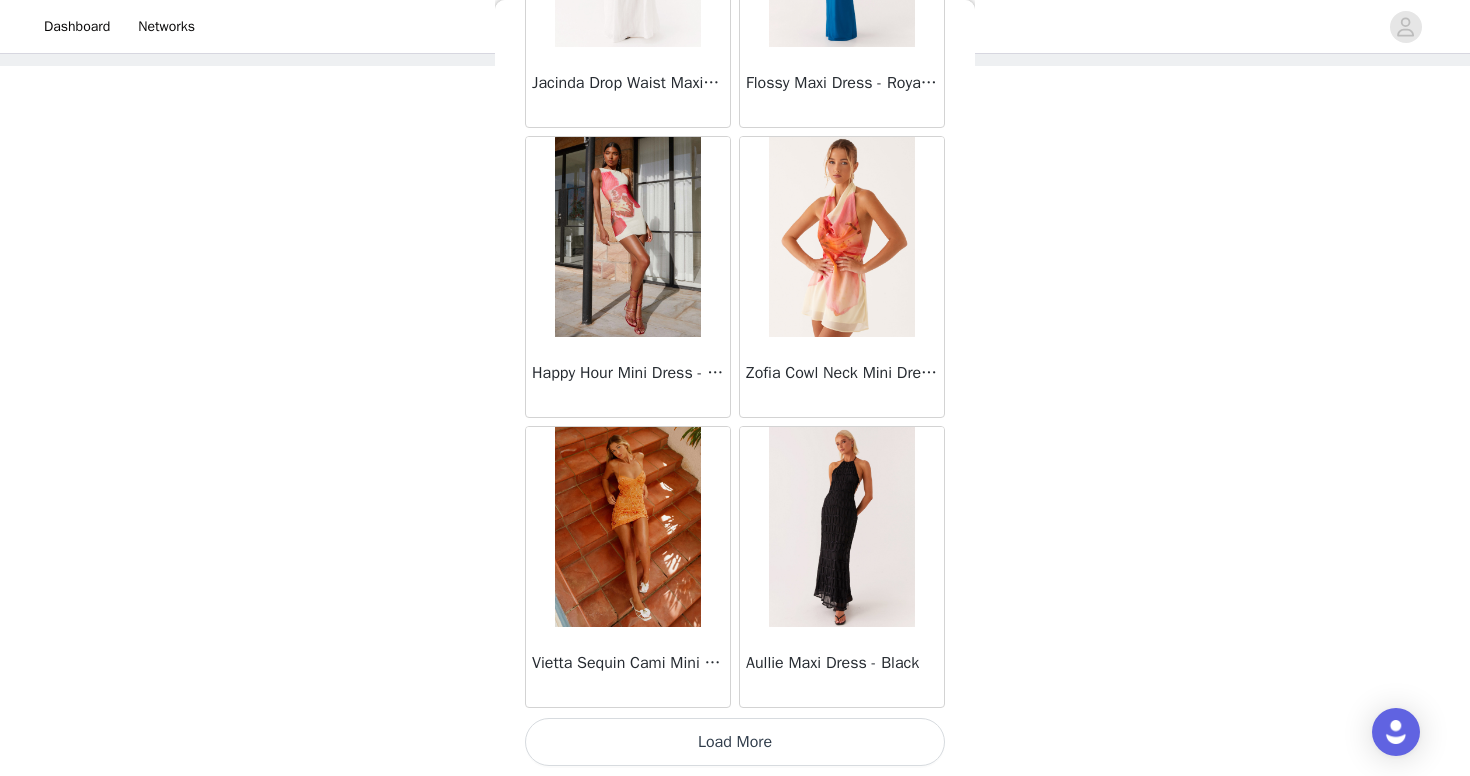 click on "Load More" at bounding box center [735, 742] 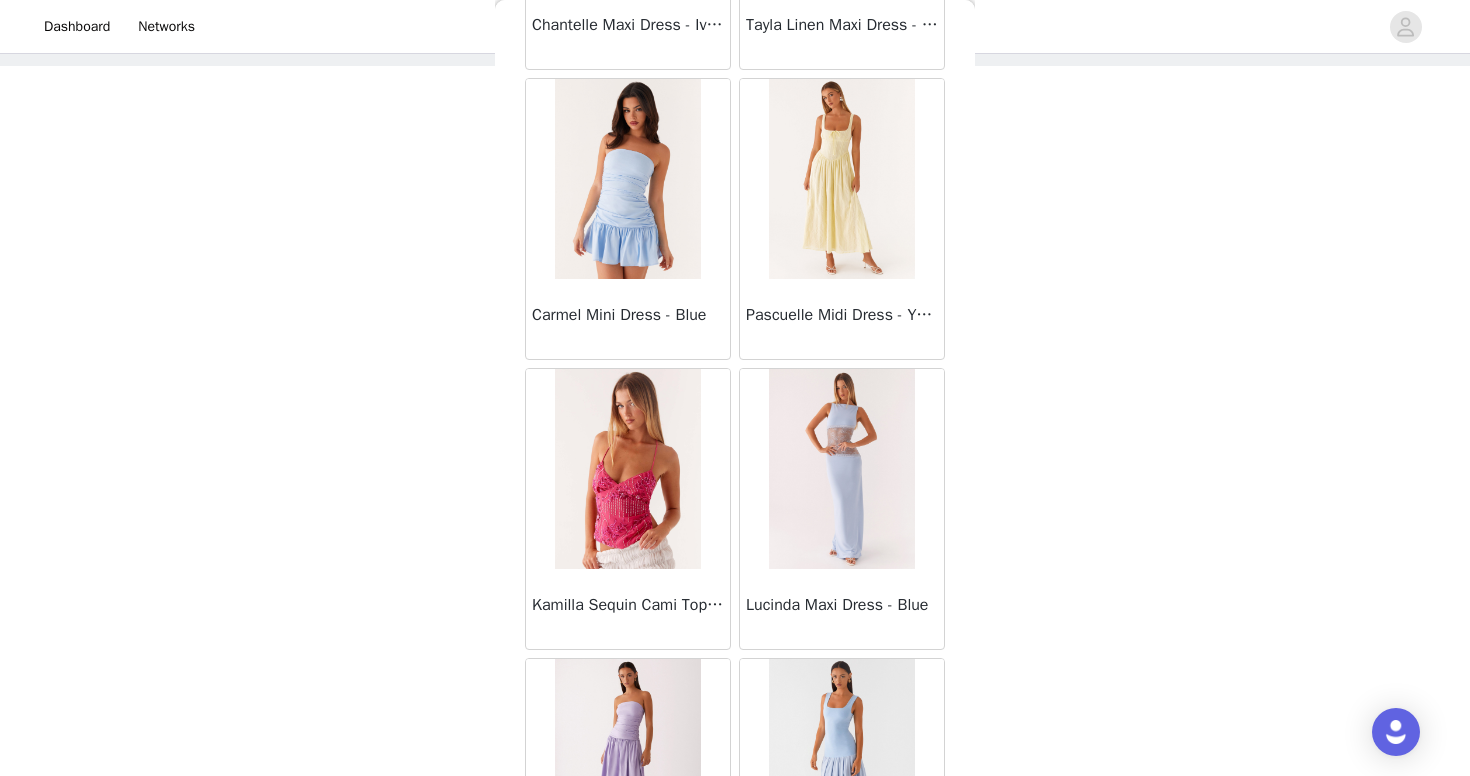 scroll, scrollTop: 24380, scrollLeft: 0, axis: vertical 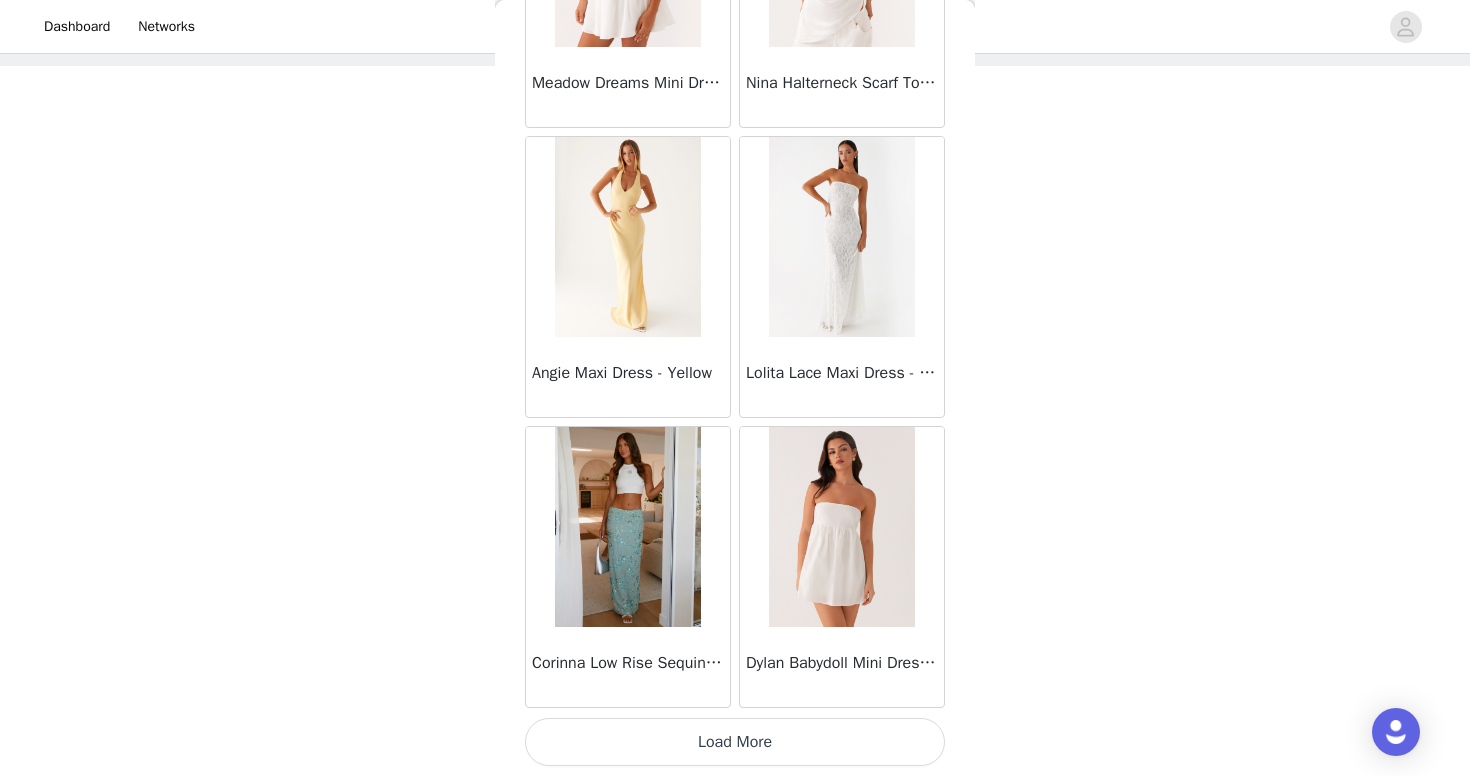 click on "Load More" at bounding box center (735, 742) 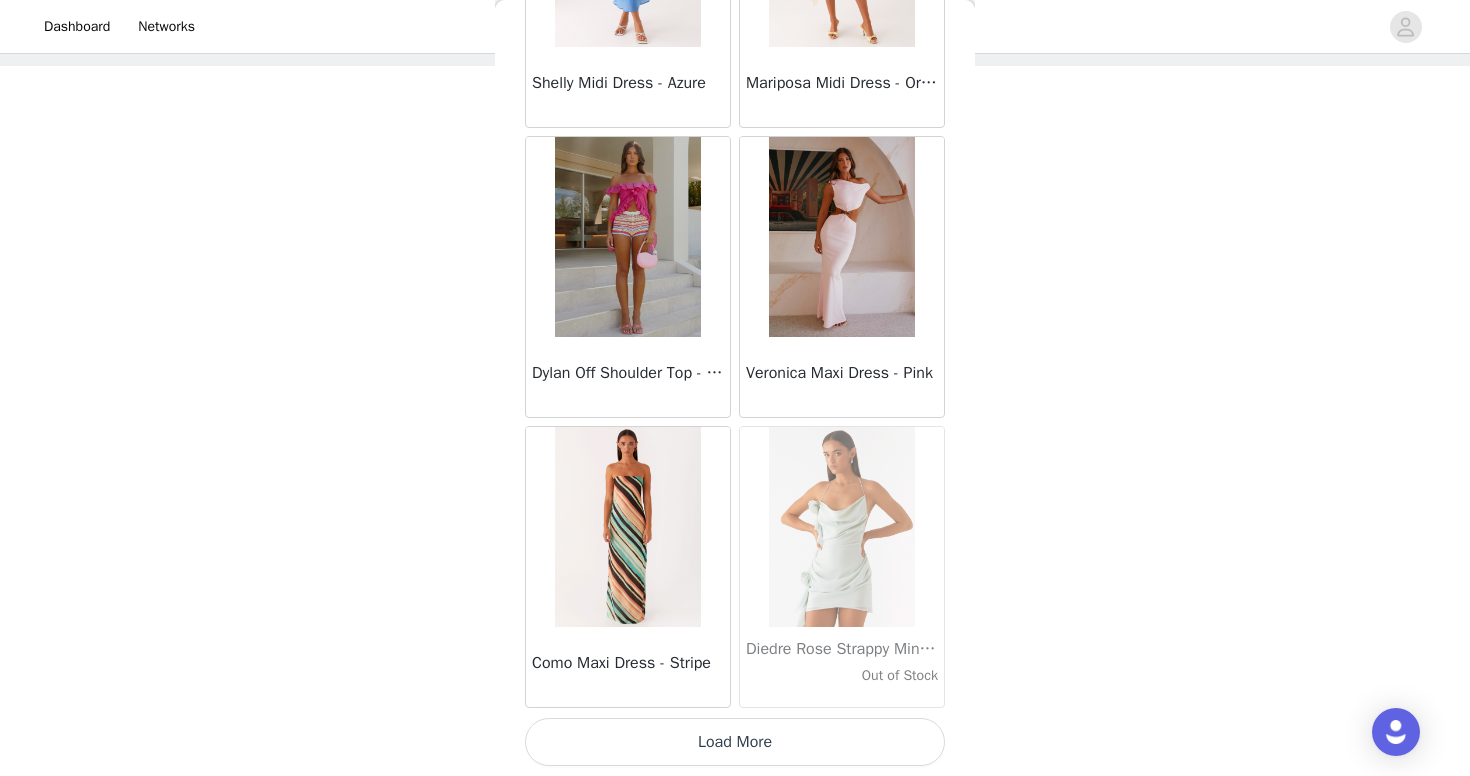 scroll, scrollTop: 28384, scrollLeft: 0, axis: vertical 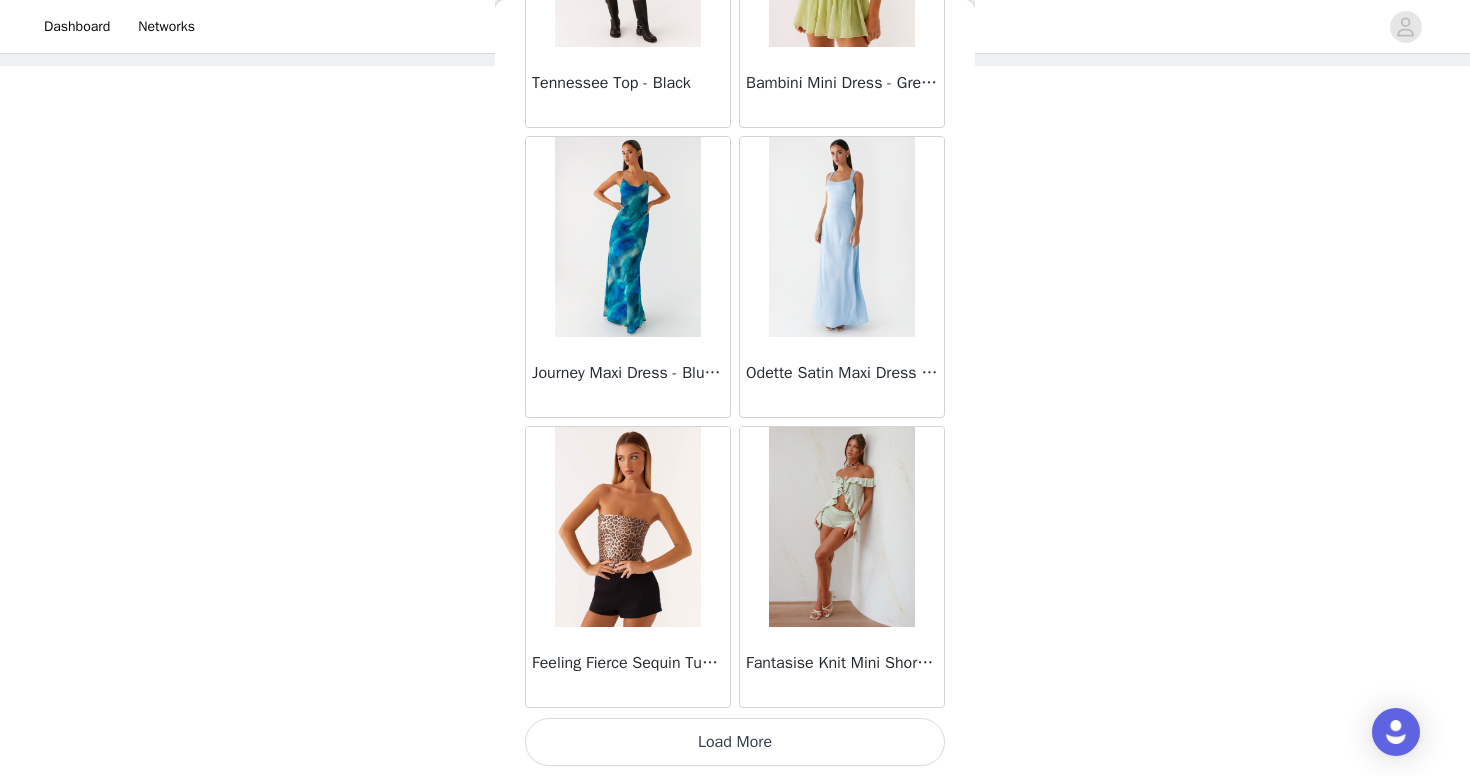 click on "Load More" at bounding box center (735, 742) 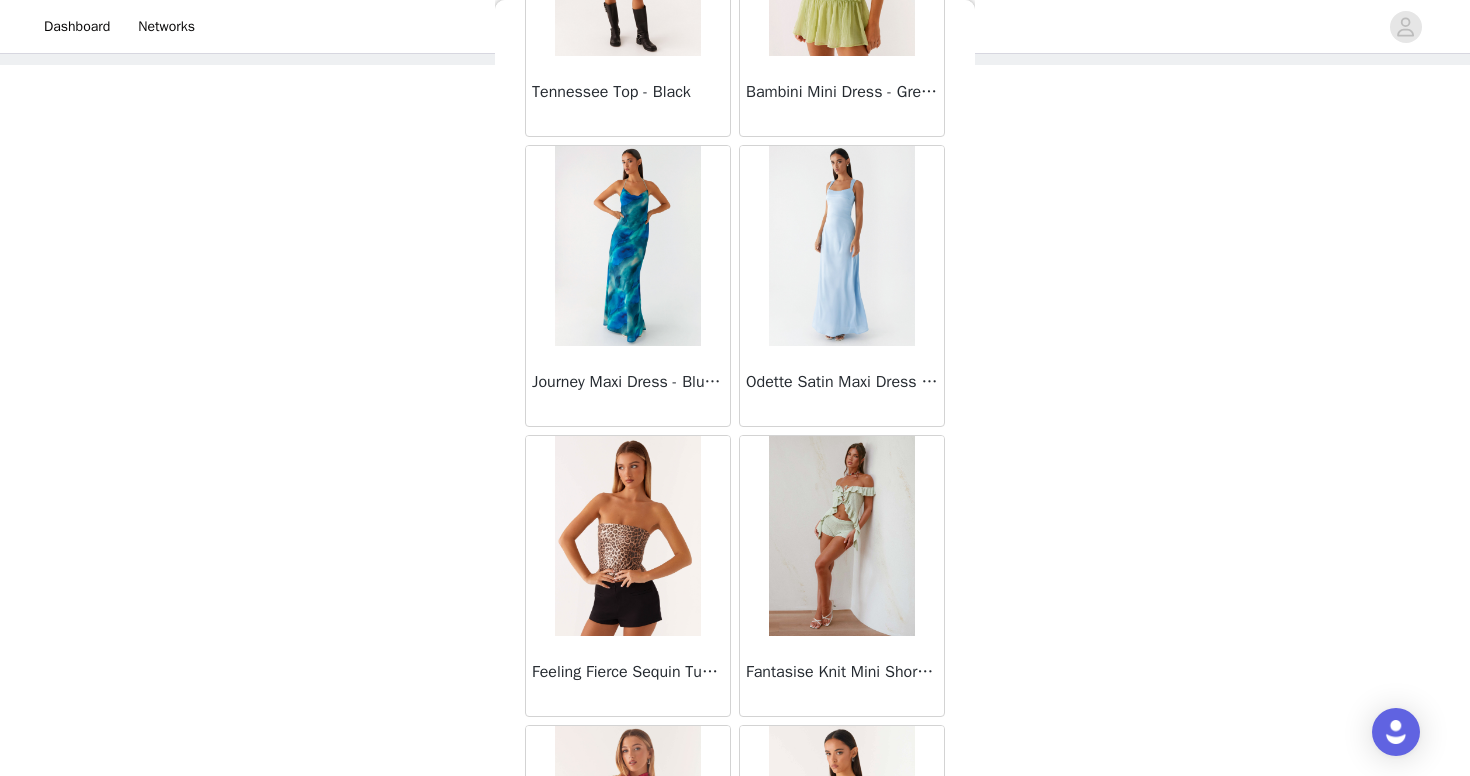 scroll, scrollTop: 96, scrollLeft: 0, axis: vertical 